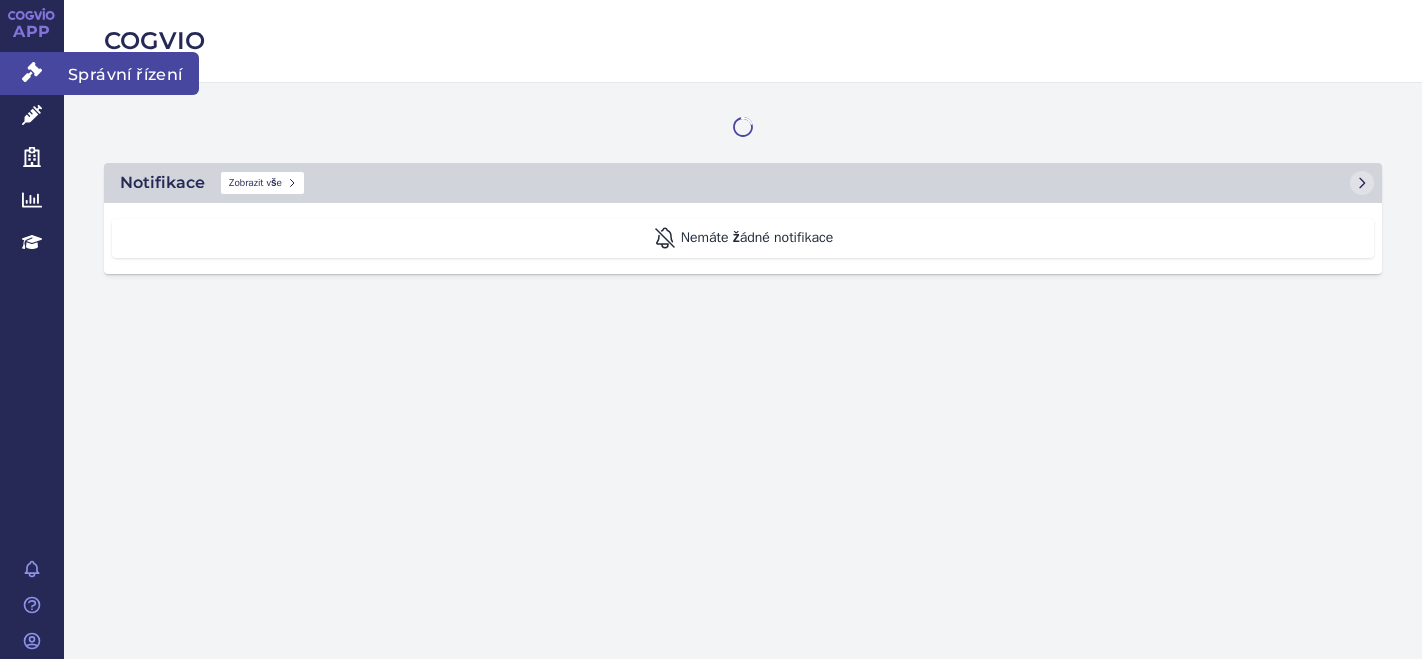 scroll, scrollTop: 0, scrollLeft: 0, axis: both 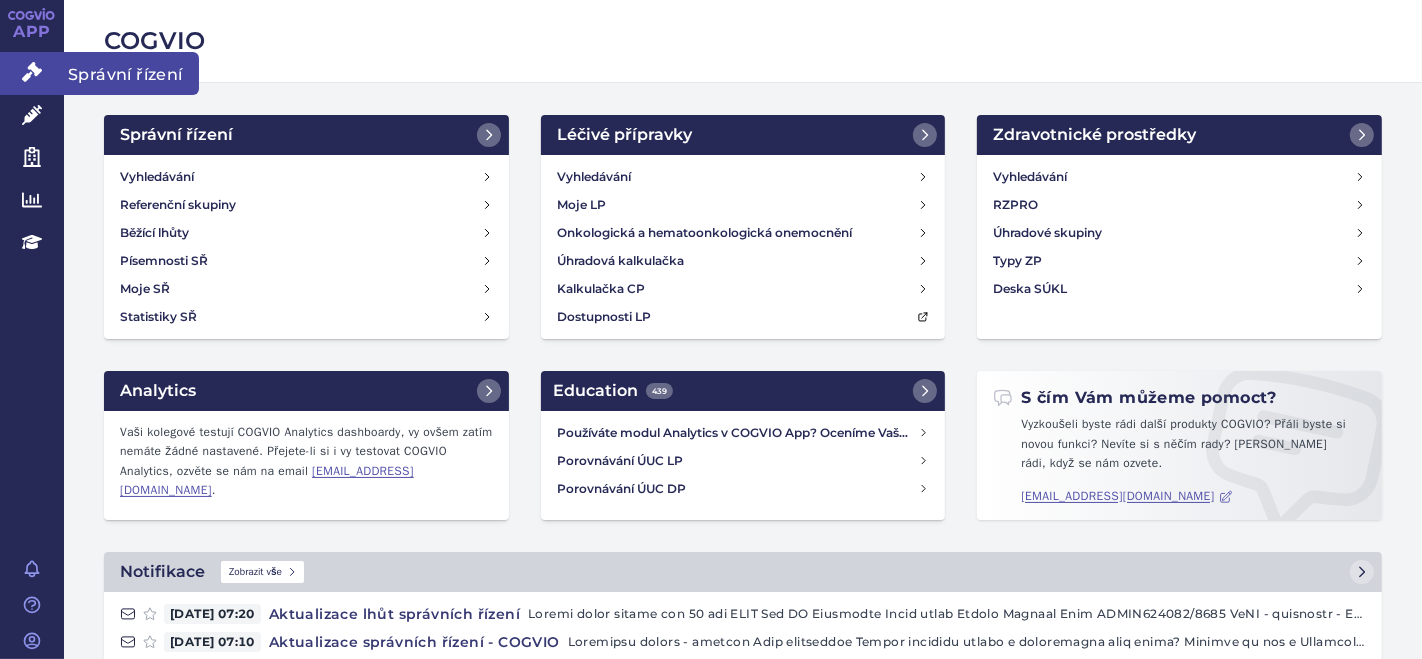 click 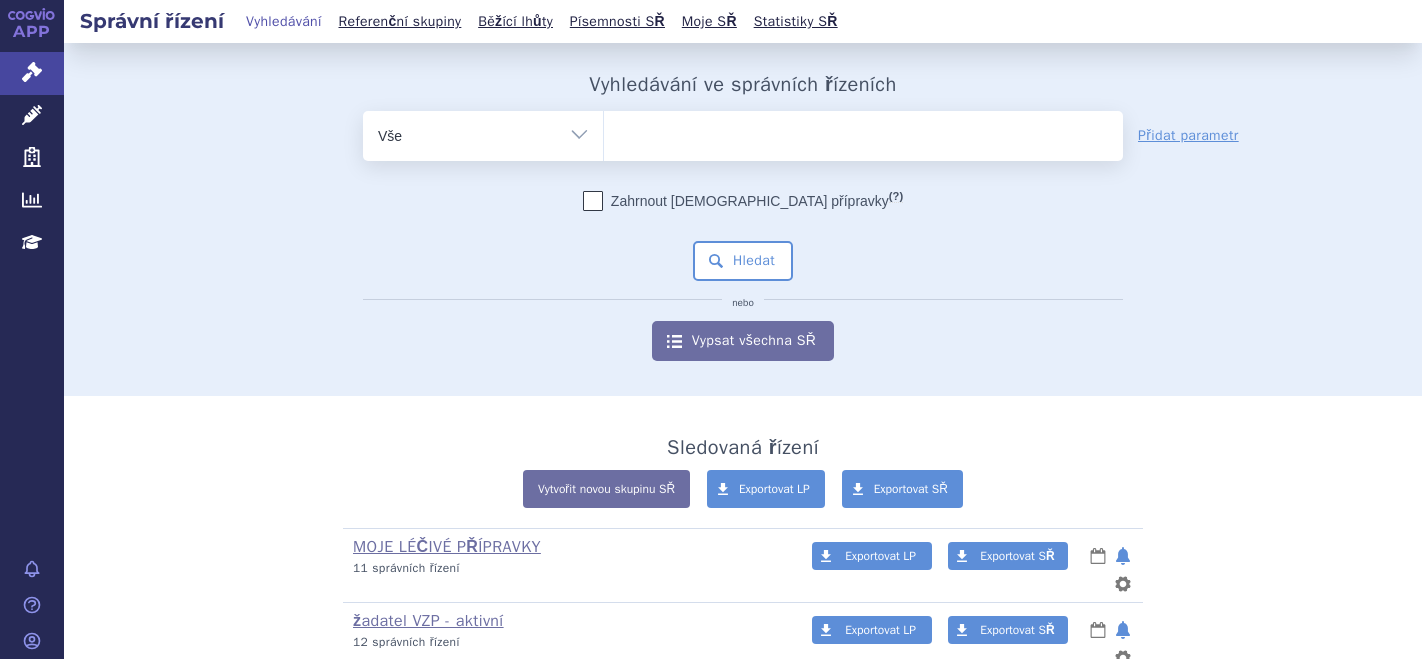 scroll, scrollTop: 0, scrollLeft: 0, axis: both 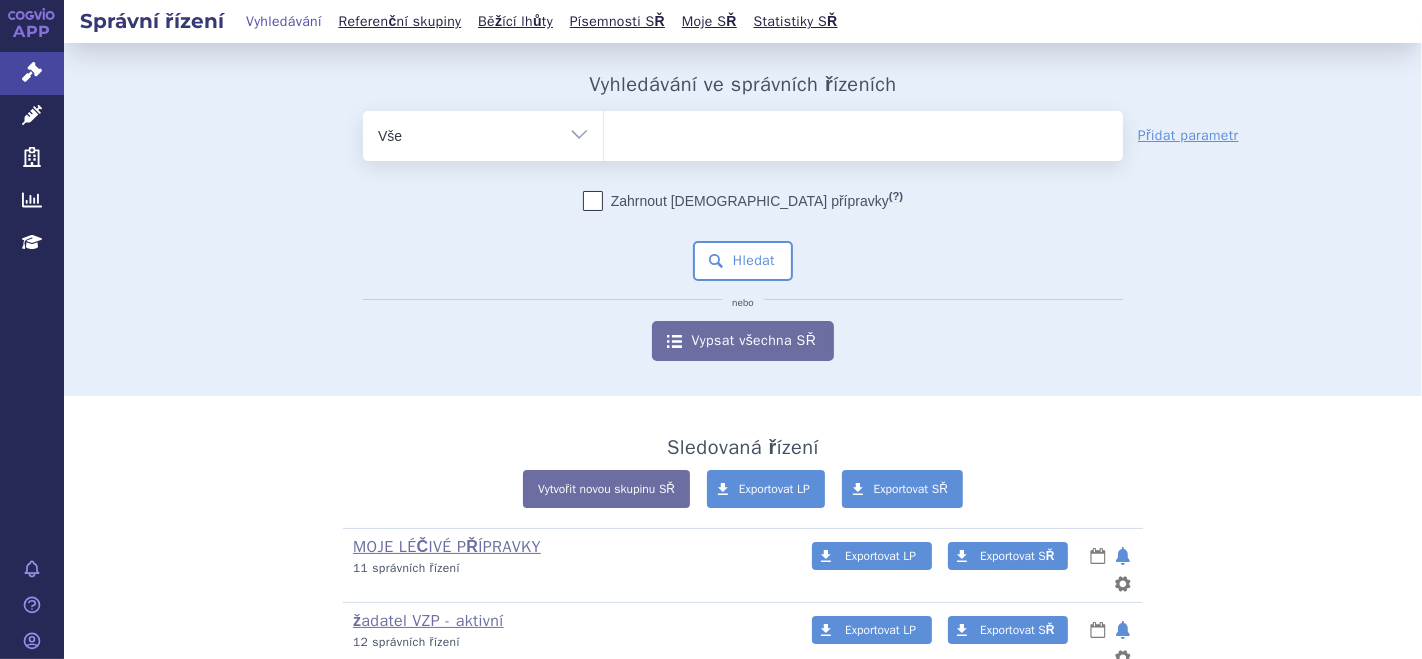 click at bounding box center [863, 132] 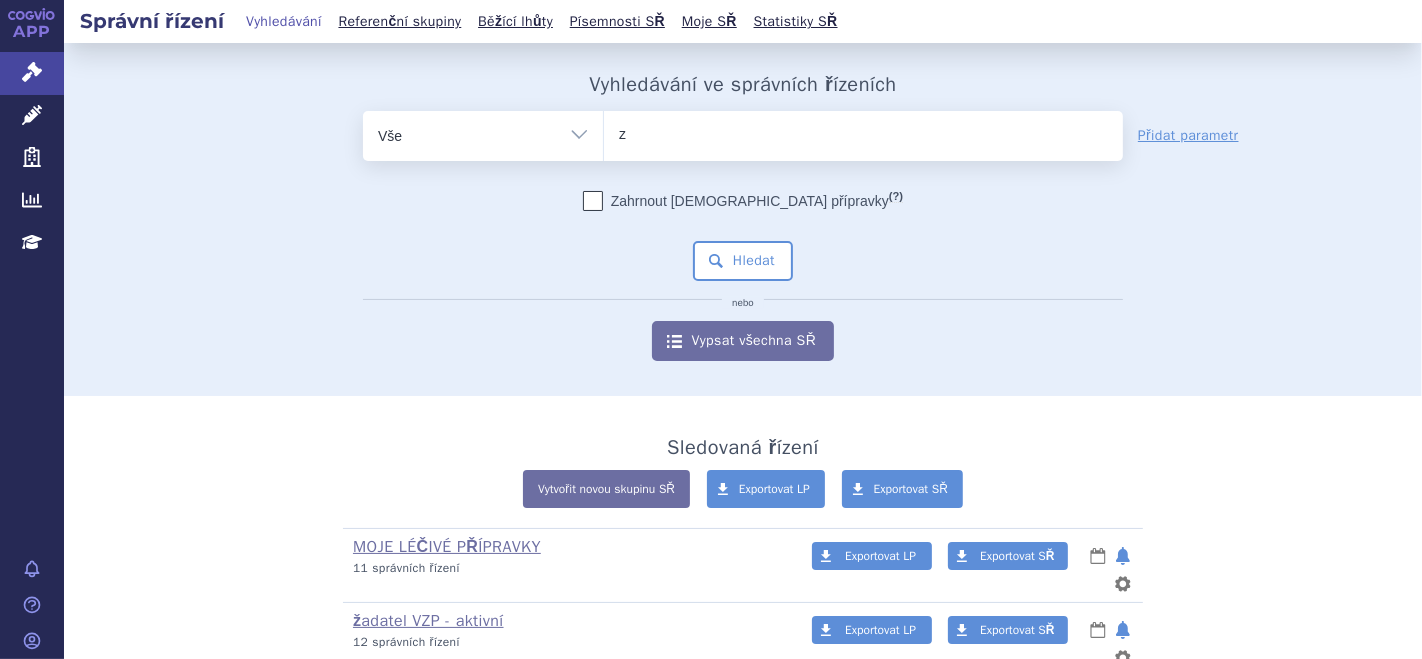 type on "ze" 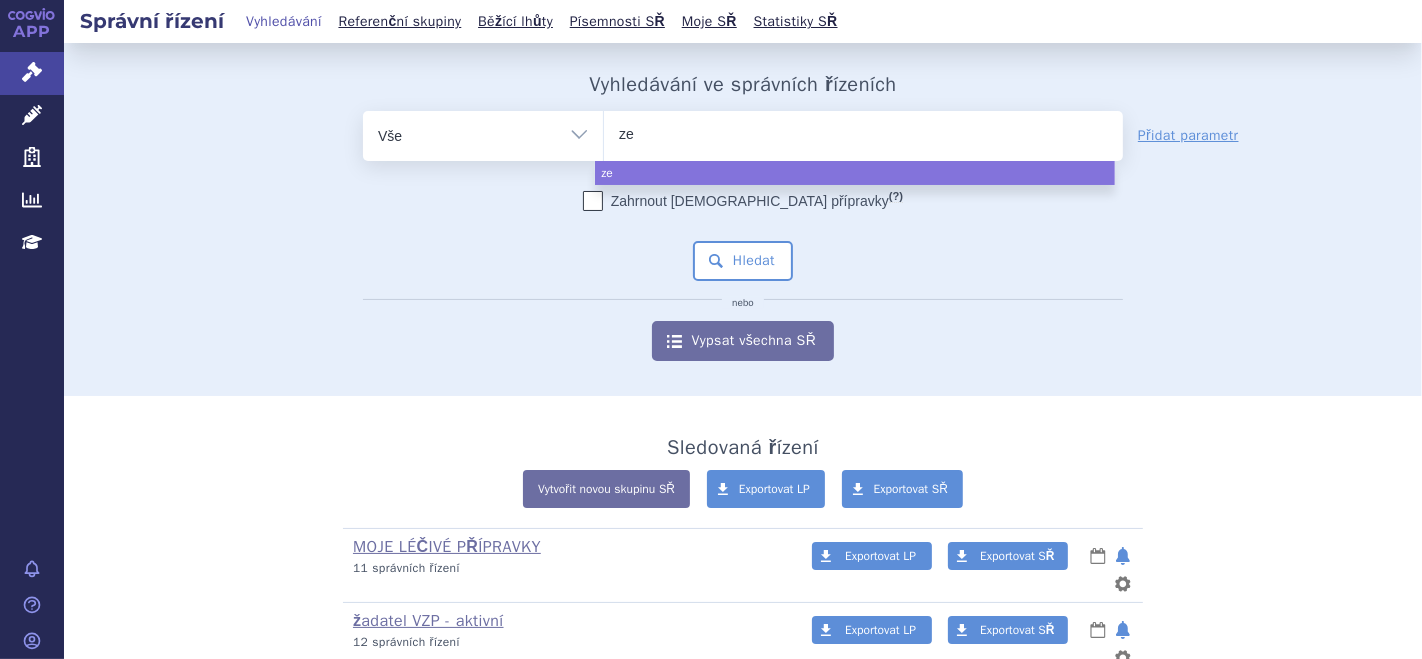 type on "zep" 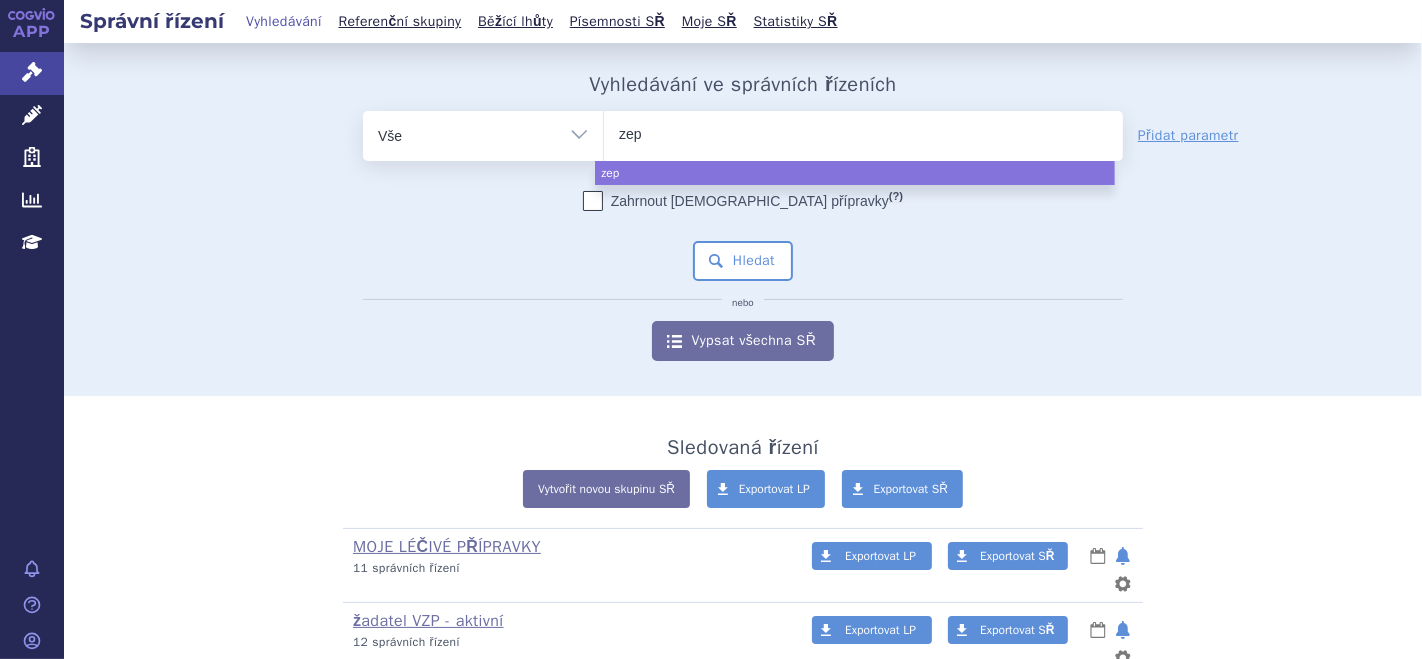 type on "zepa" 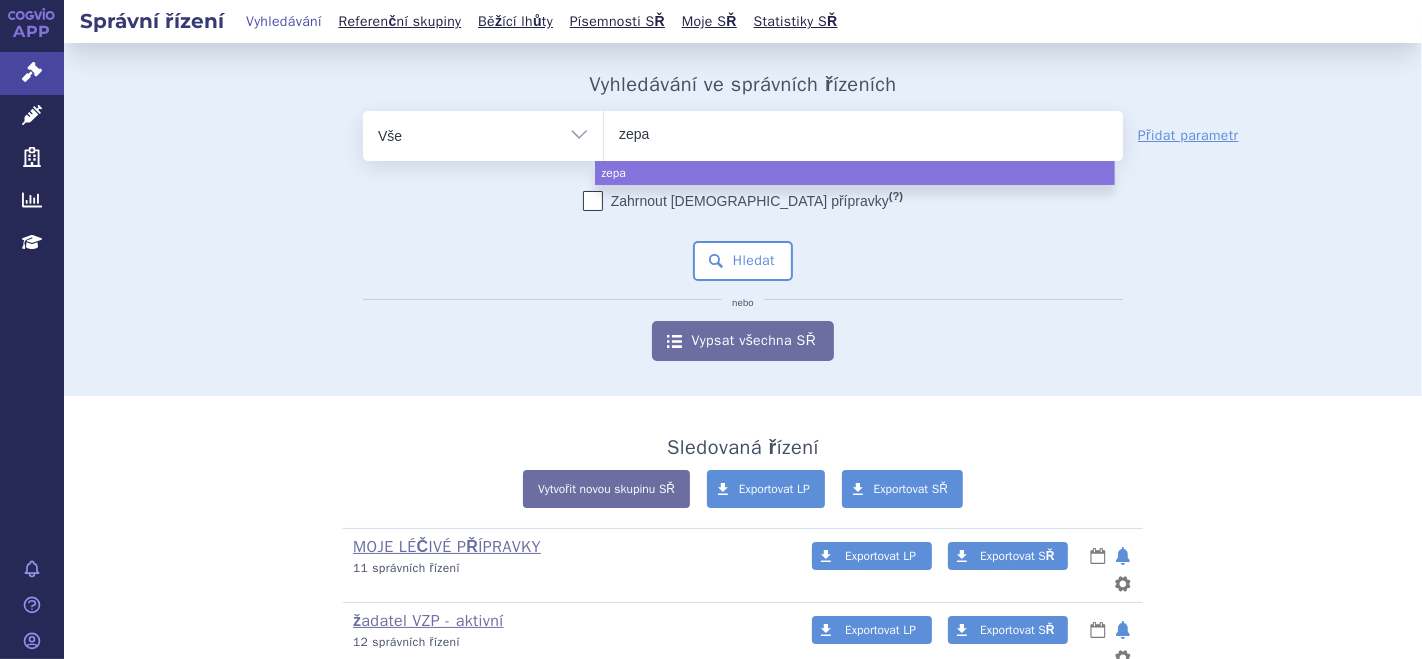 type on "zepat" 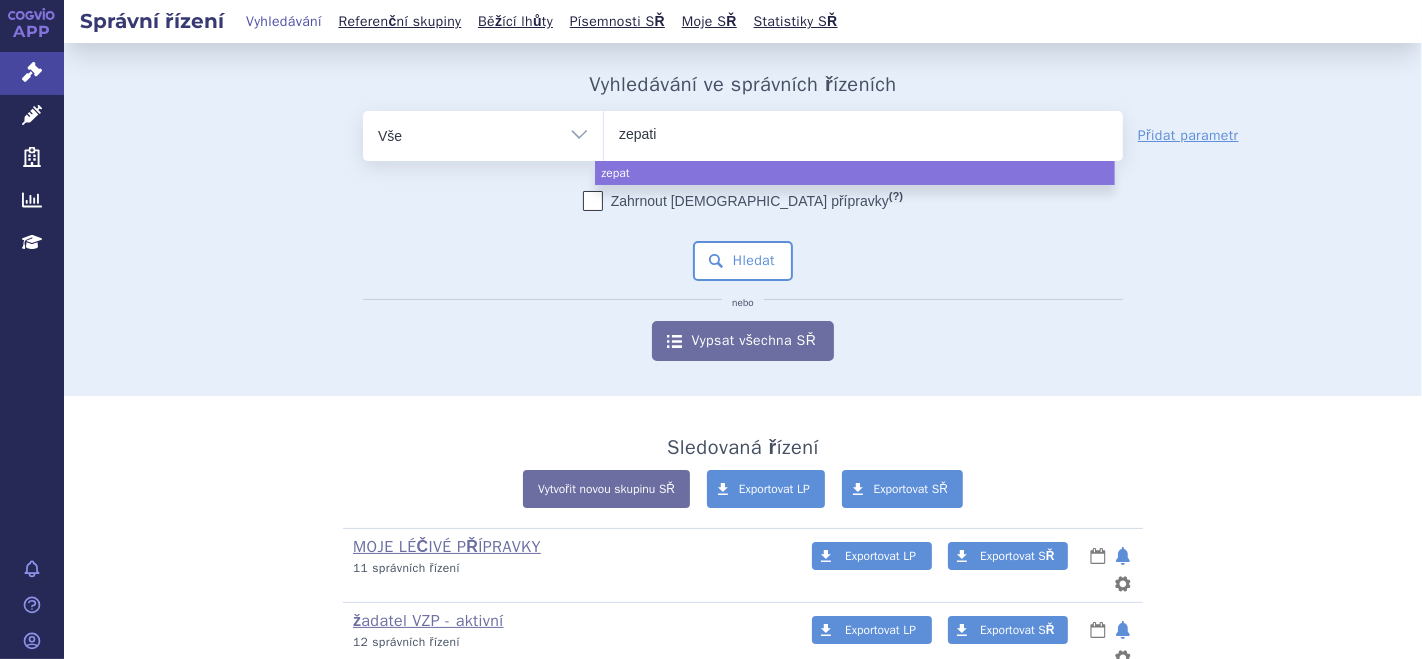 type on "zepatie" 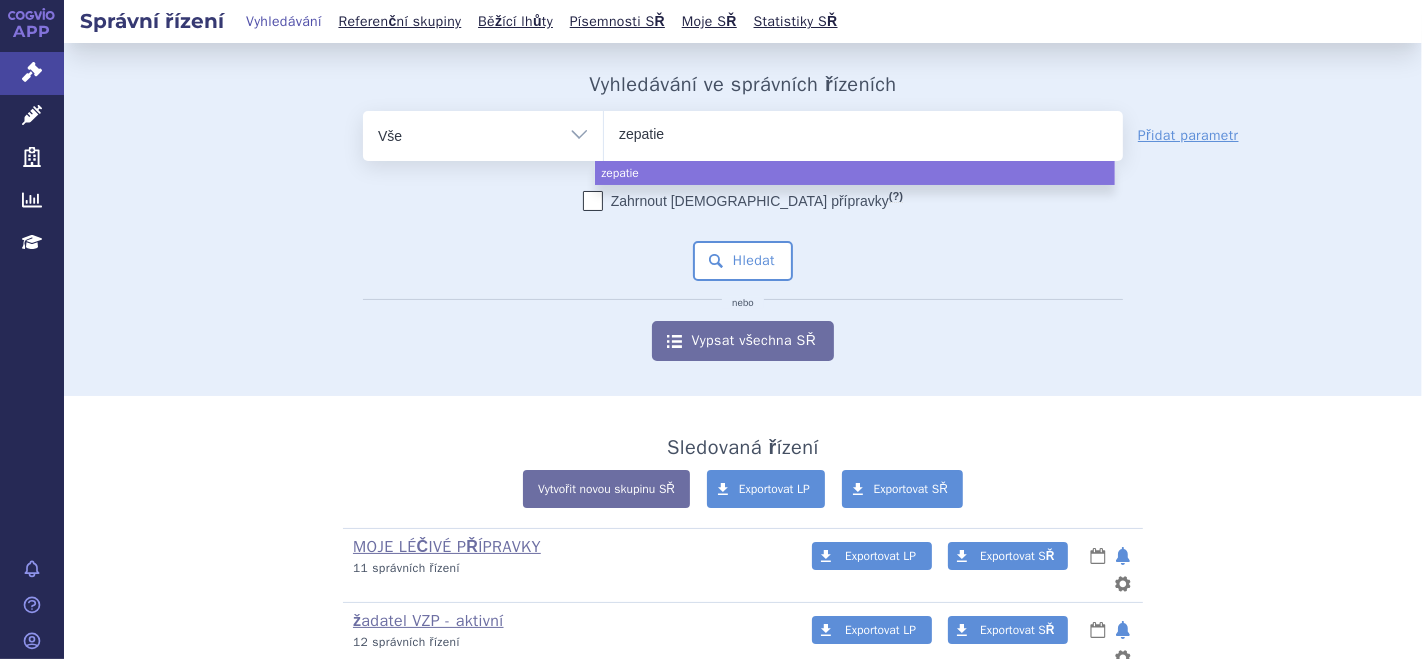 type on "[MEDICAL_DATA]" 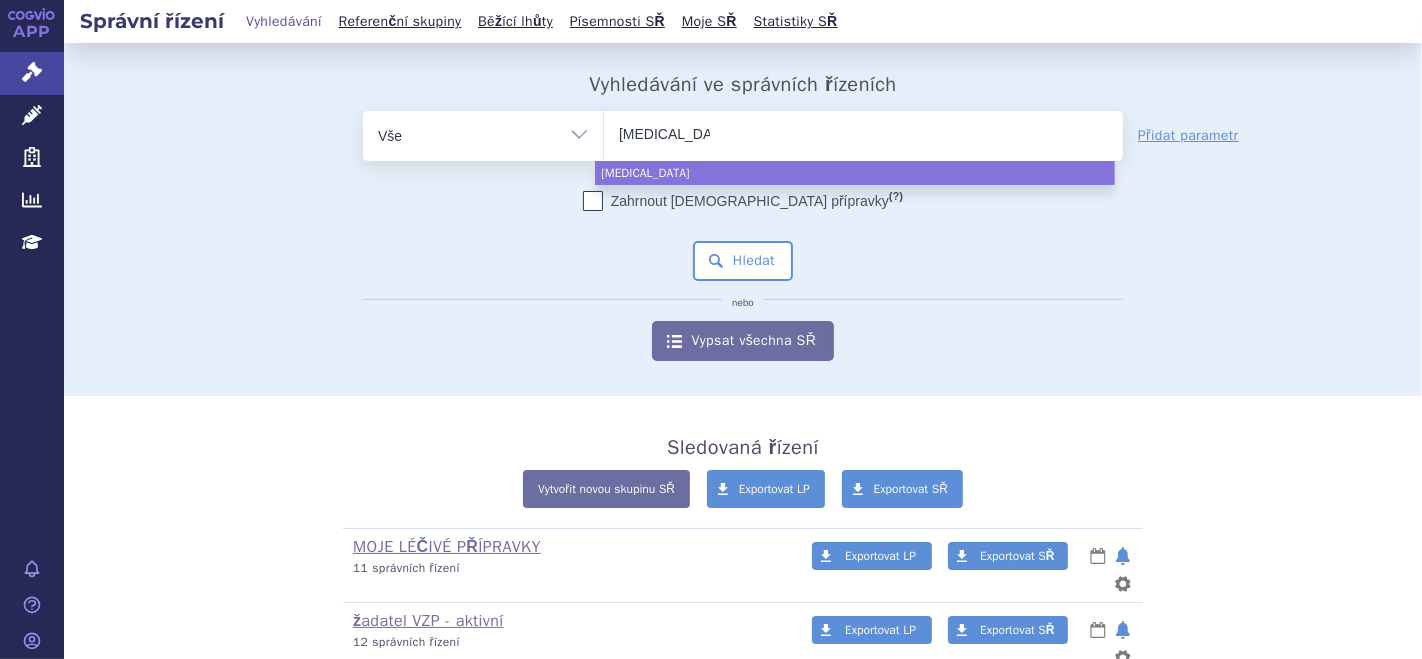 select on "[MEDICAL_DATA]" 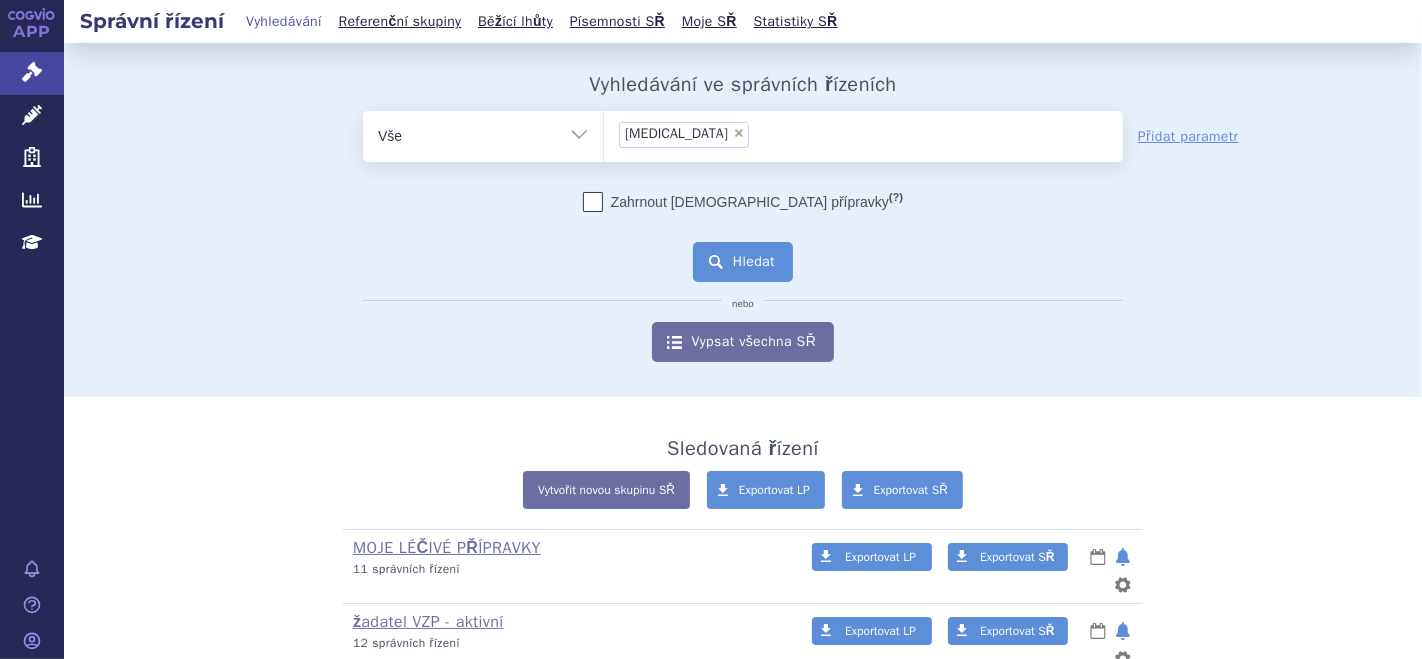 click on "Hledat" at bounding box center [743, 262] 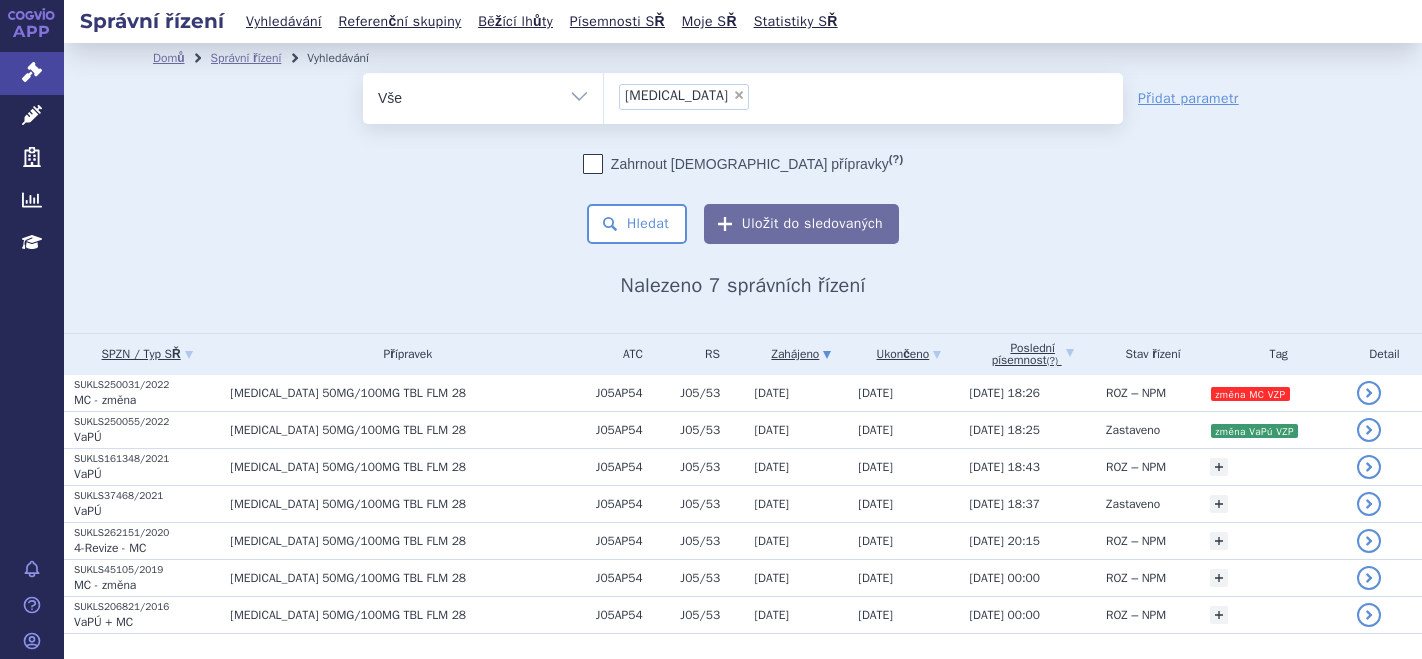 scroll, scrollTop: 0, scrollLeft: 0, axis: both 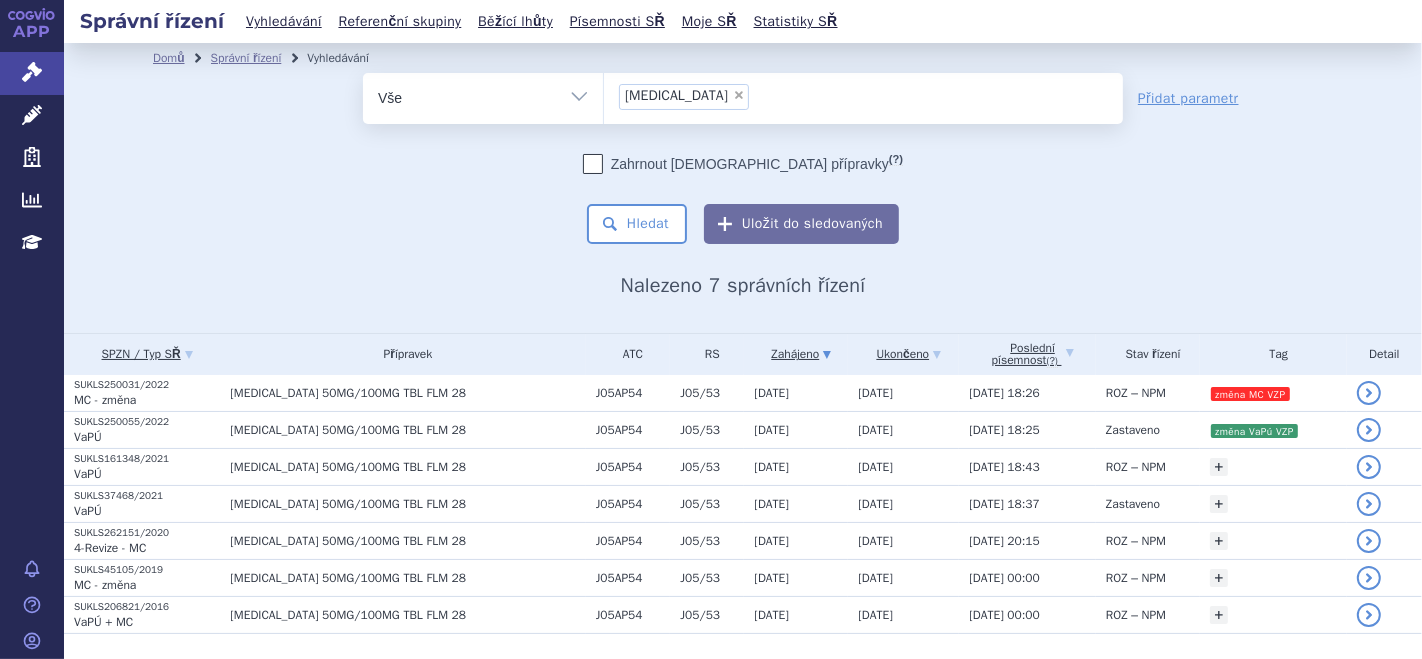 click on "×" at bounding box center [739, 95] 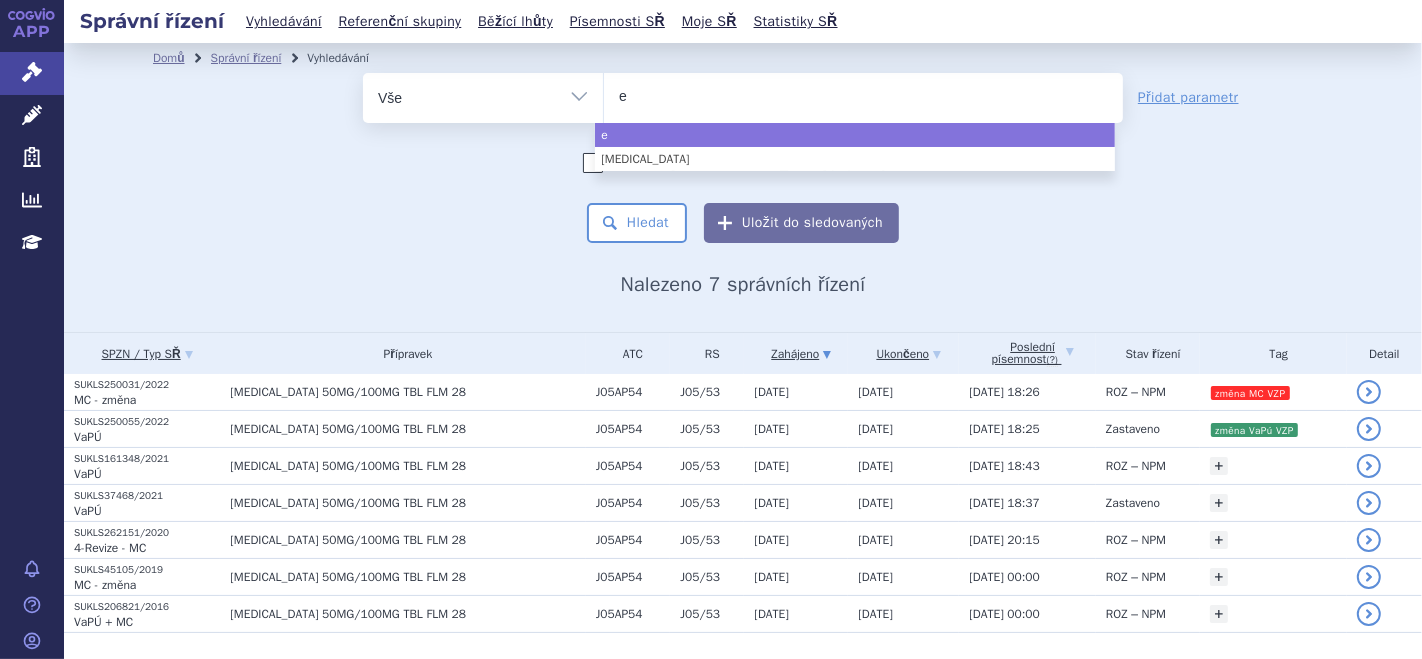 type on "ep" 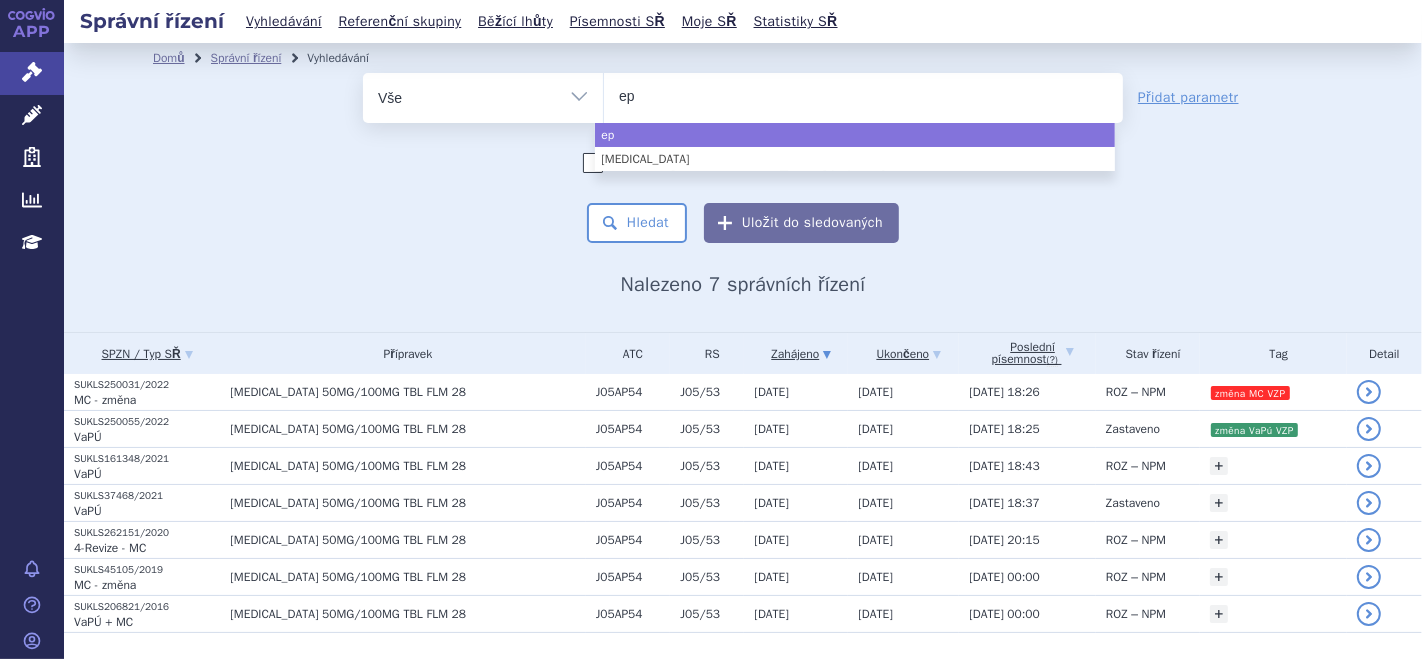 type on "epc" 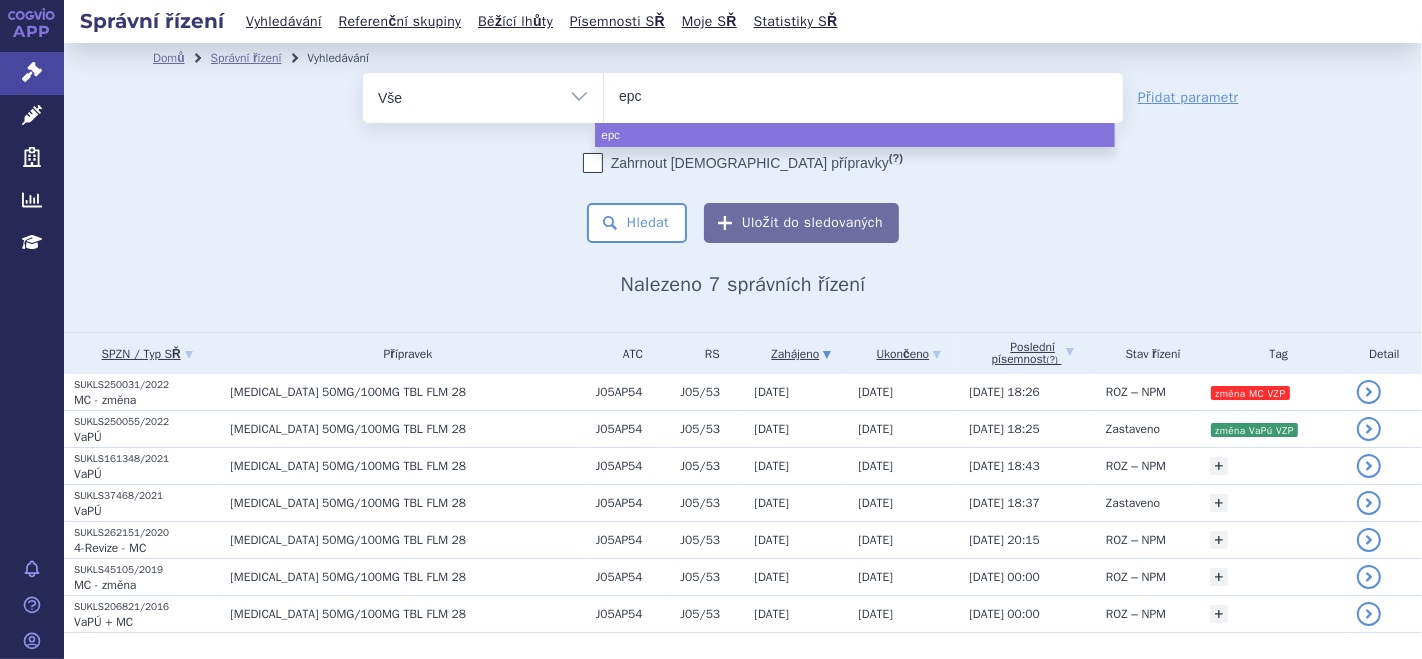 type on "epcl" 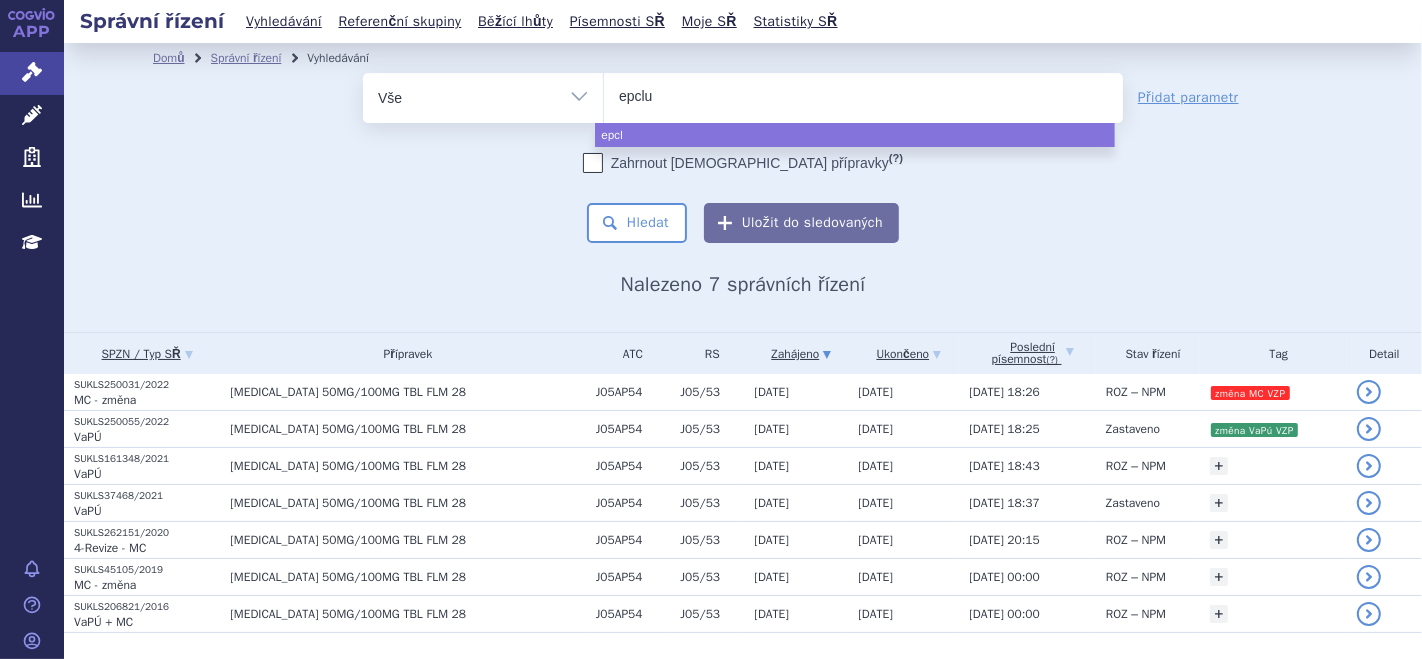 type on "epclus" 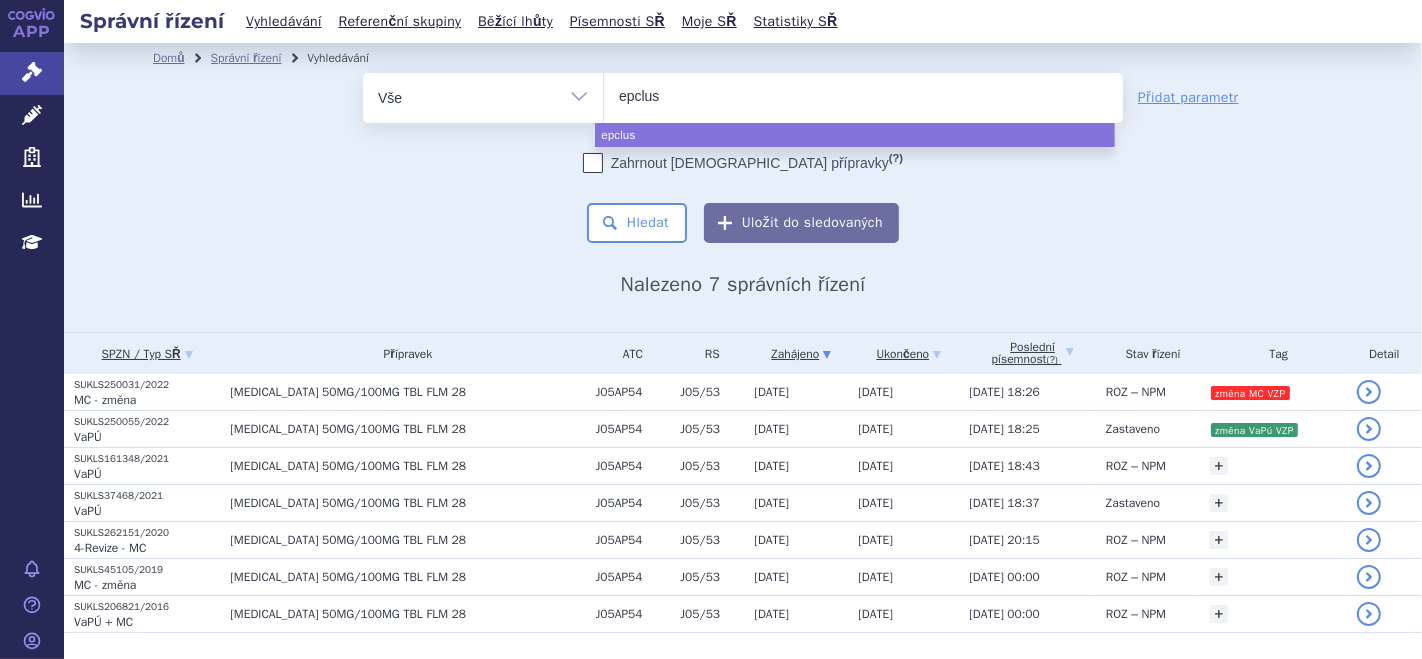 type on "epclusa" 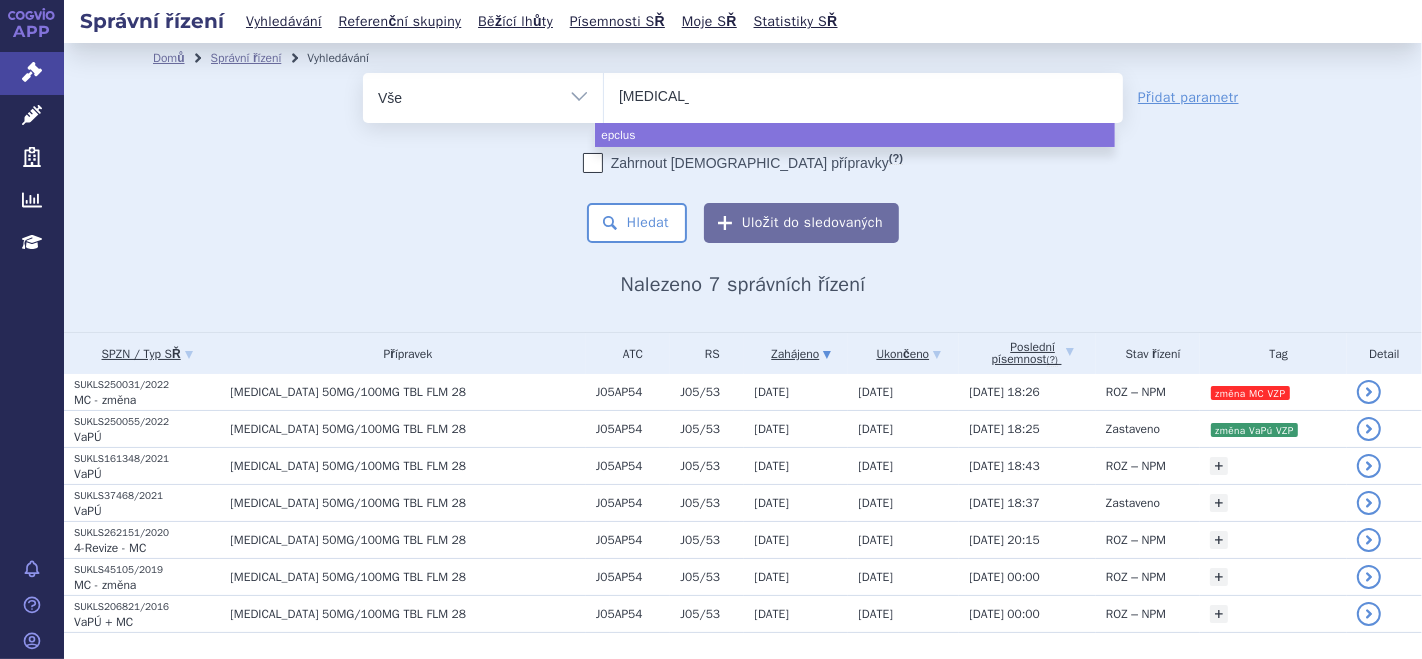 type 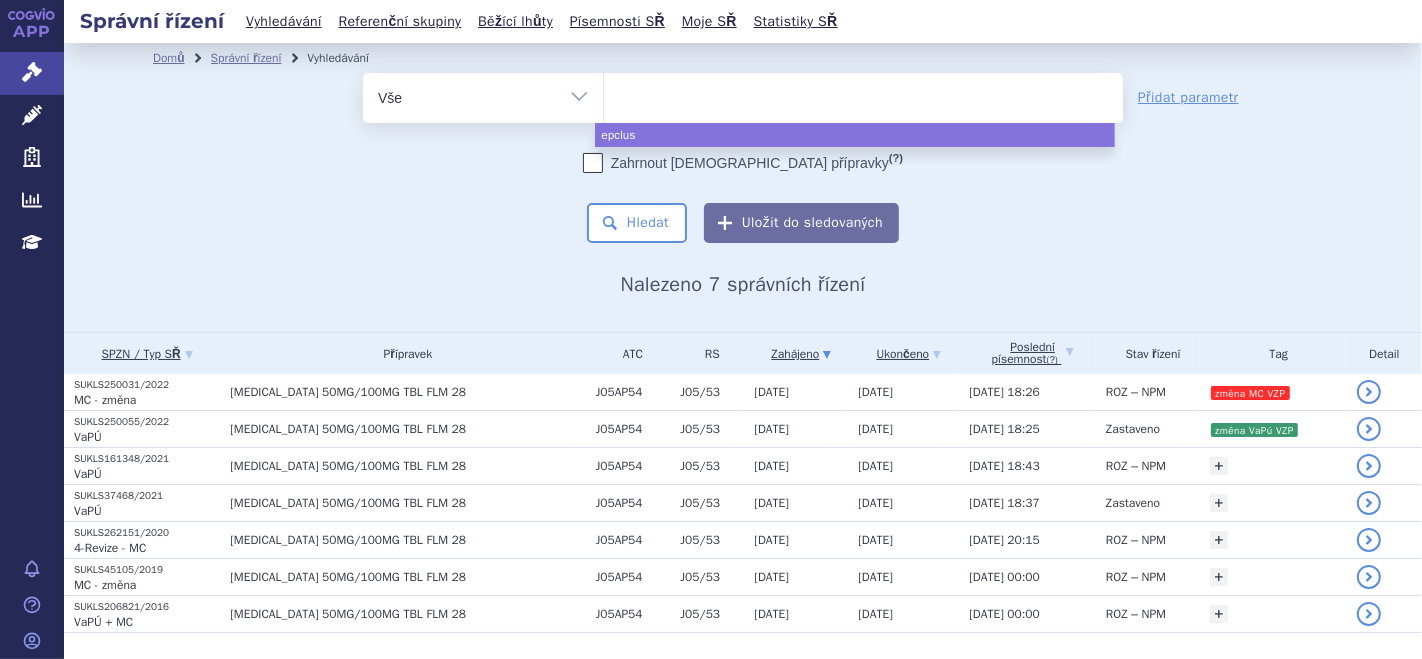 select on "epclusa" 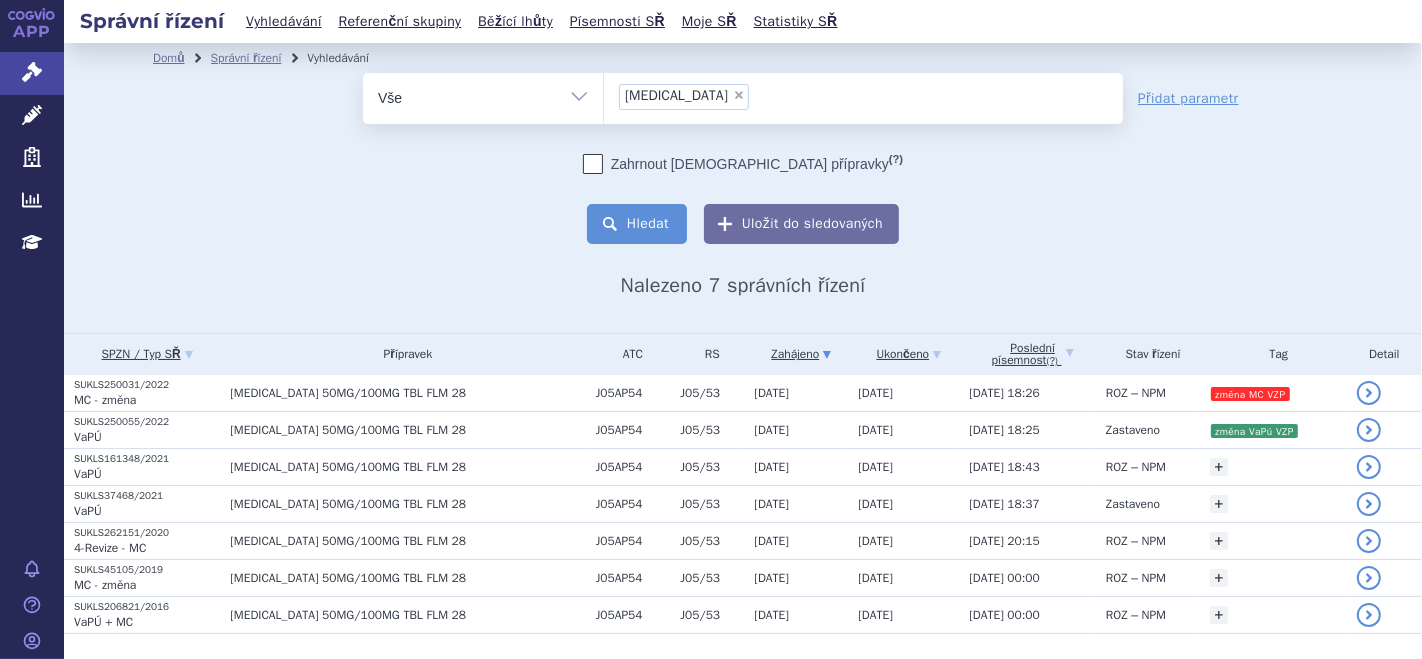 click on "Hledat" at bounding box center [637, 224] 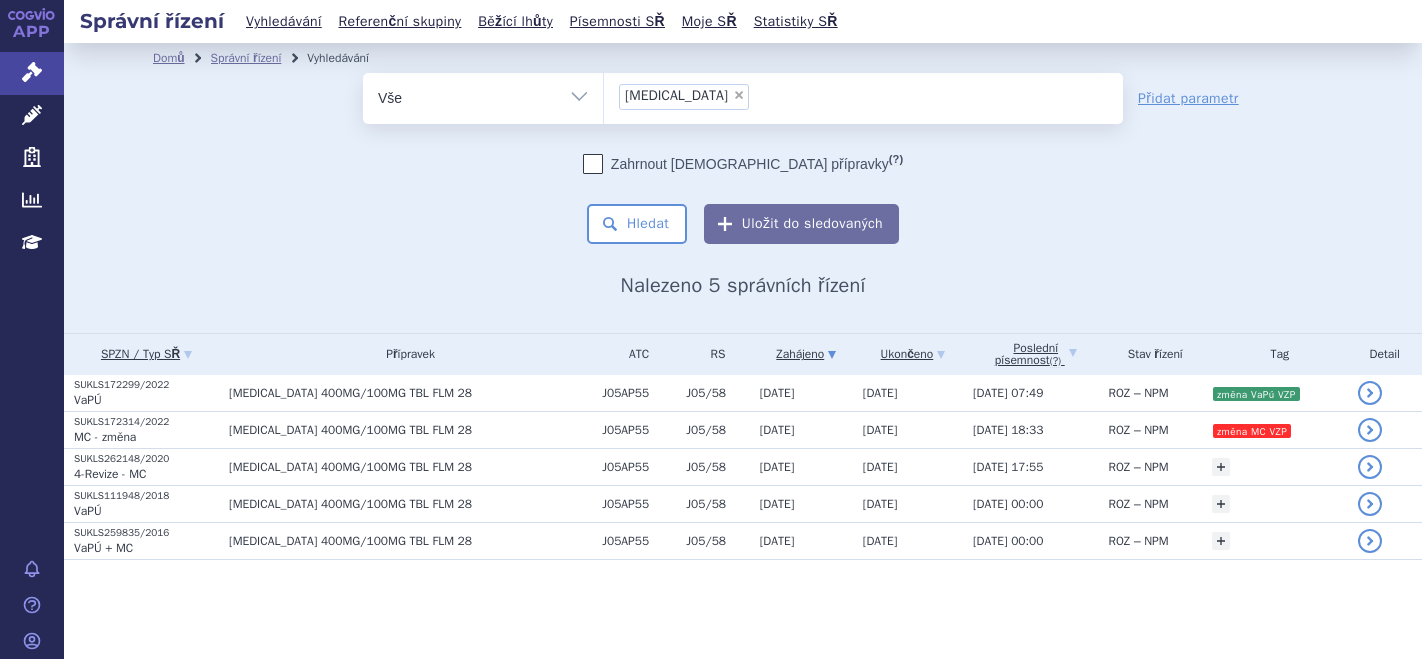 scroll, scrollTop: 0, scrollLeft: 0, axis: both 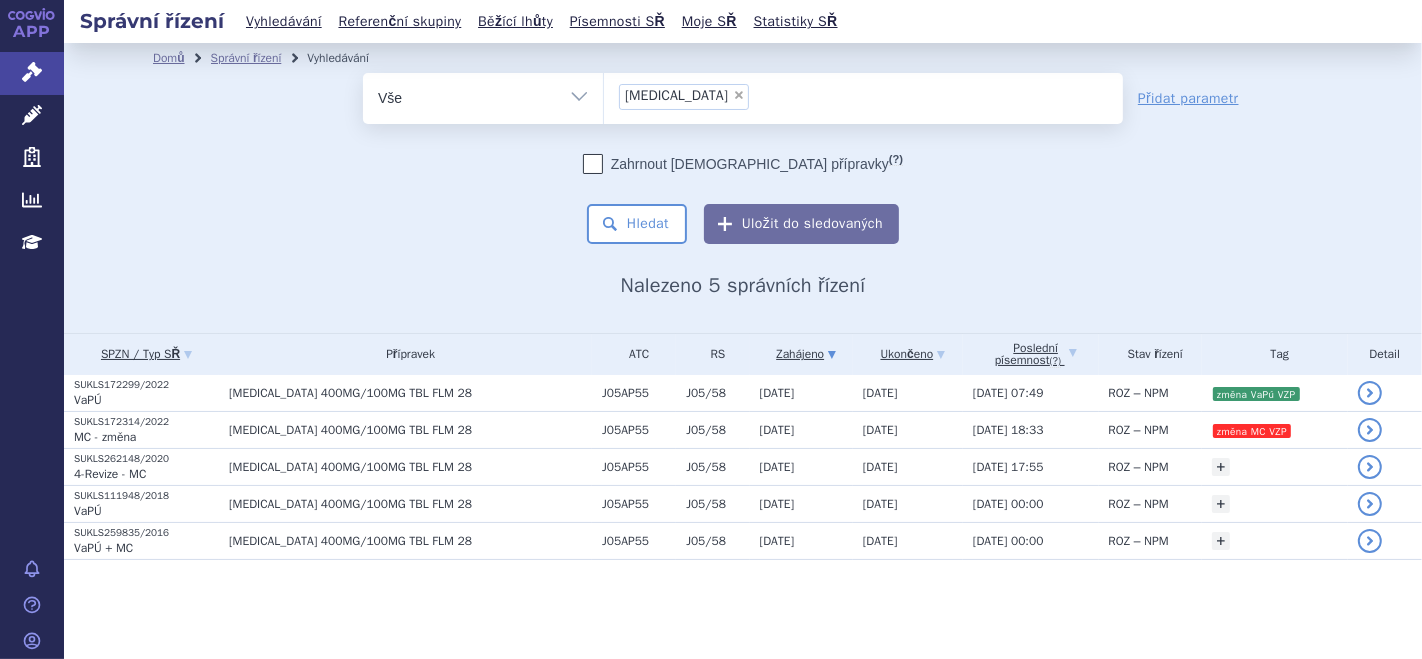 click on "×" at bounding box center [739, 95] 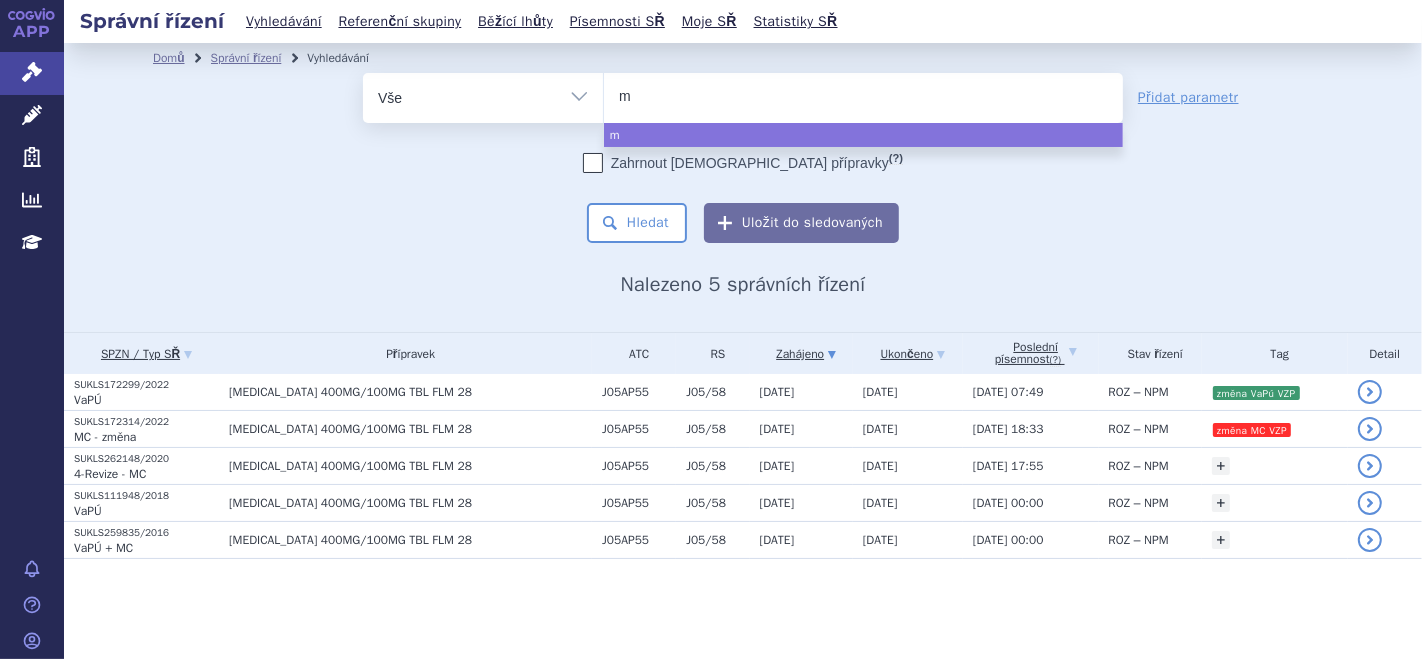 type on "ma" 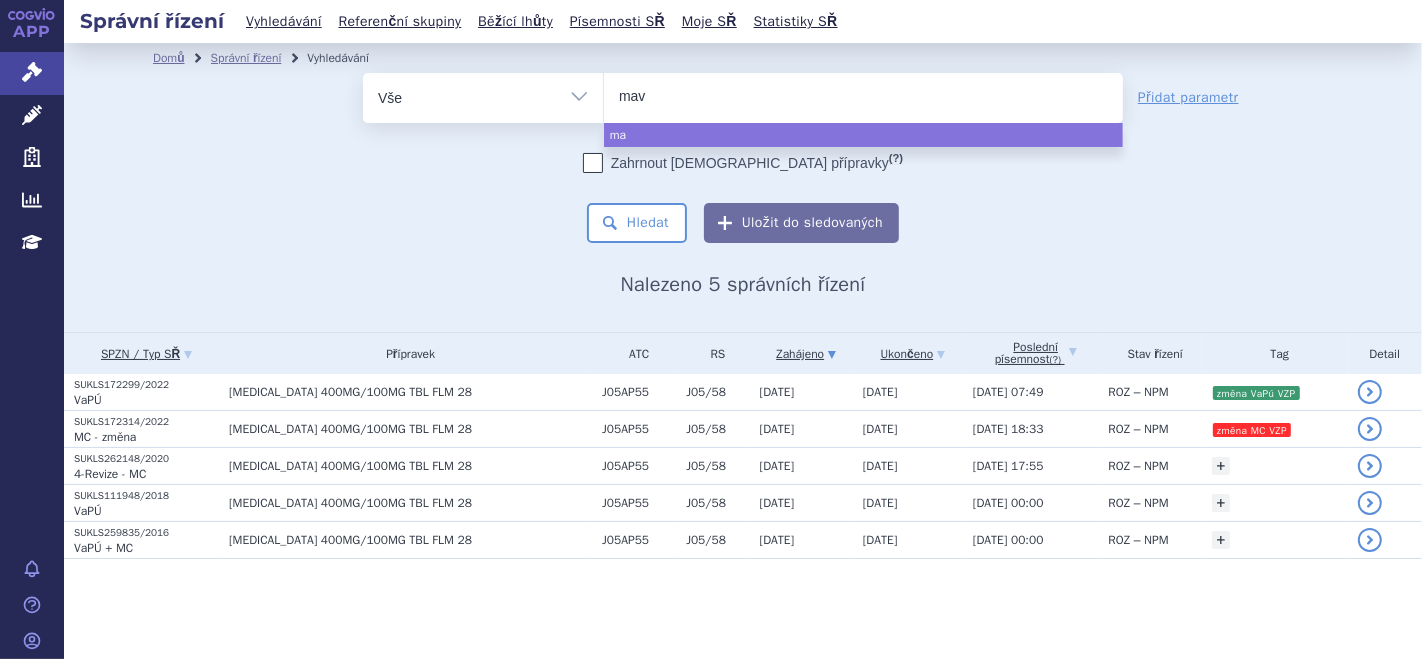 type on "mavi" 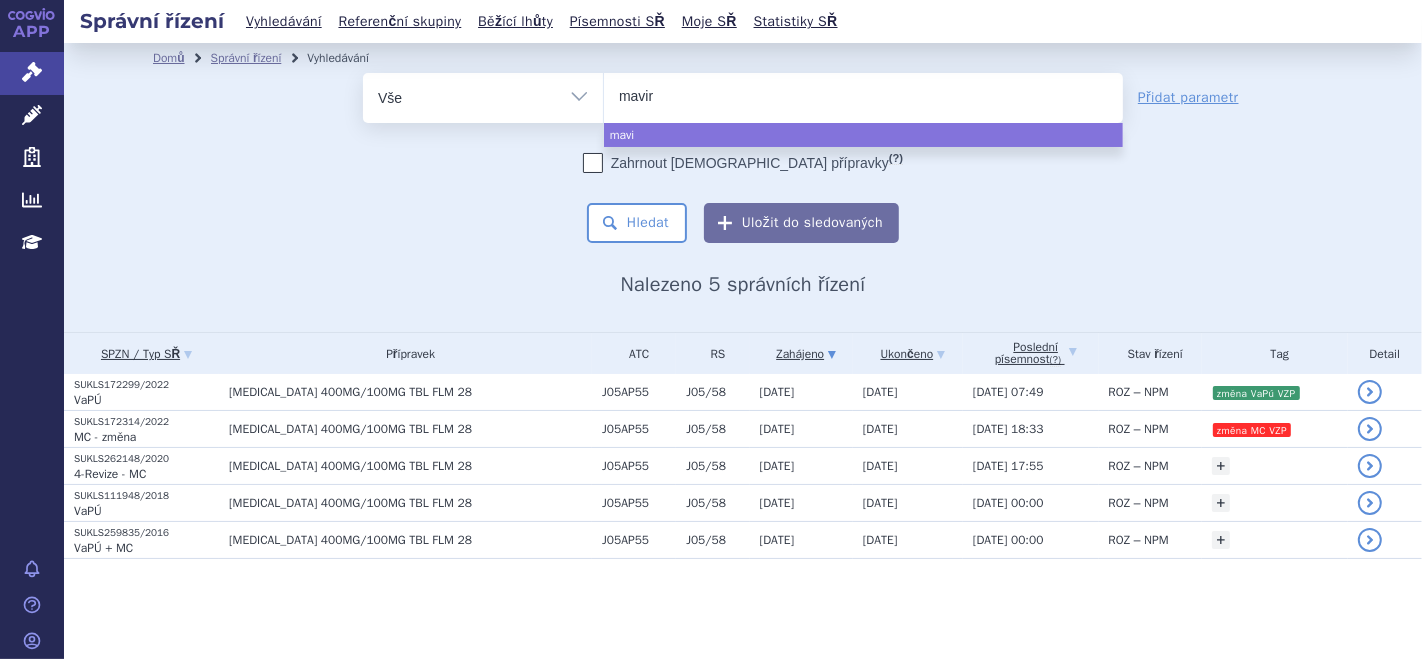 type on "mavire" 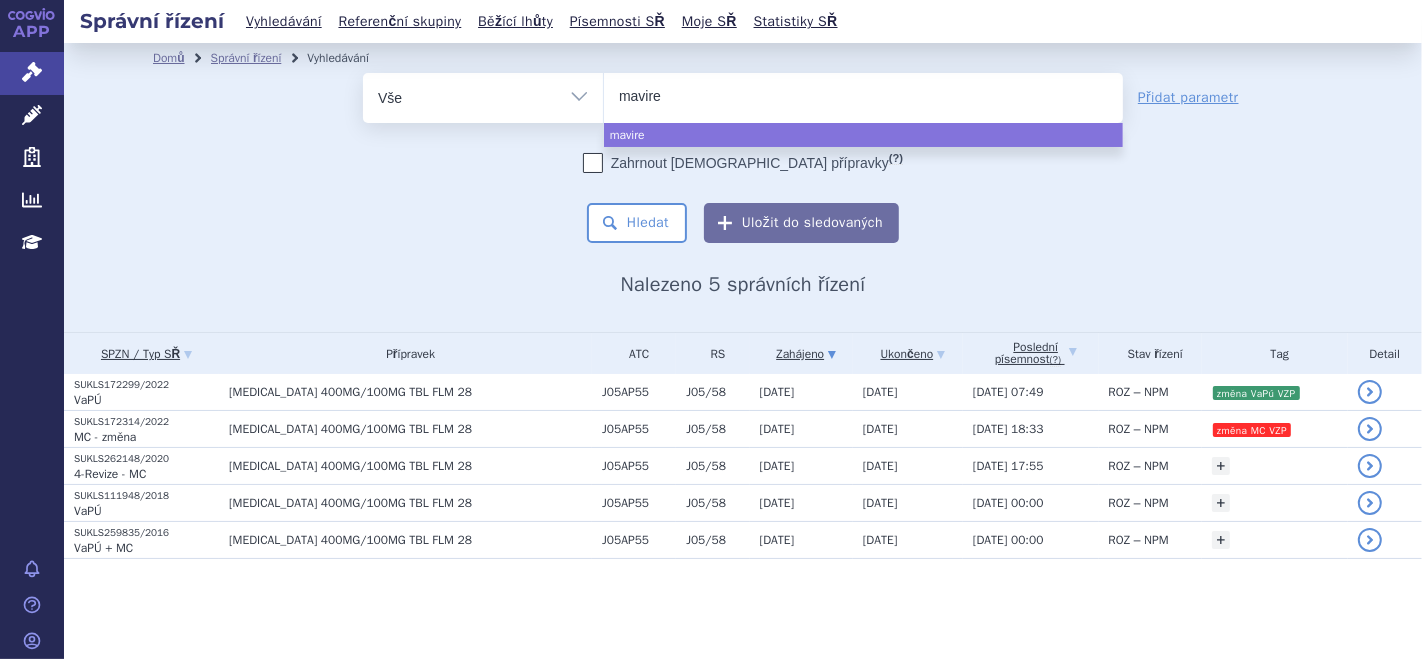 type on "maviret" 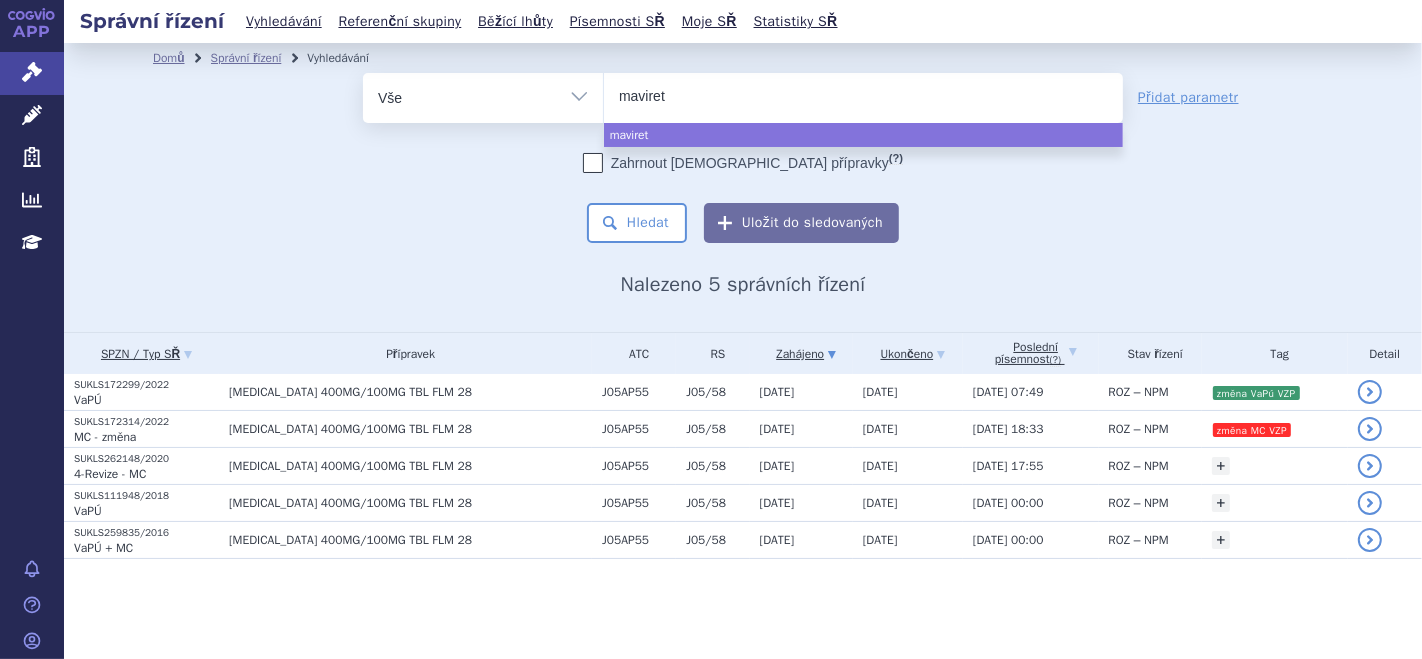 select on "maviret" 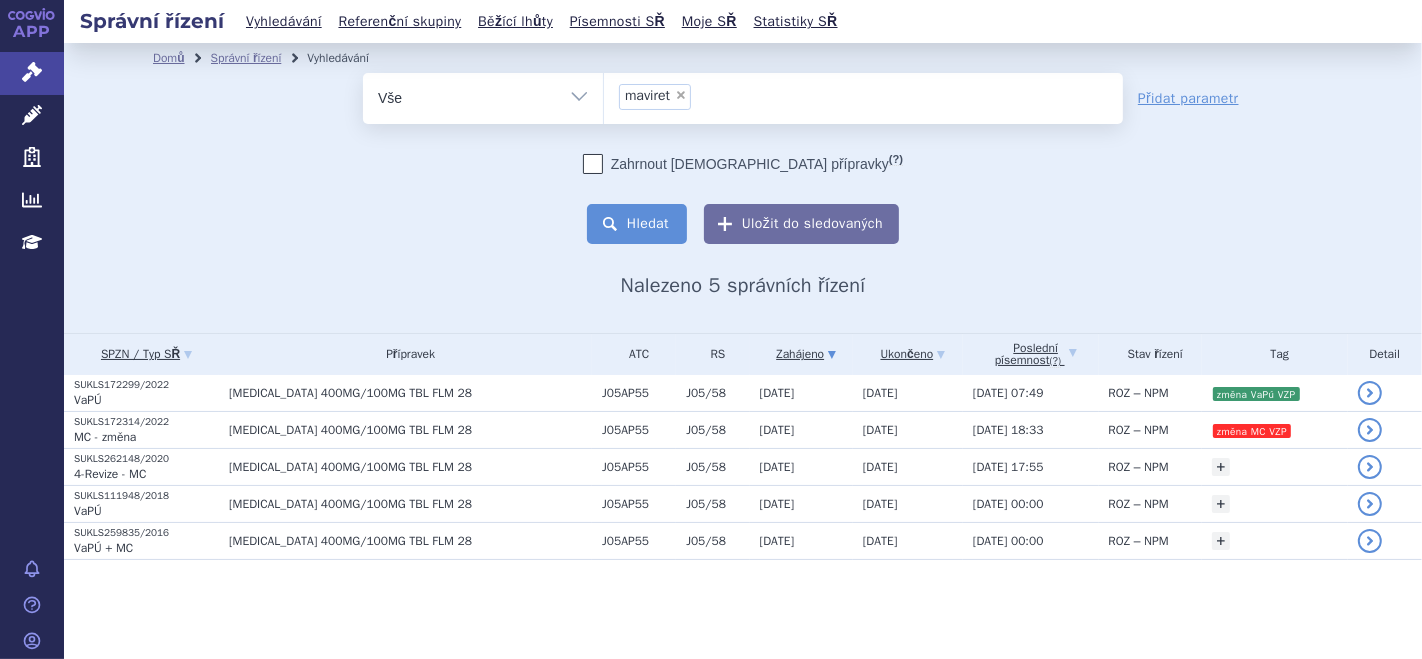 click on "Hledat" at bounding box center [637, 224] 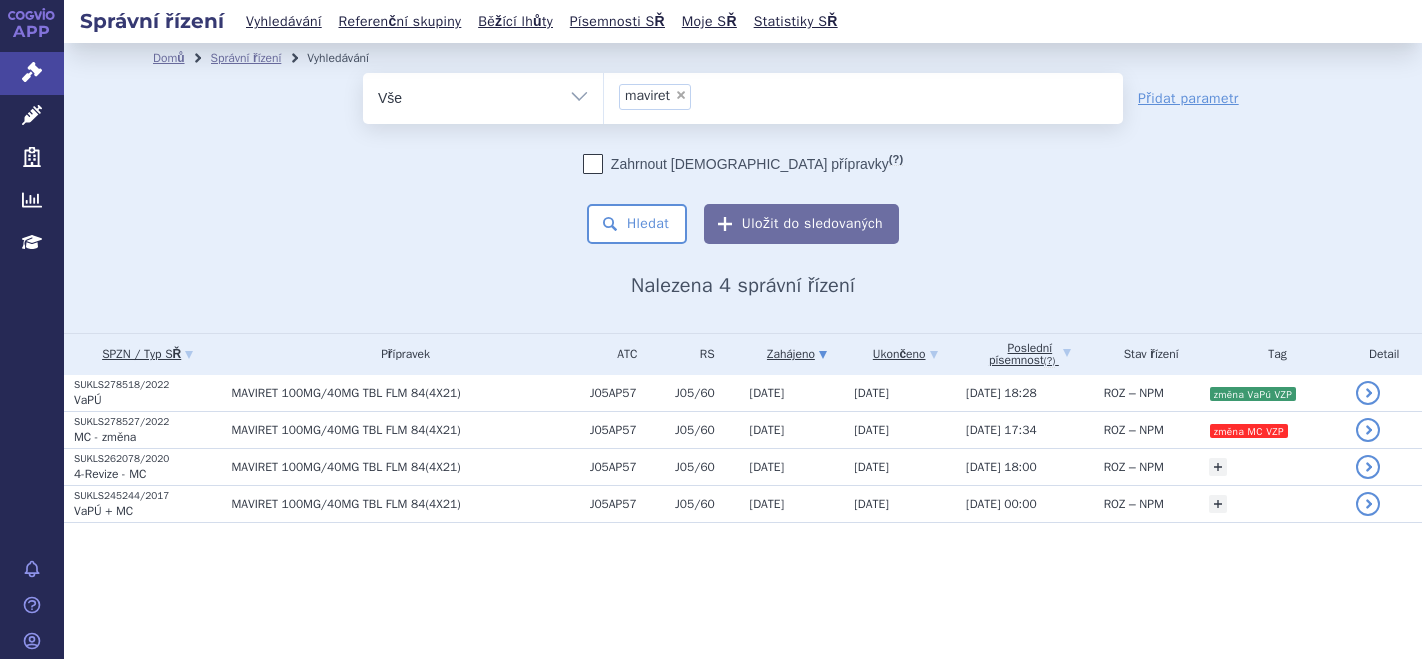 scroll, scrollTop: 0, scrollLeft: 0, axis: both 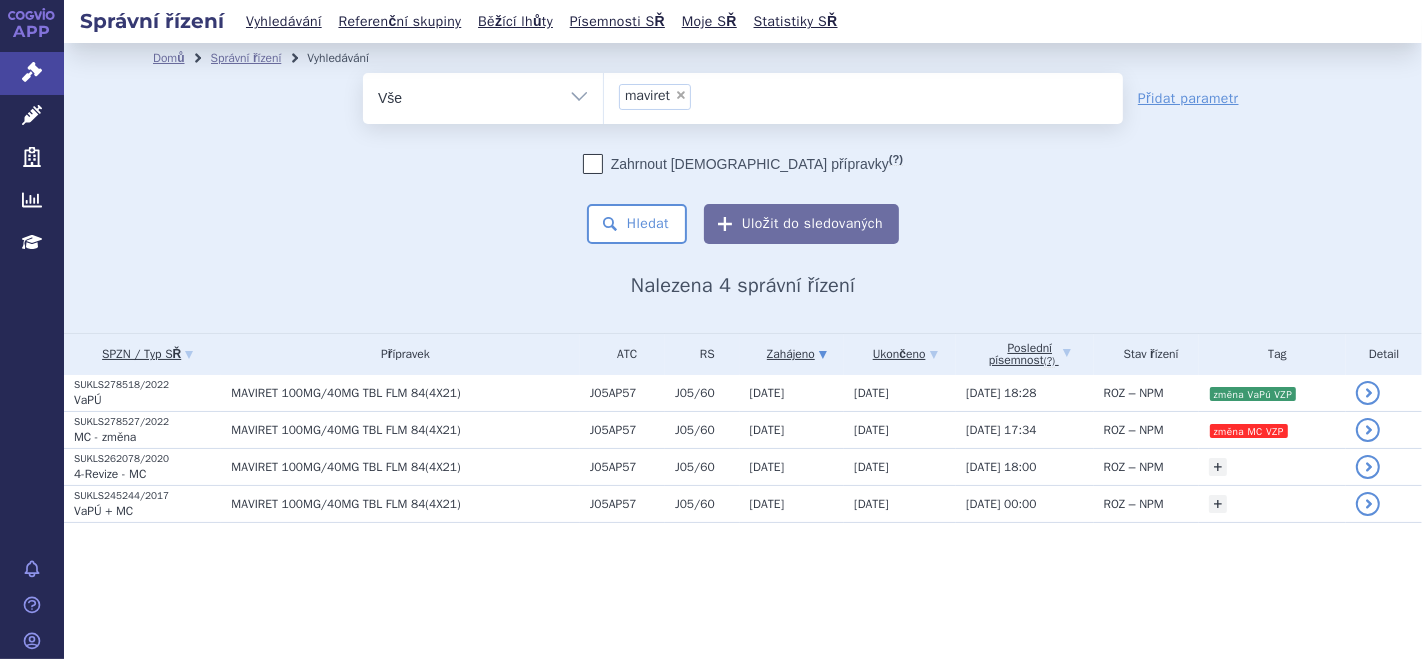 click on "×" at bounding box center (681, 95) 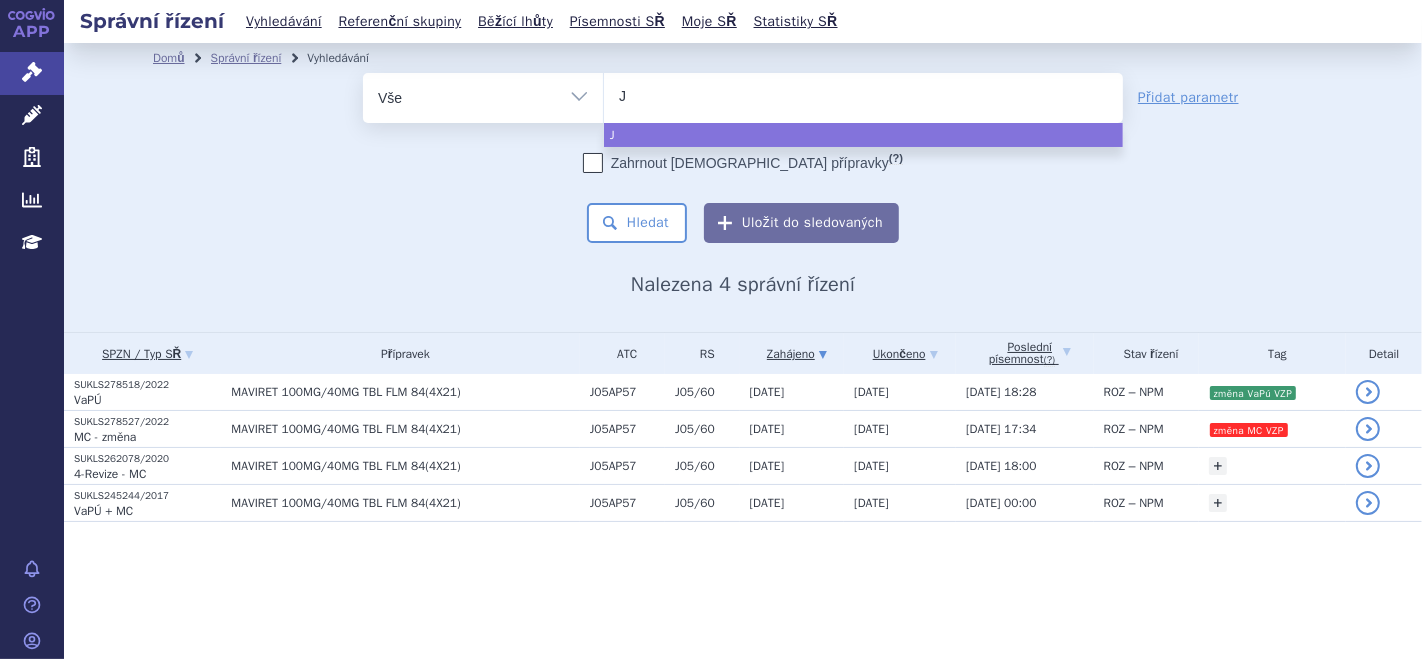 type on "J0" 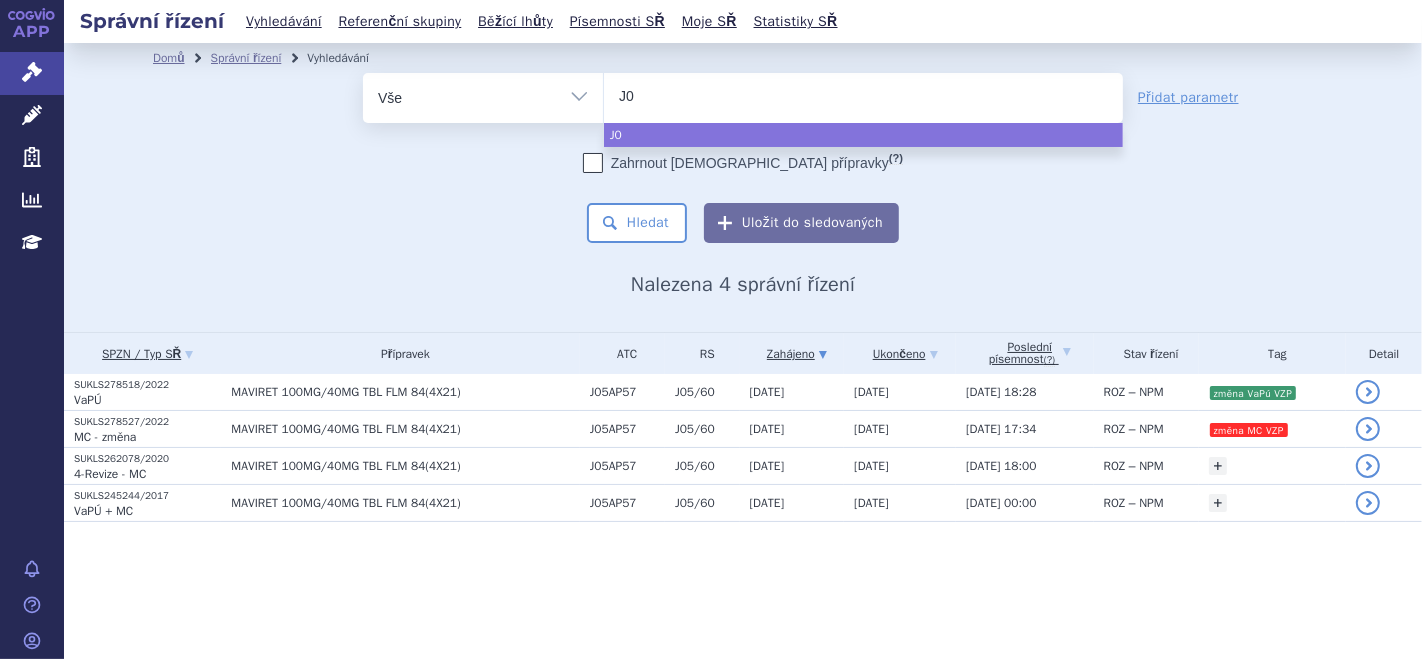 type on "J05" 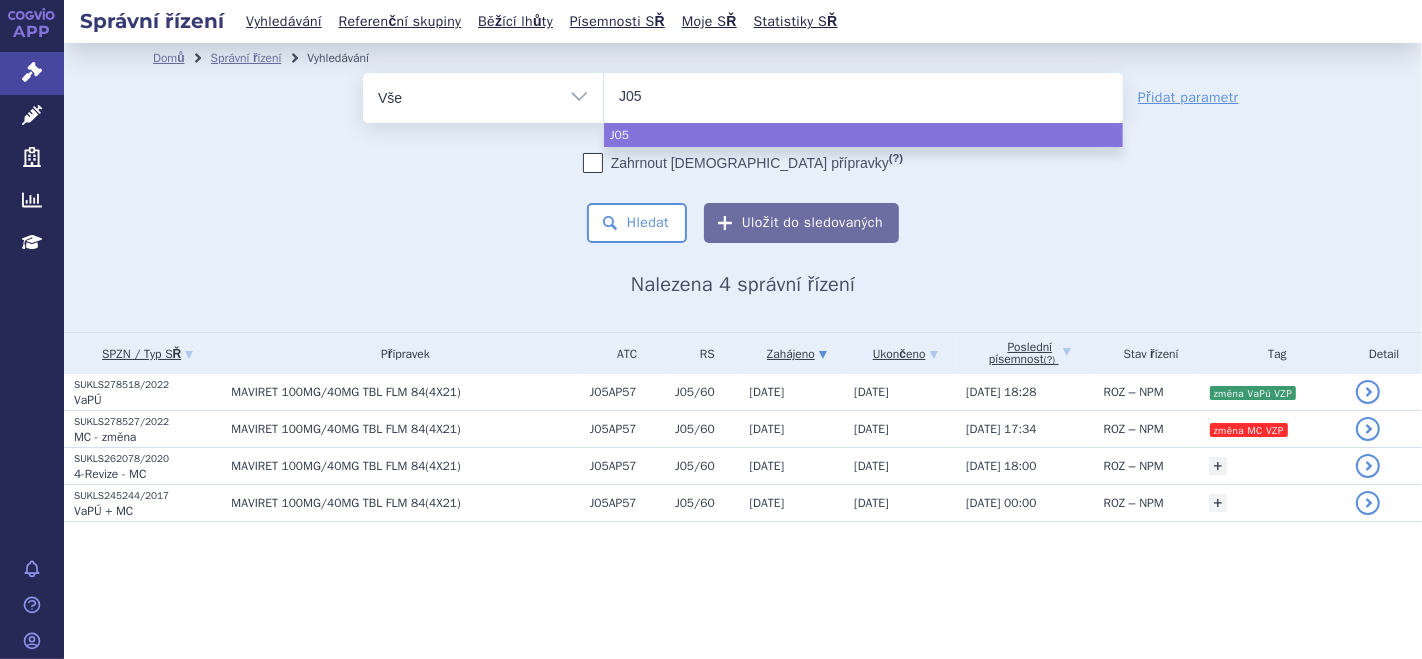 select on "J05" 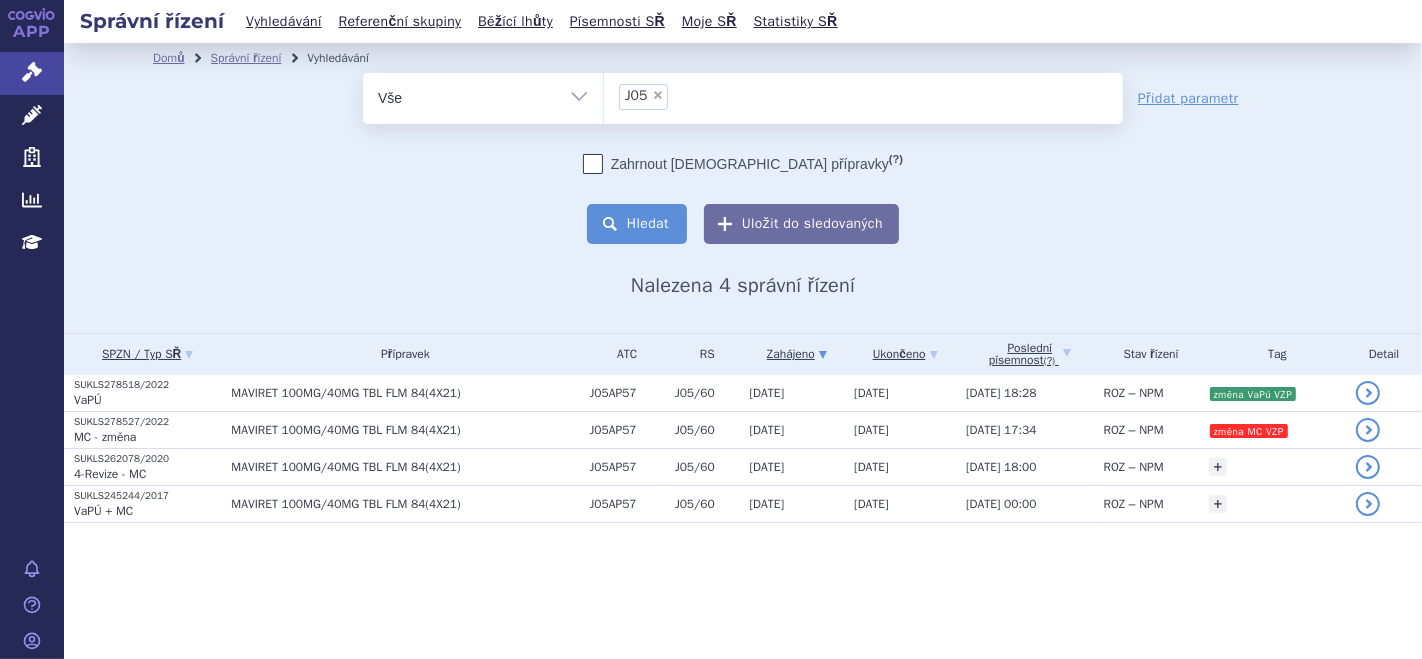 click on "Hledat" at bounding box center (637, 224) 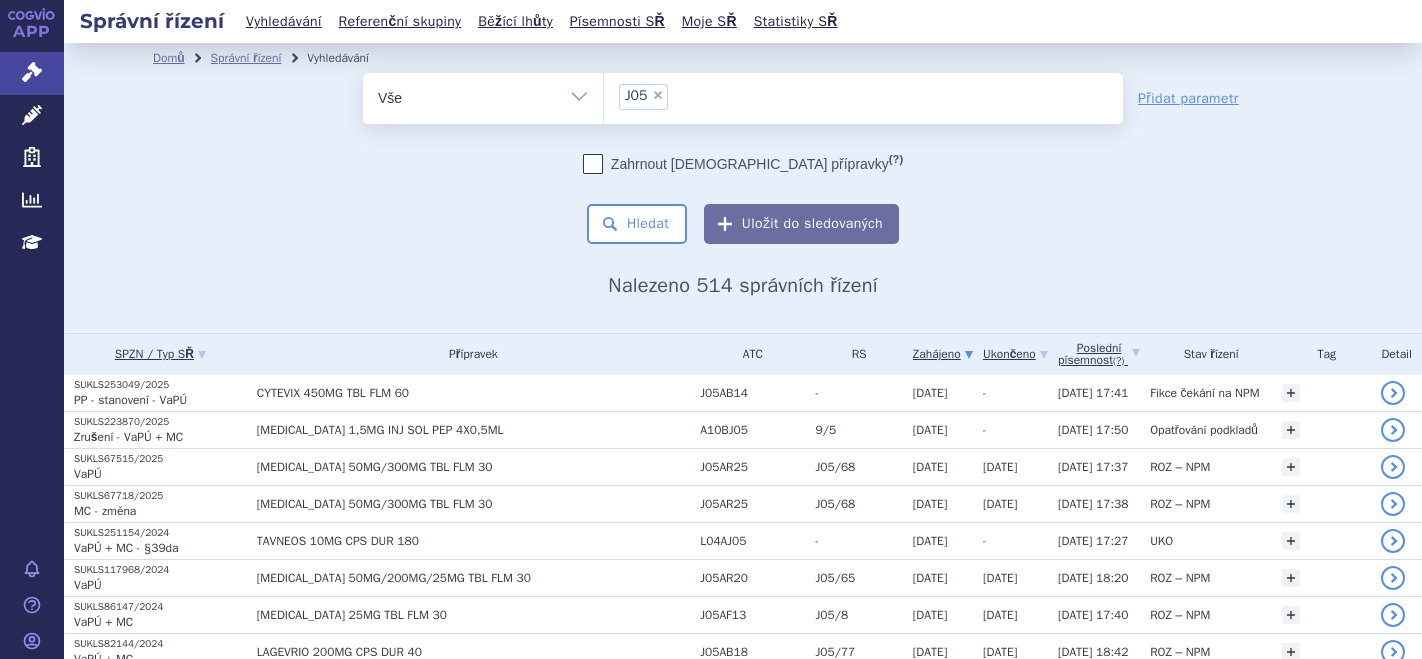 scroll, scrollTop: 0, scrollLeft: 0, axis: both 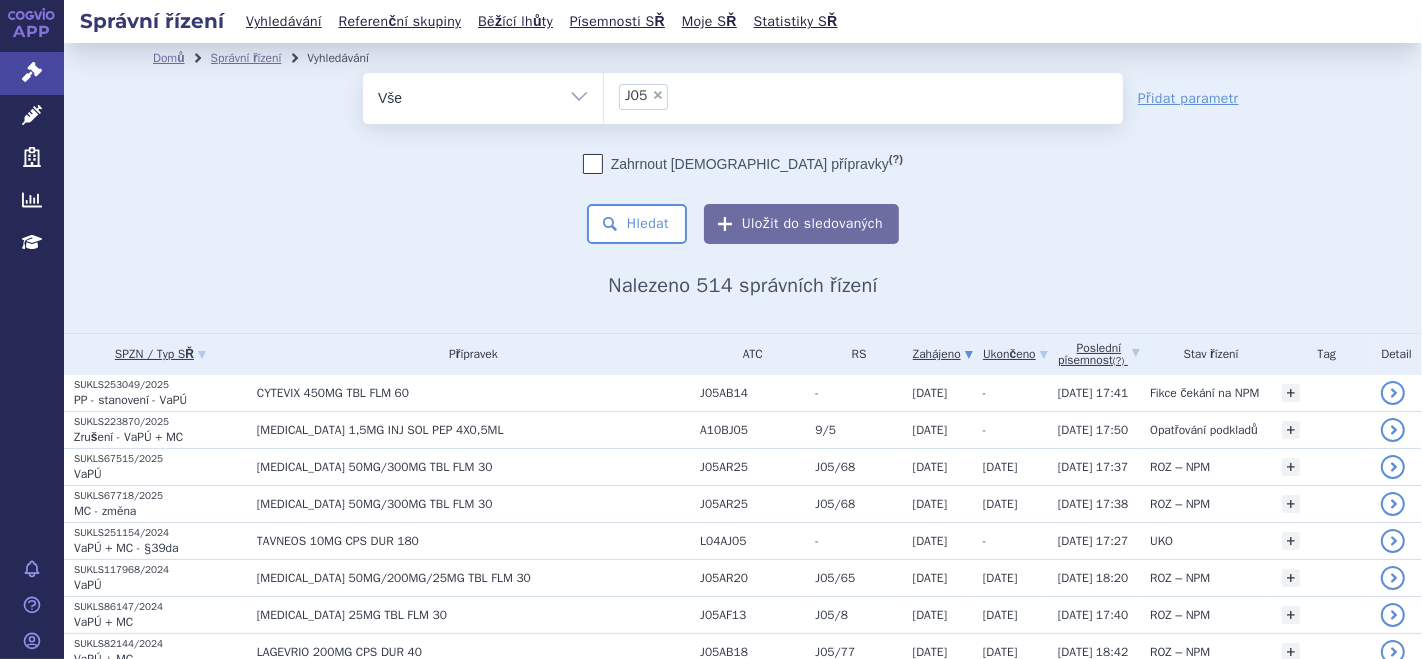 click on "× J05" at bounding box center (863, 95) 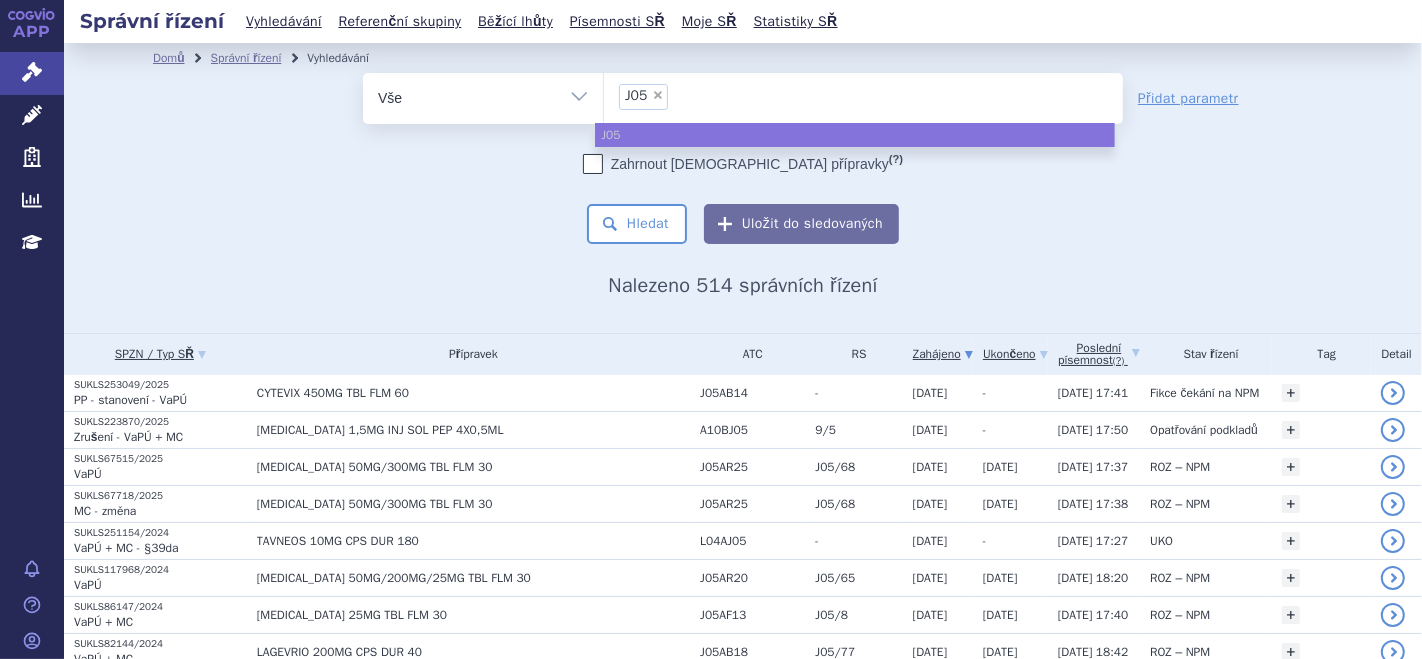 select 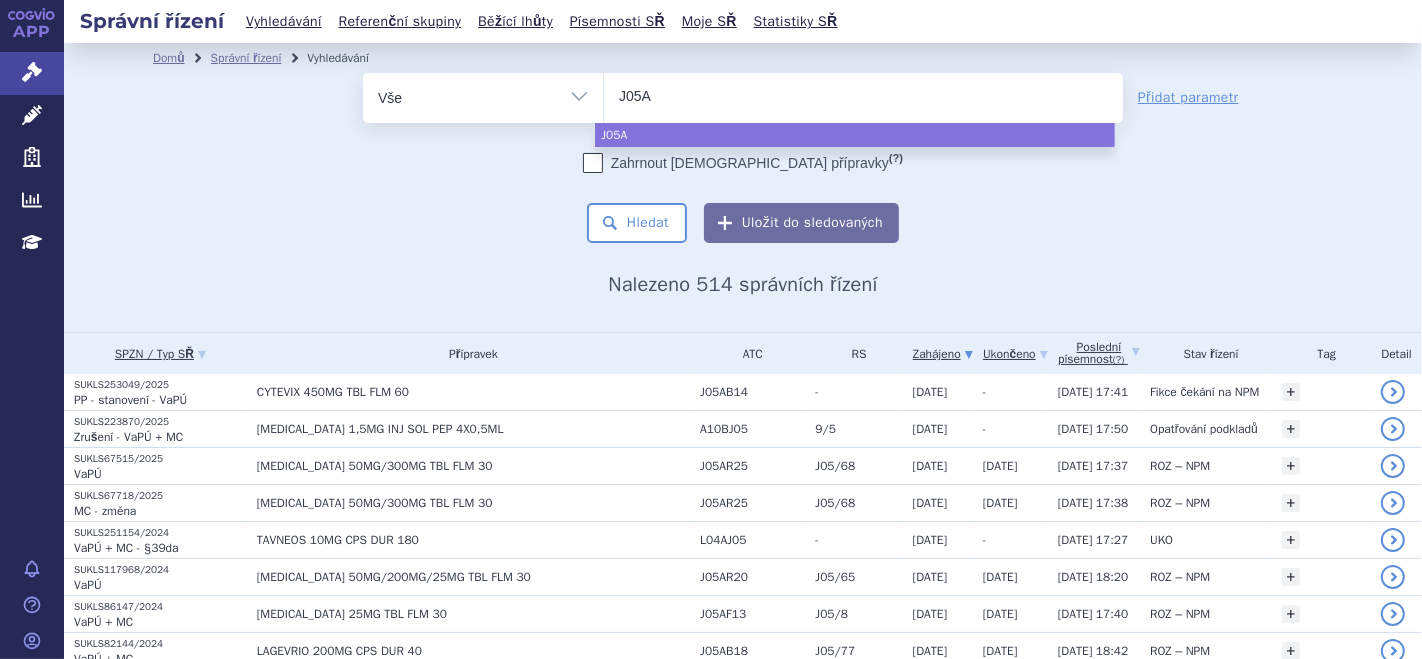 type on "J05AP" 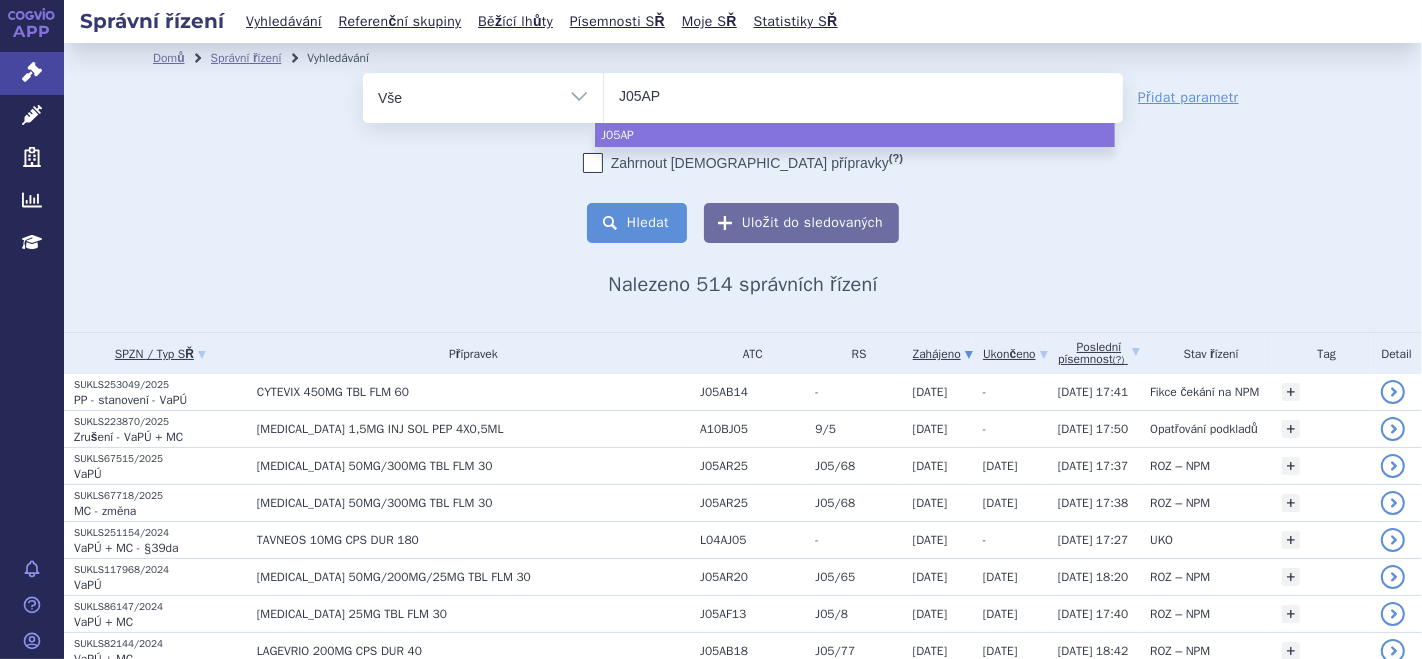 select on "J05AP" 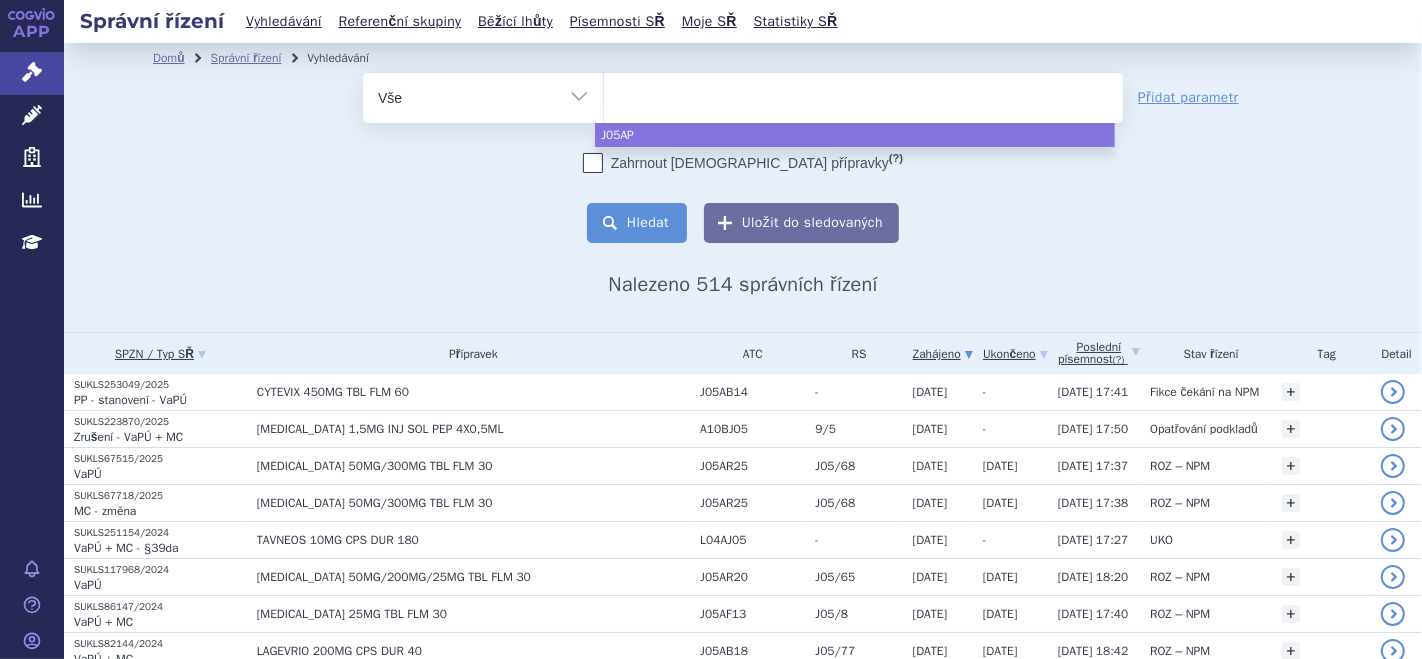 click on "Hledat" at bounding box center [637, 223] 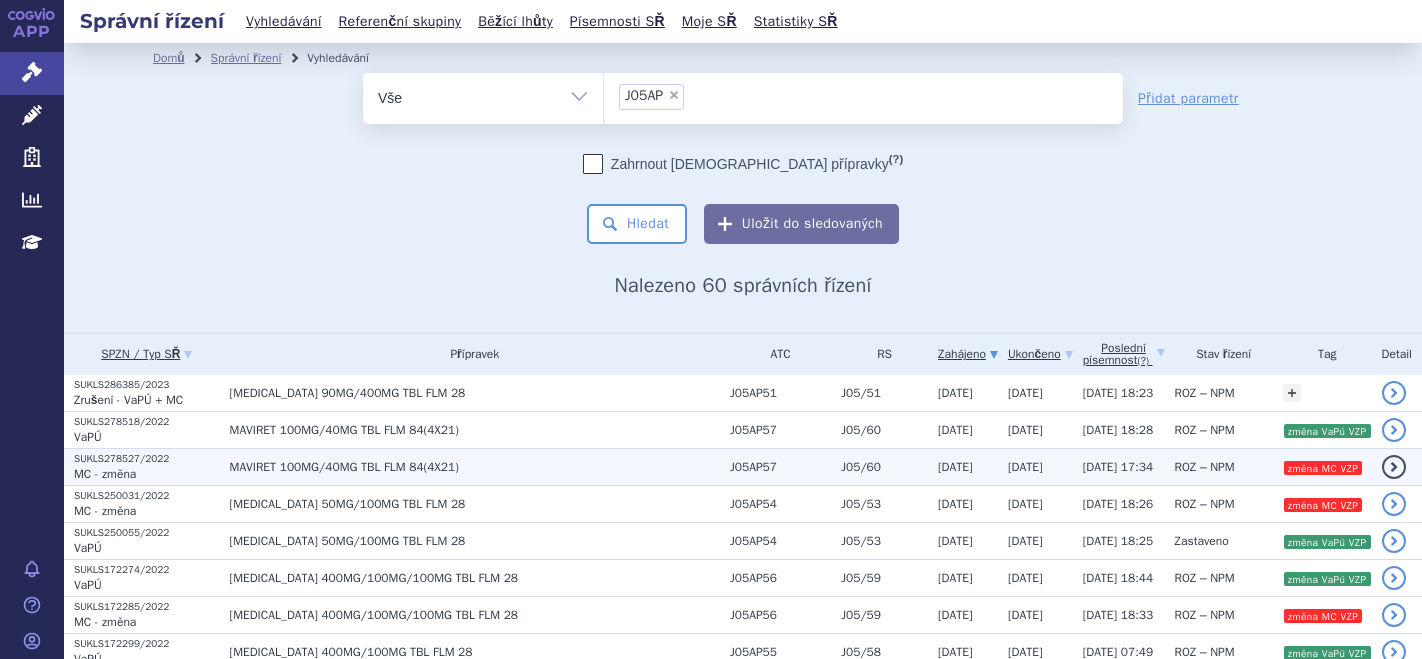 scroll, scrollTop: 0, scrollLeft: 0, axis: both 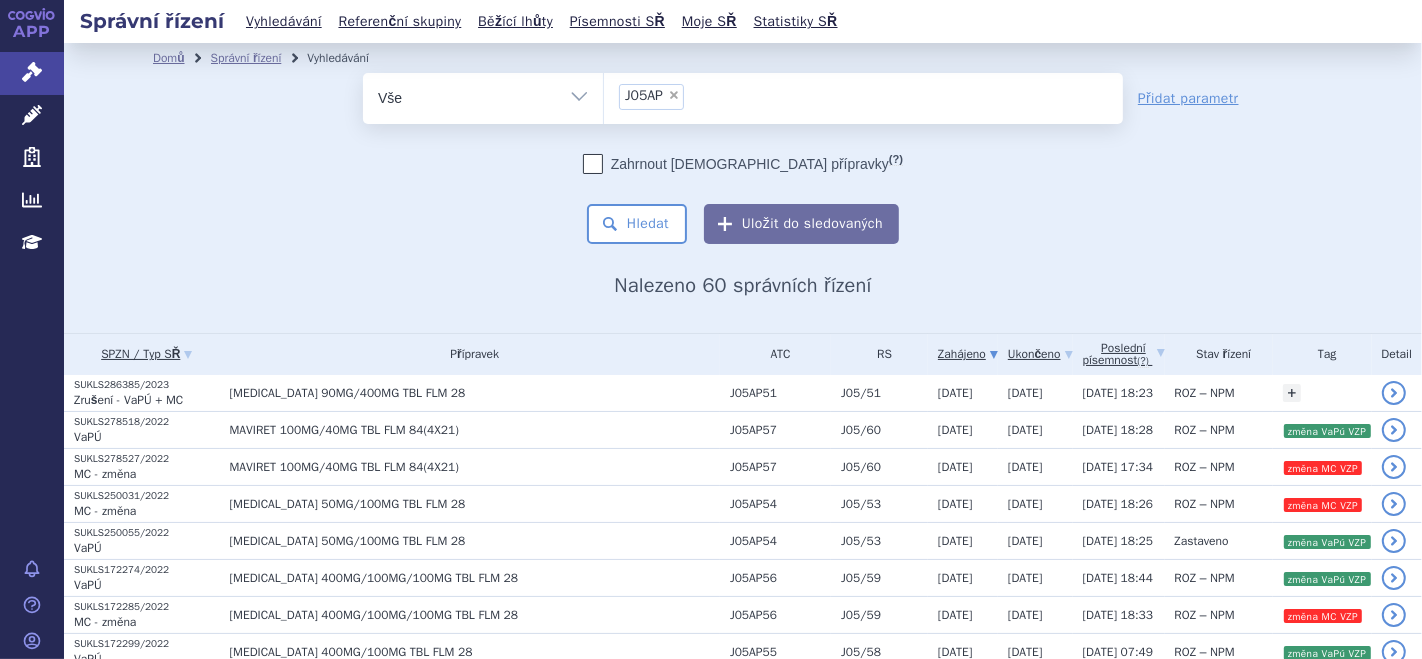 click on "× J05AP" at bounding box center (651, 97) 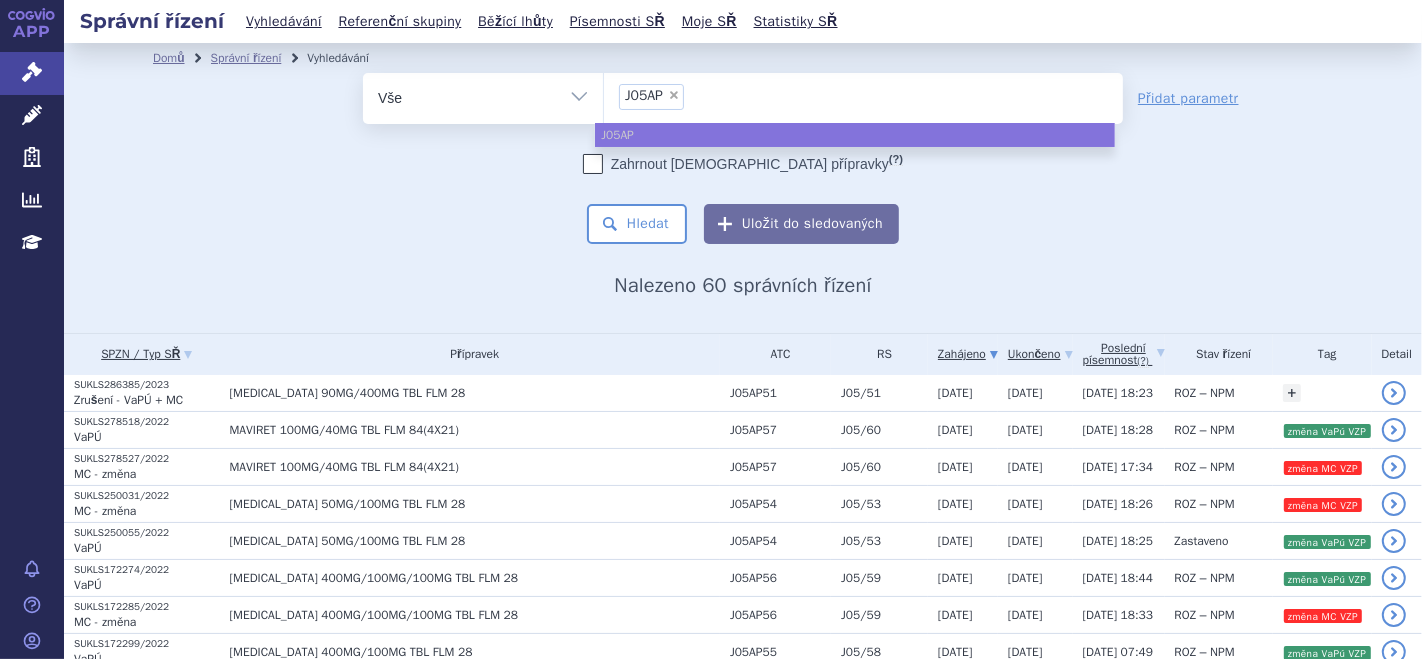 click on "×" at bounding box center [674, 95] 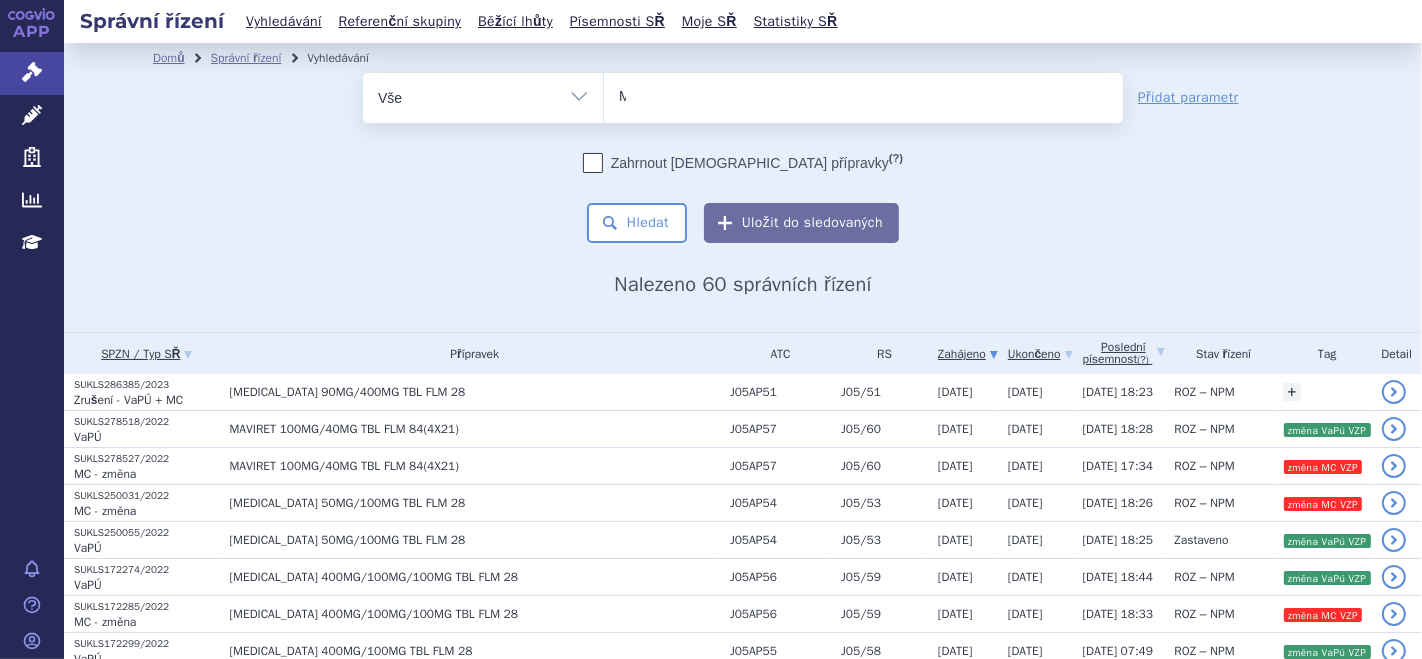 type on "MA" 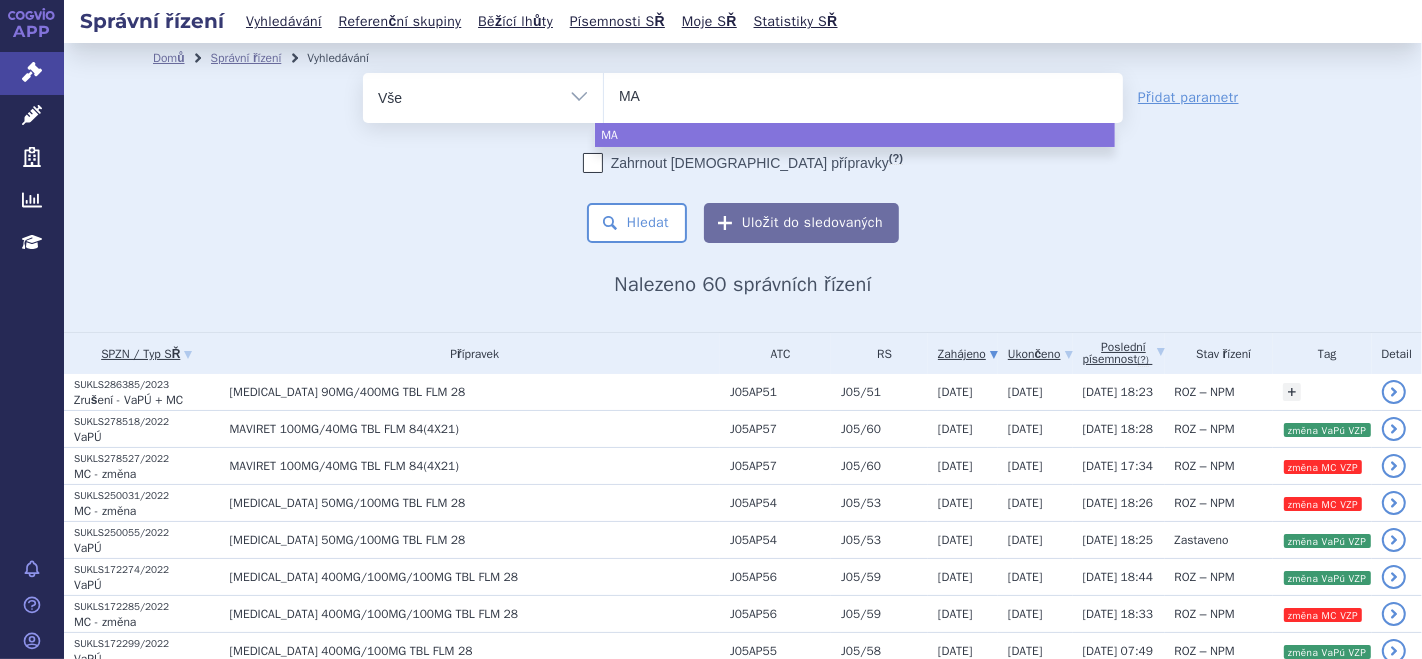 type on "MAV" 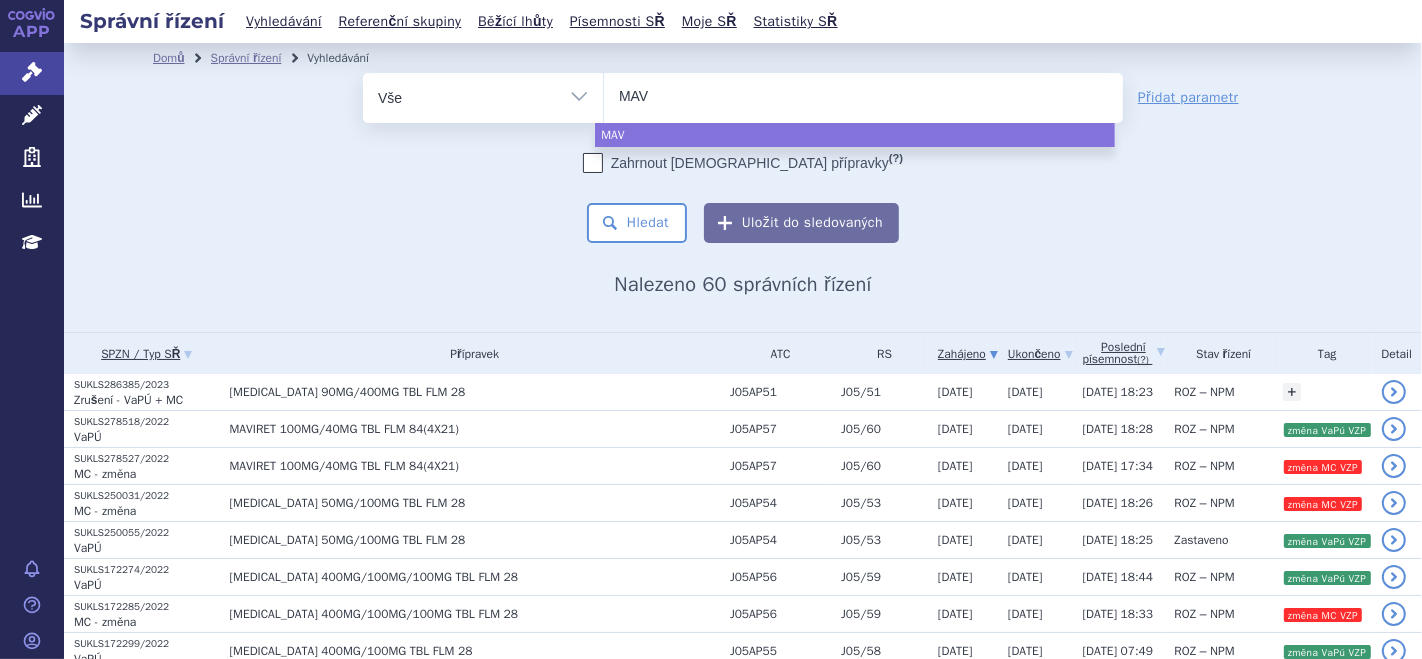 type on "MAVI" 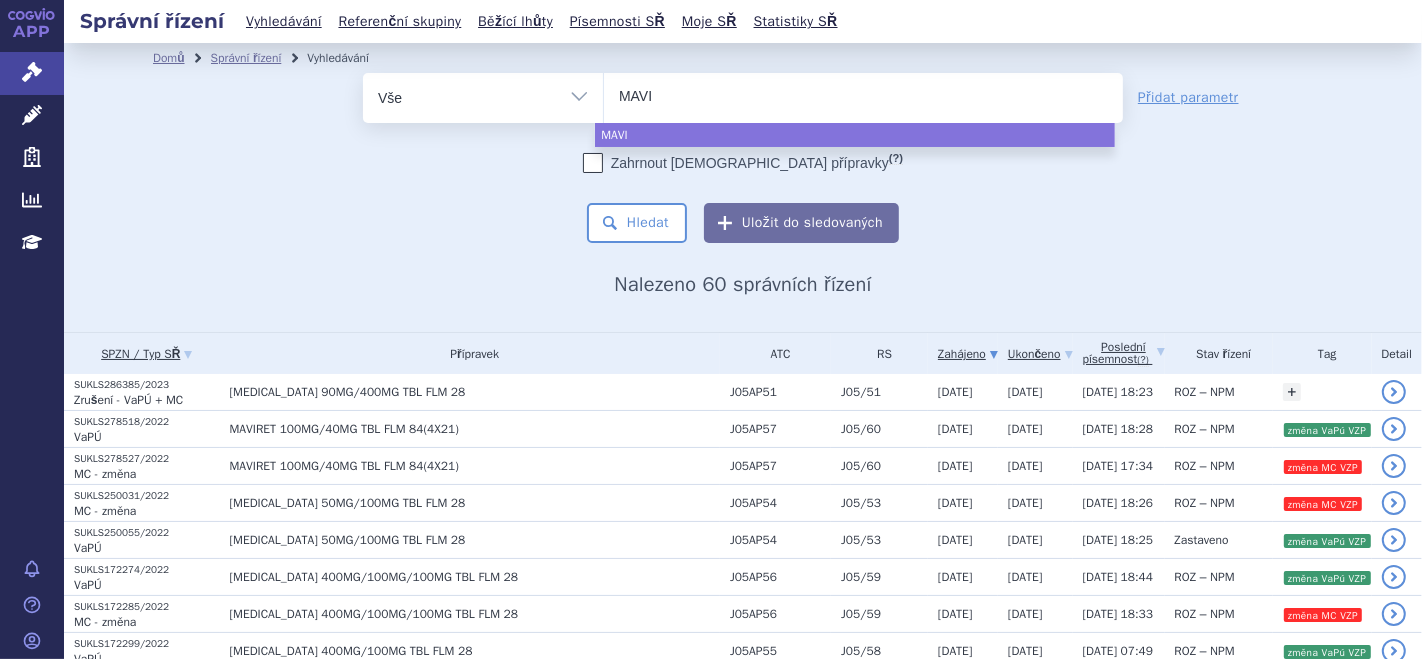 type on "MAVIR" 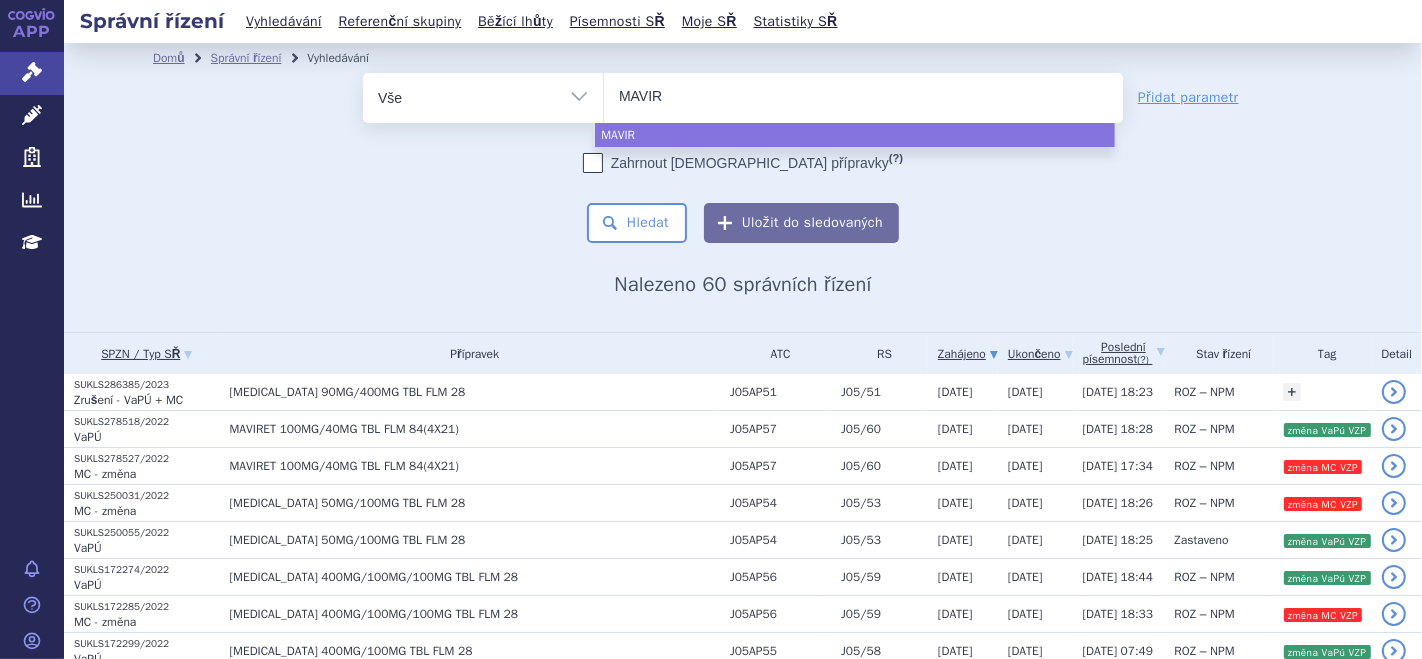type on "MAVIRE" 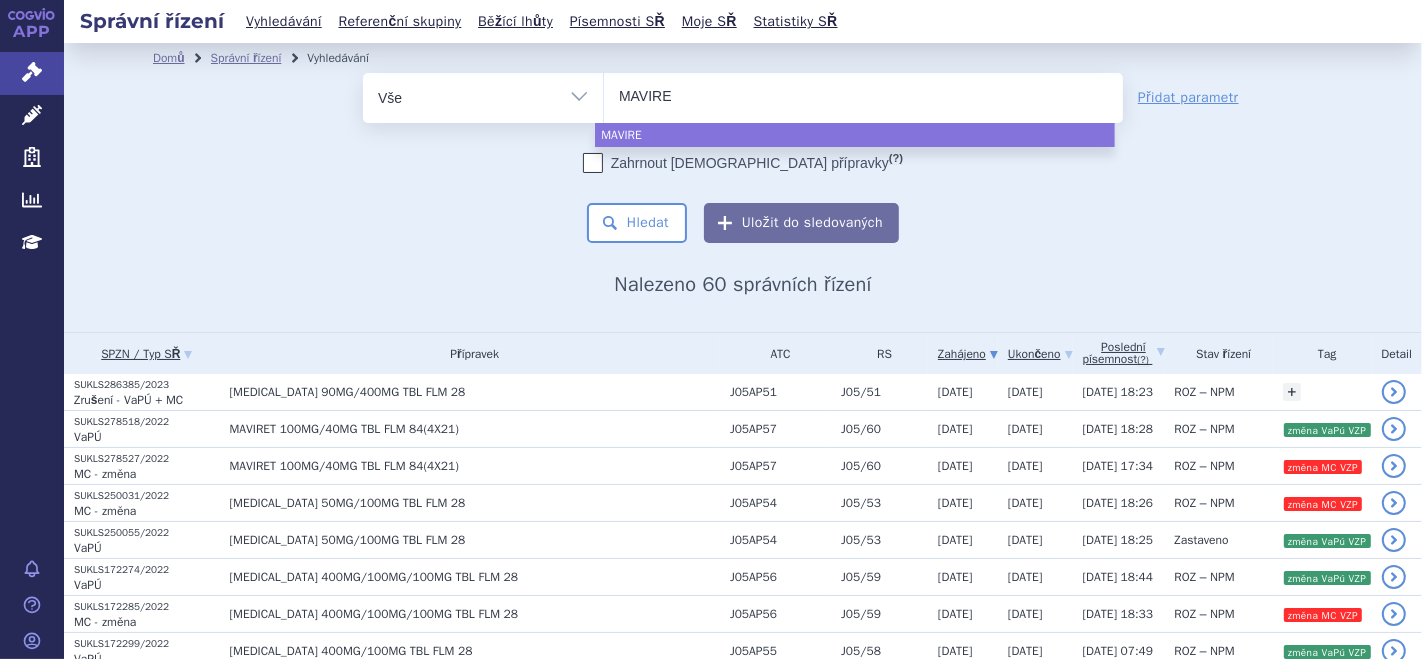 type on "MAVIRET" 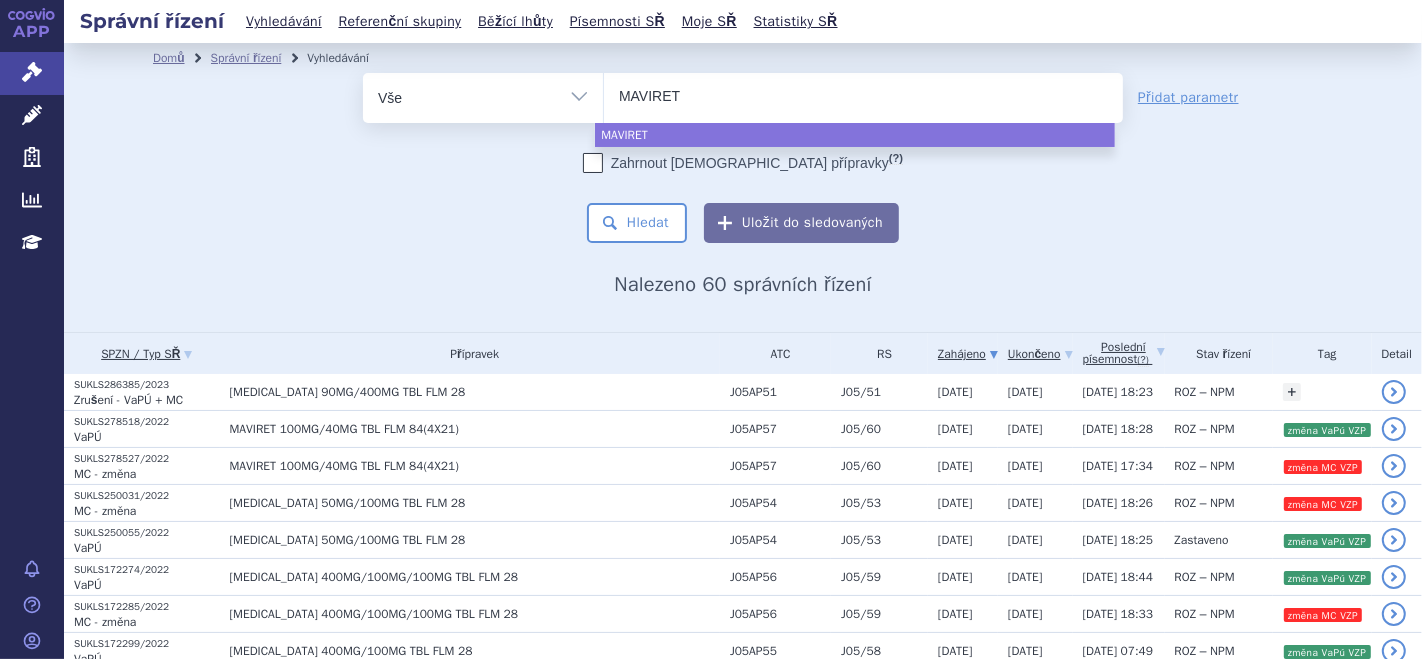 type on "MAVIRET," 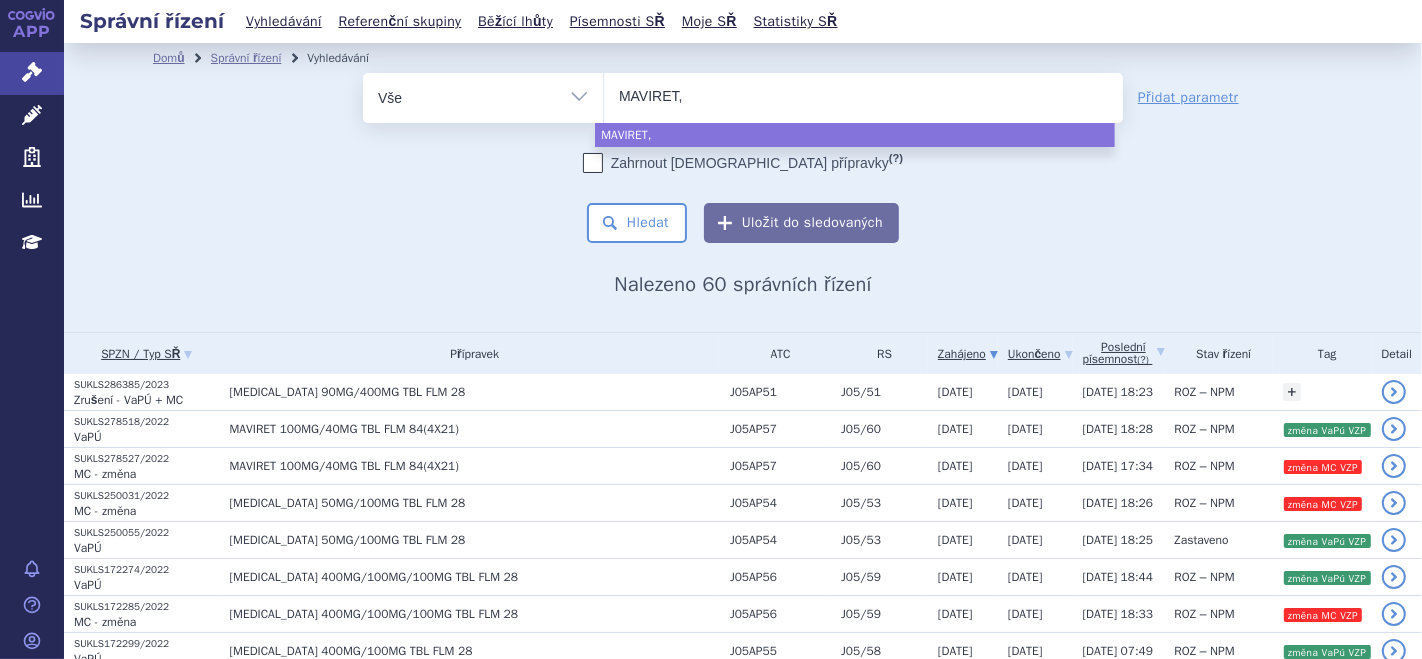 type on "MAVIRET," 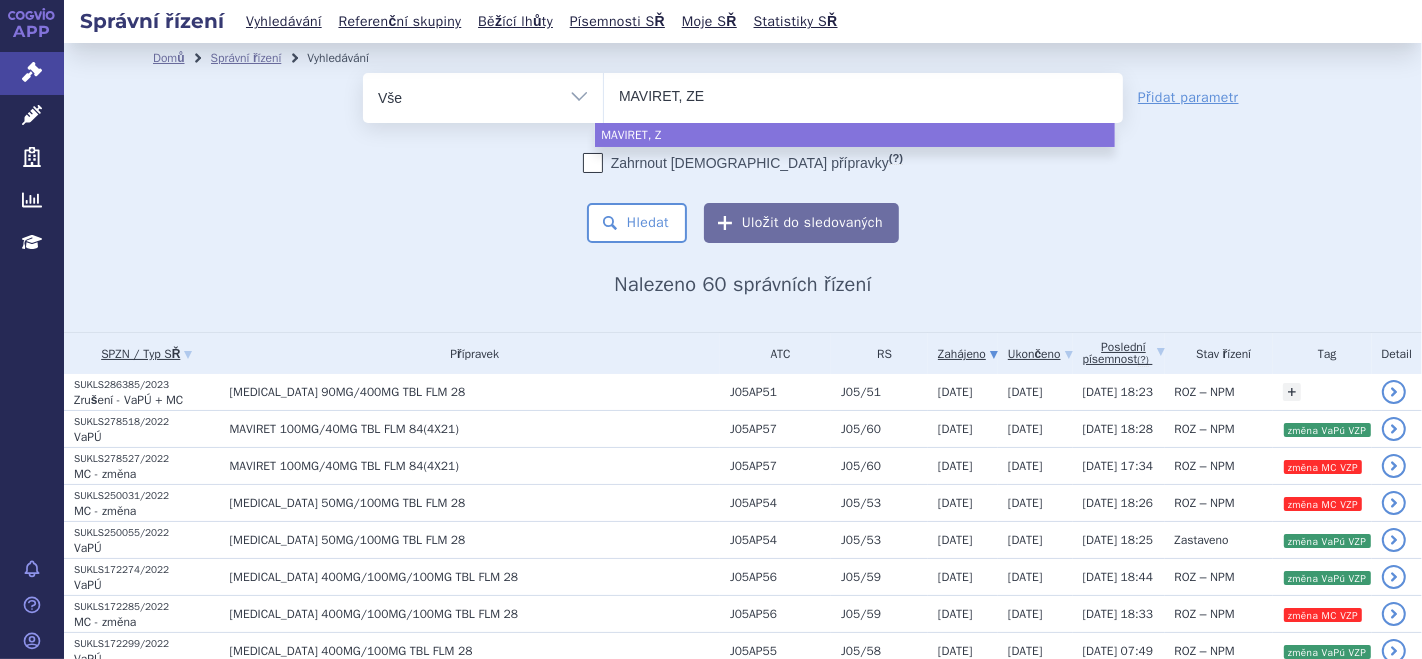 type on "MAVIRET, ZEP" 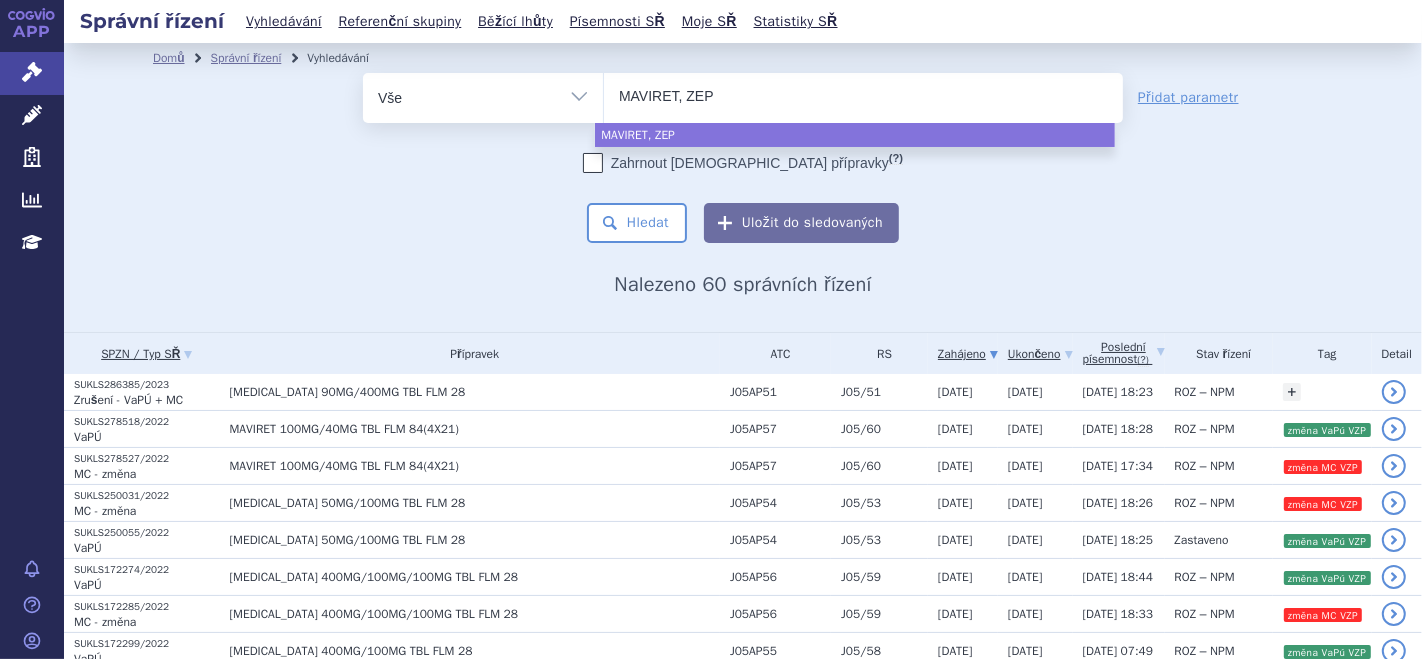 type on "MAVIRET, ZEPA" 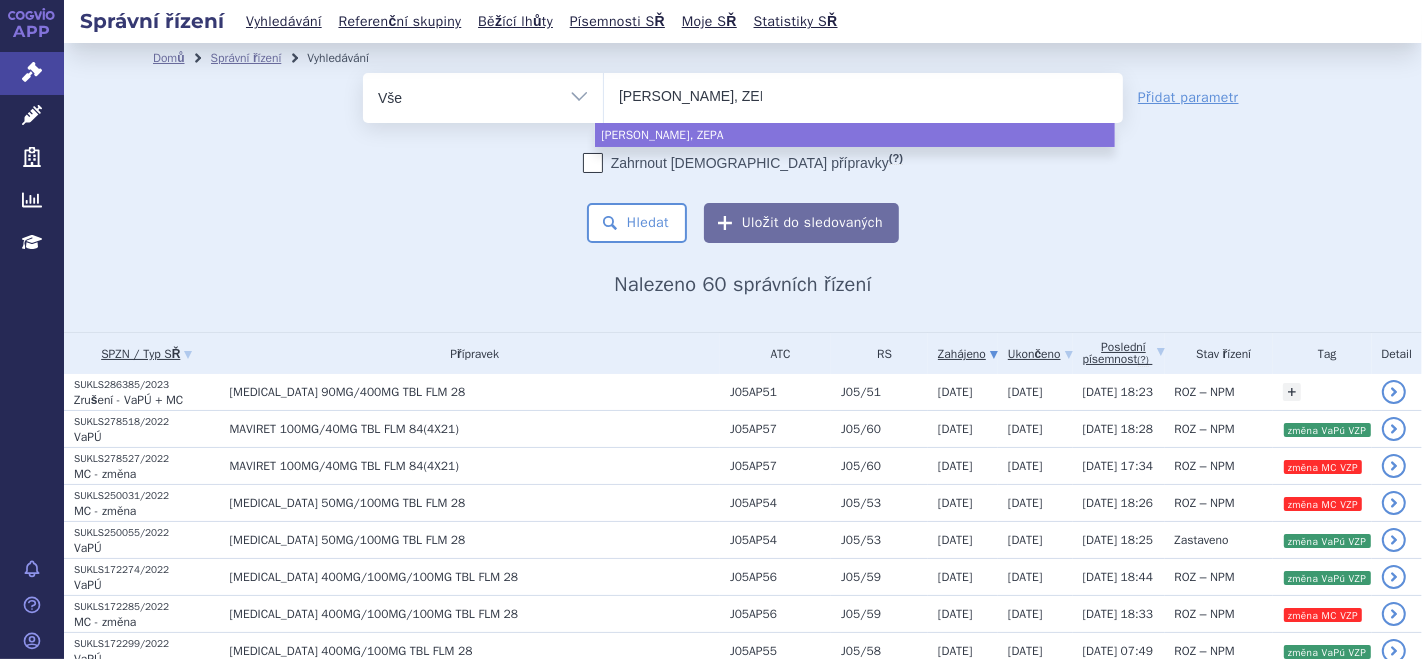 type on "MAVIRET, ZEPAT" 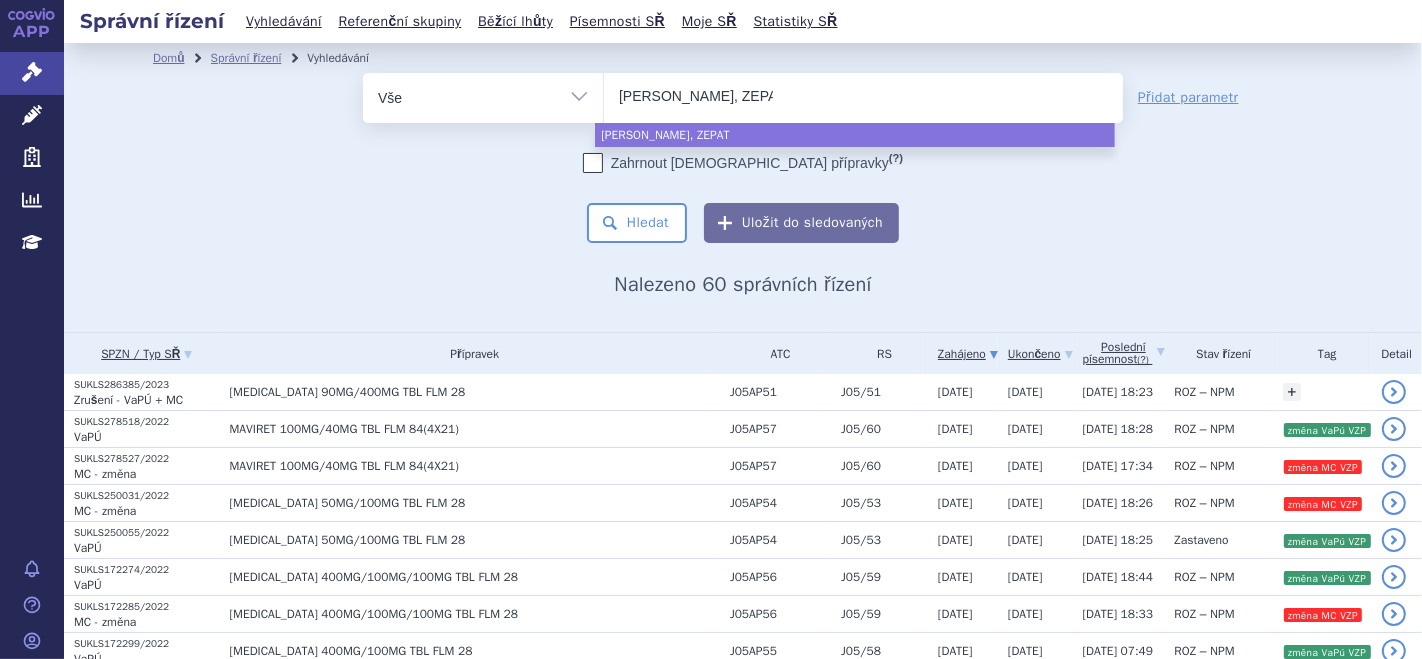type on "MAVIRET, ZEPATR" 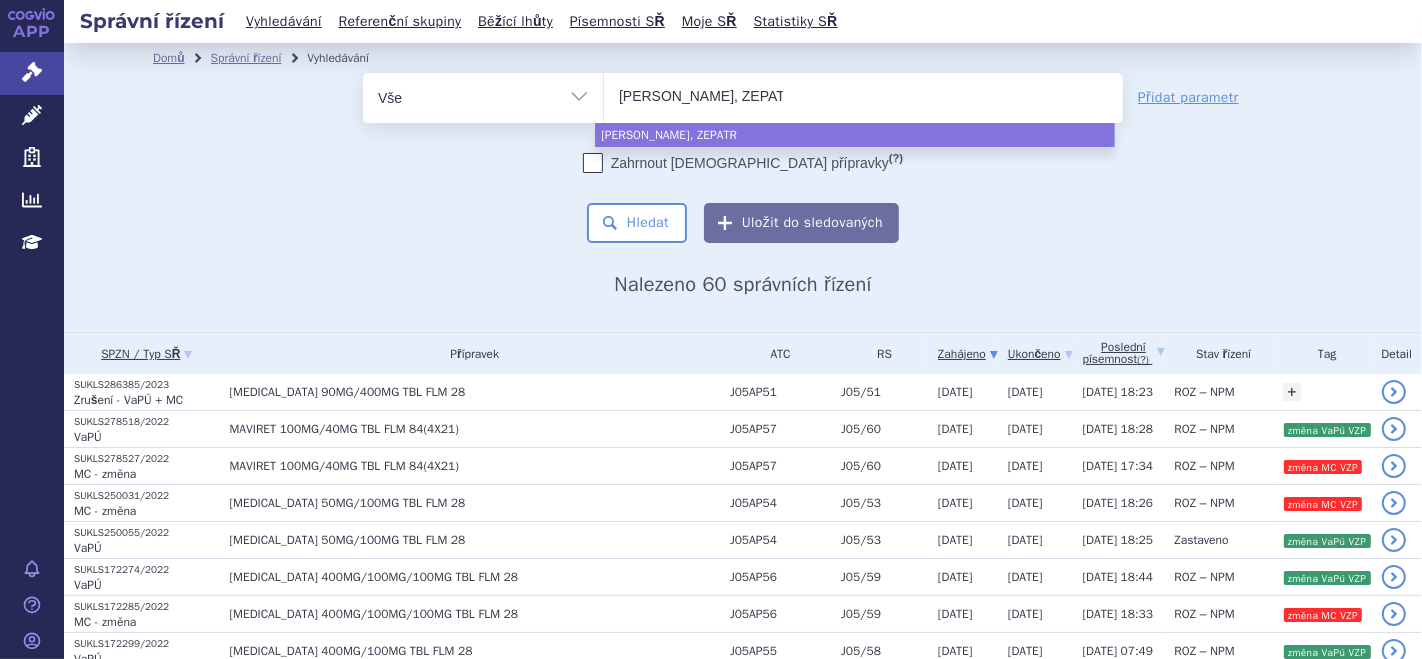 type on "MAVIRET, ZEPATRIE" 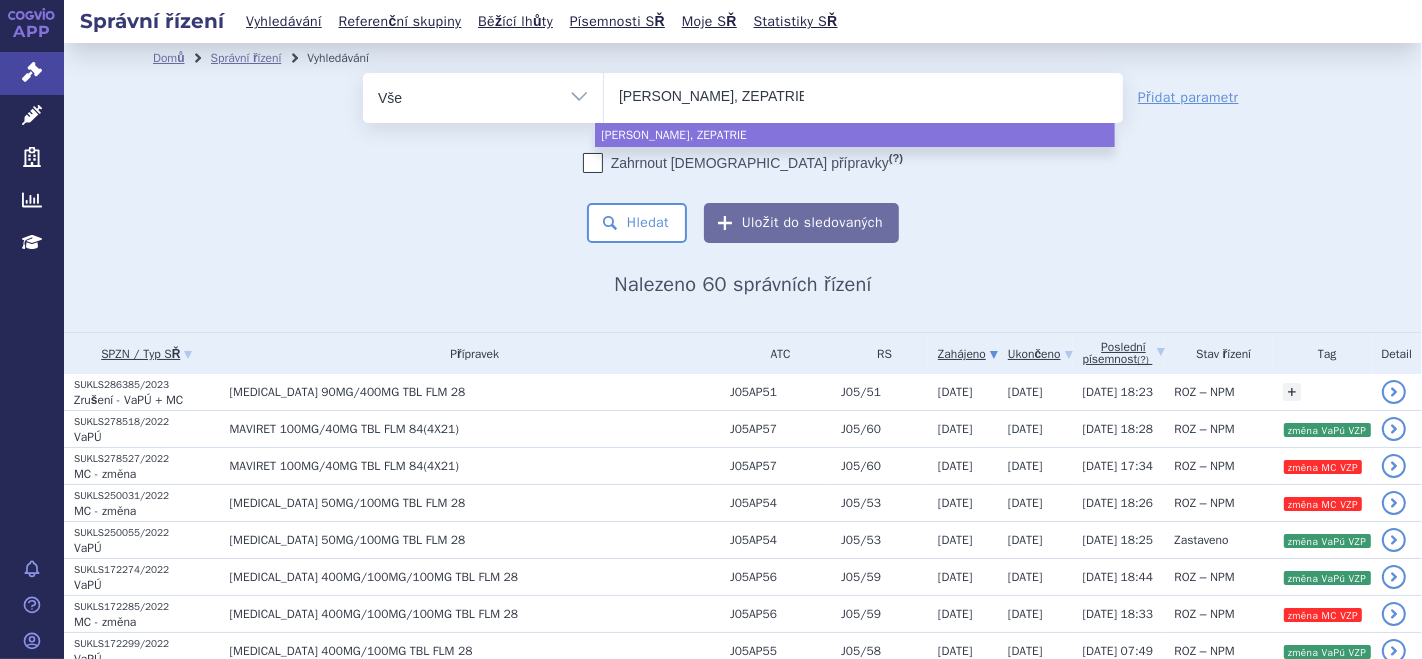 type on "MAVIRET, ZEPATRI" 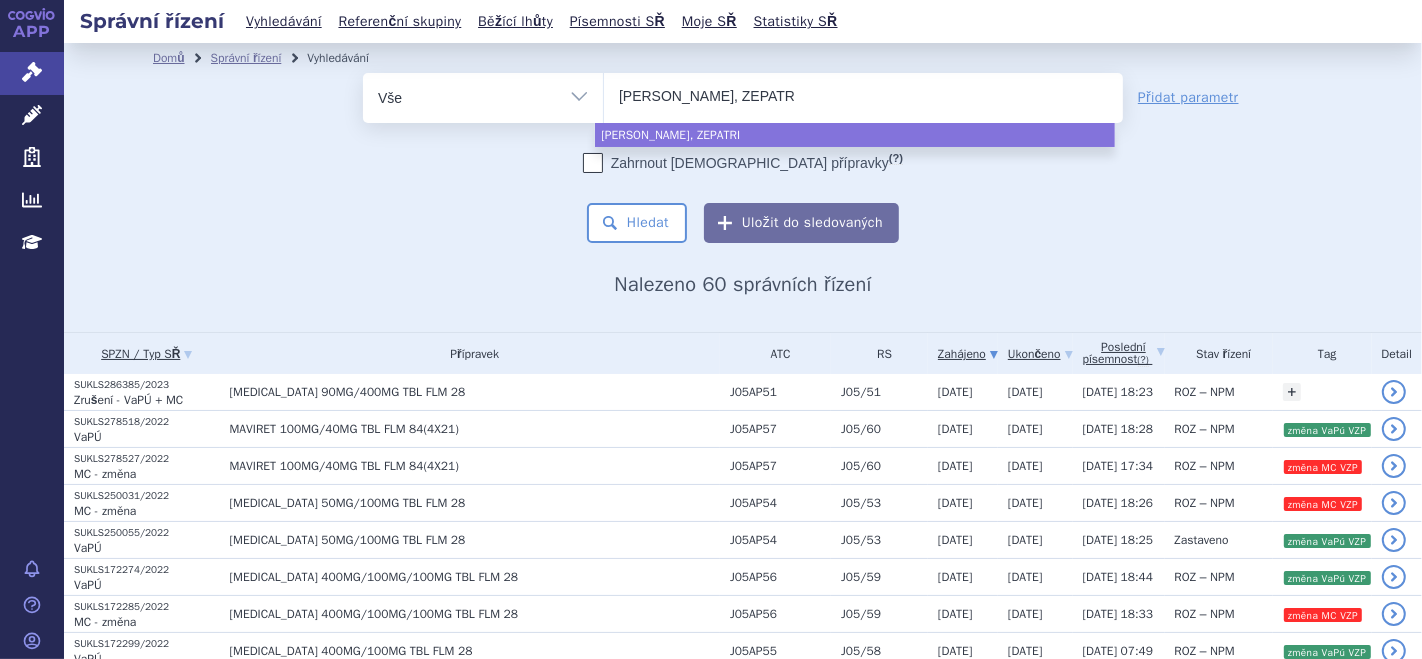 type on "MAVIRET, ZEPATR" 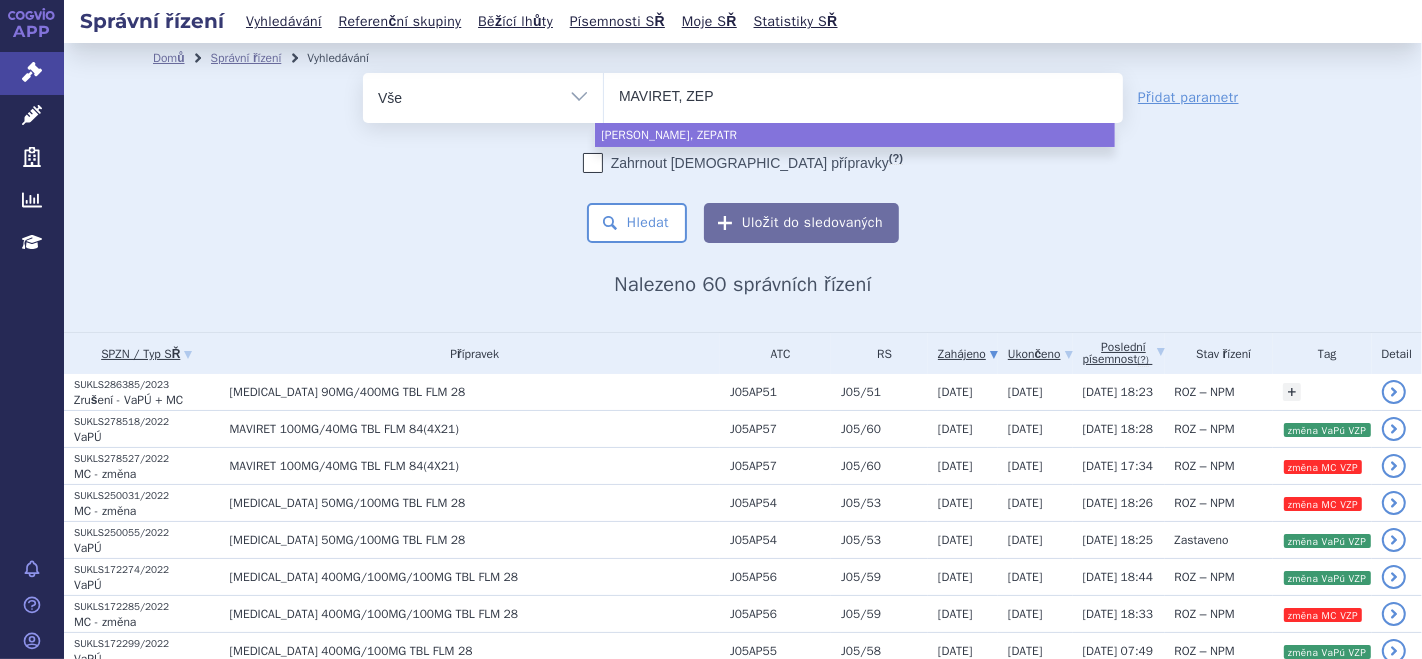 type on "MAVIRET, ZE" 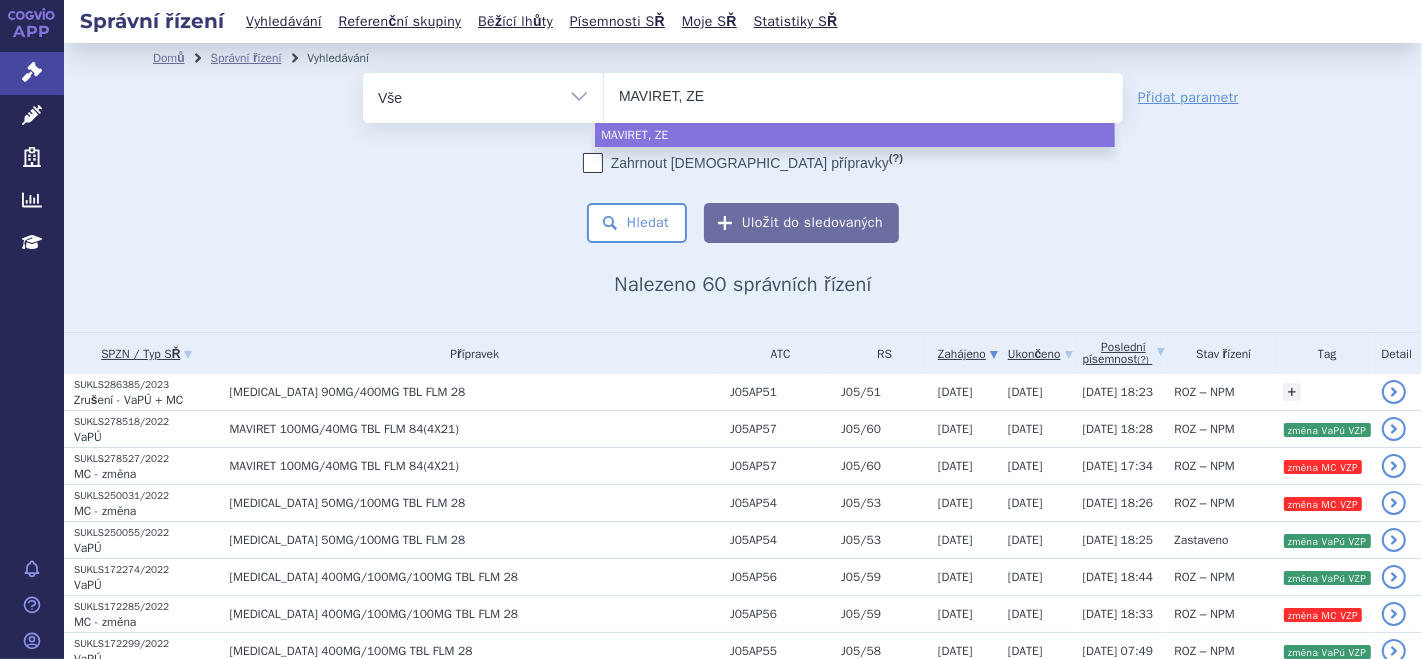 type on "MAVIRET, Z" 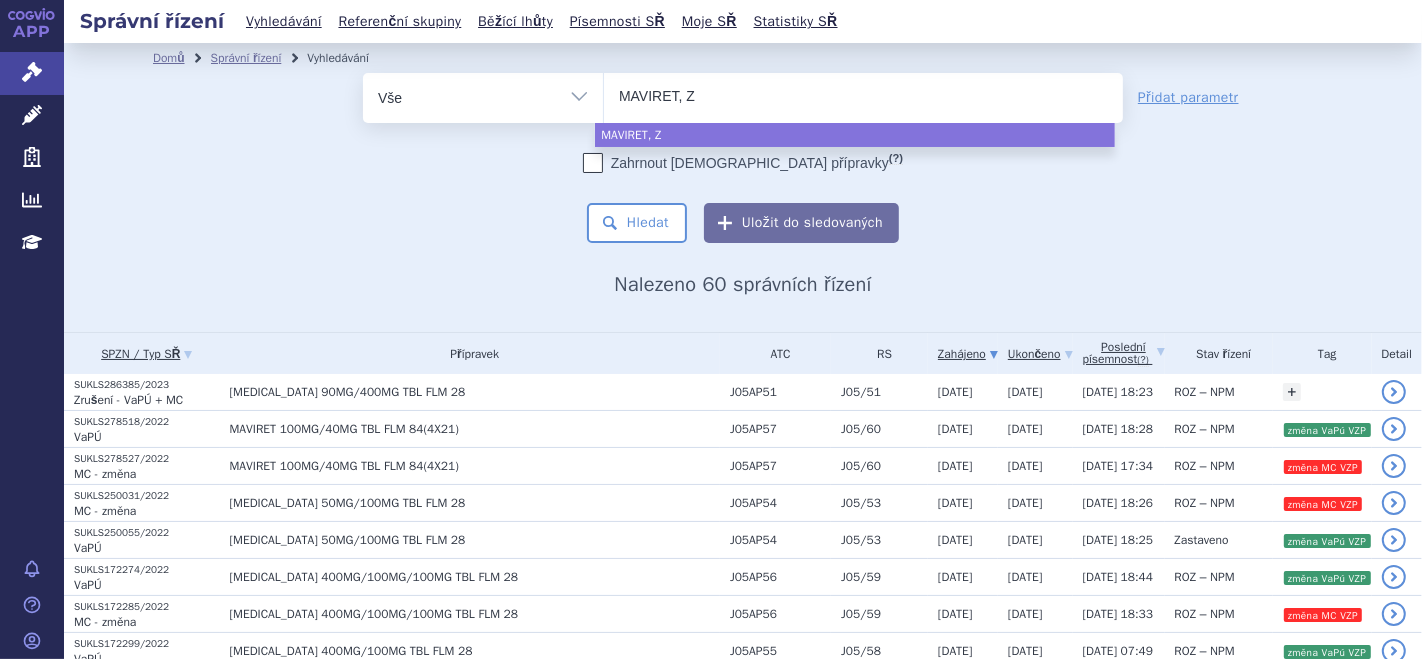 type on "MAVIRET," 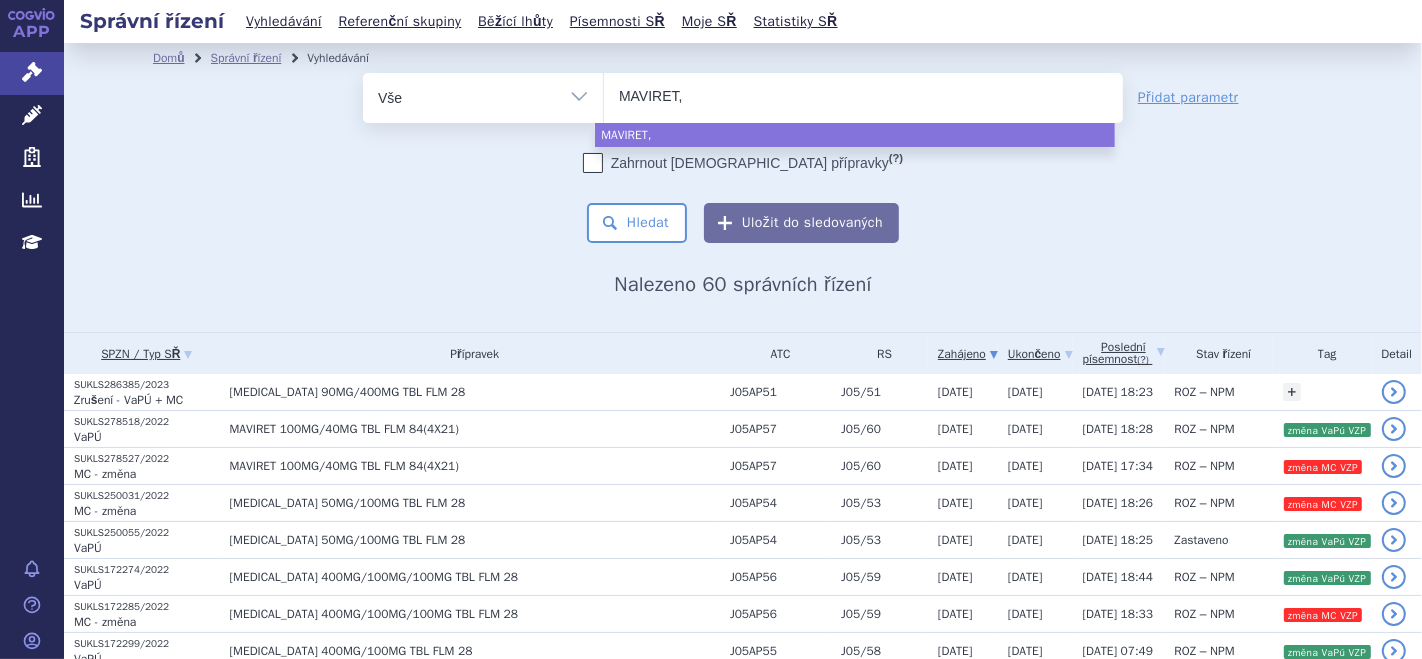 type on "MAVIRET" 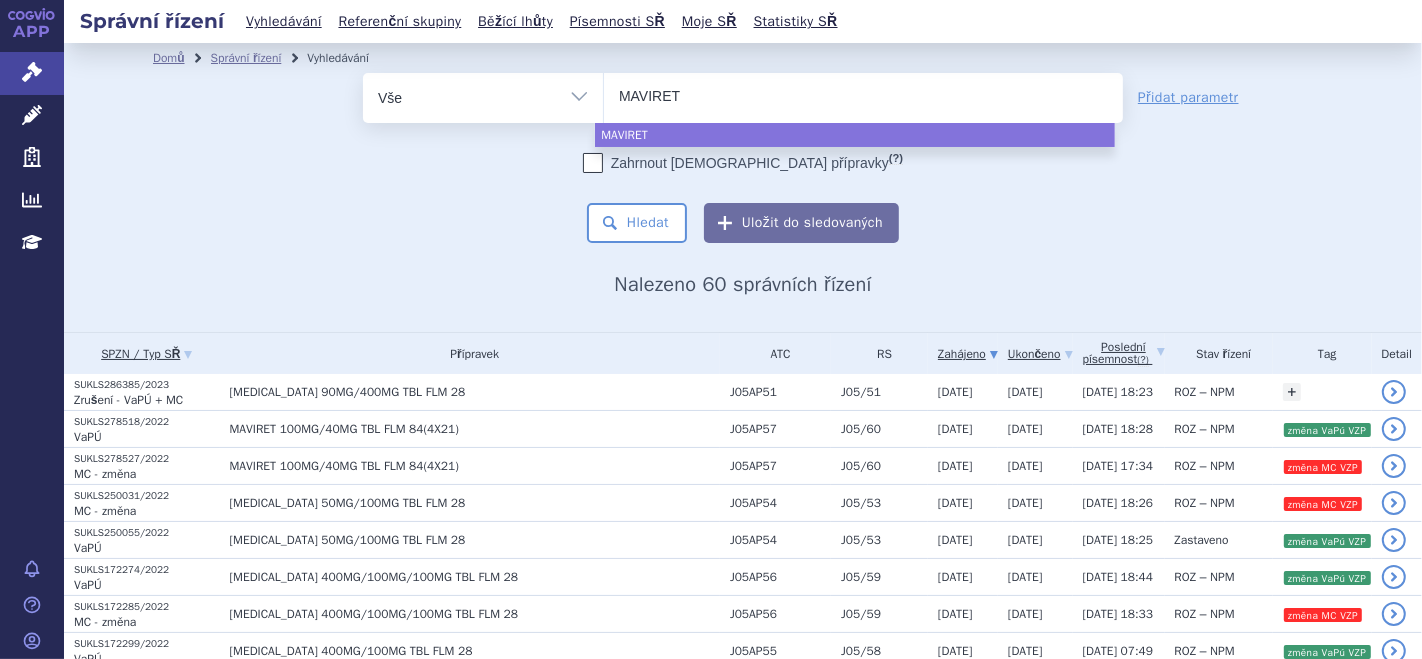 select on "MAVIRET" 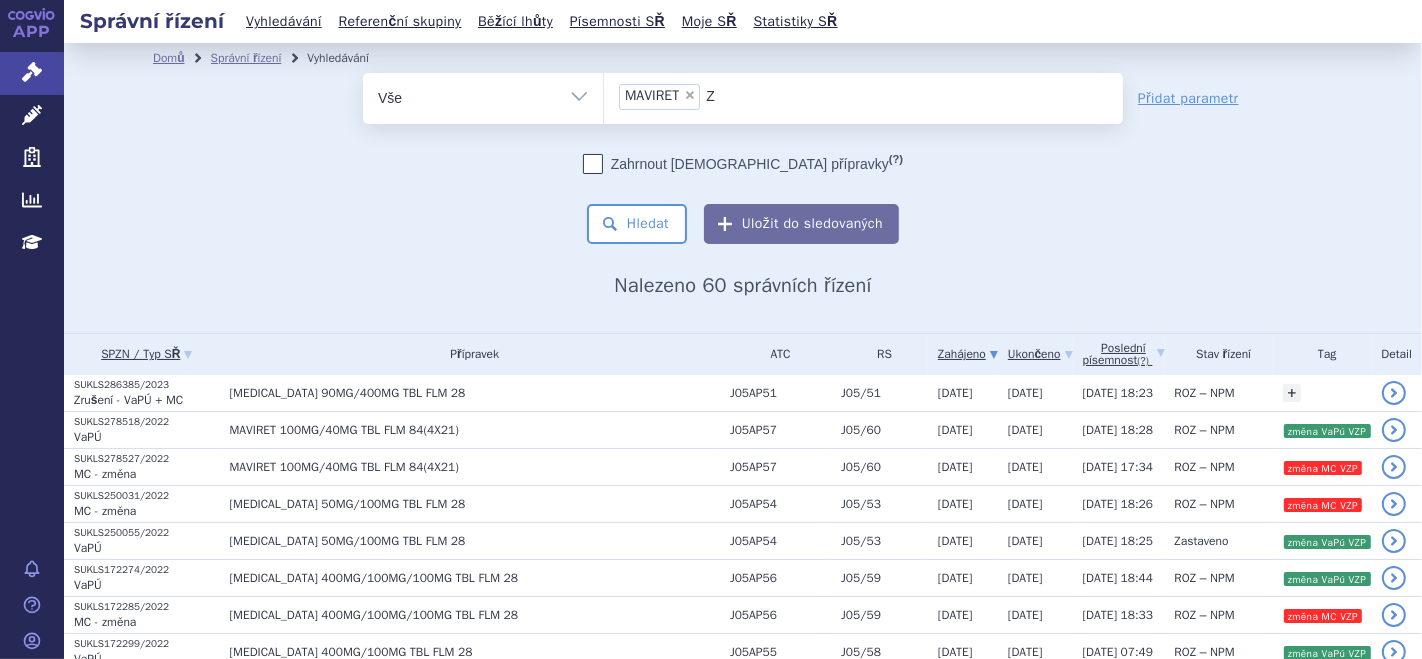 type on "ZE" 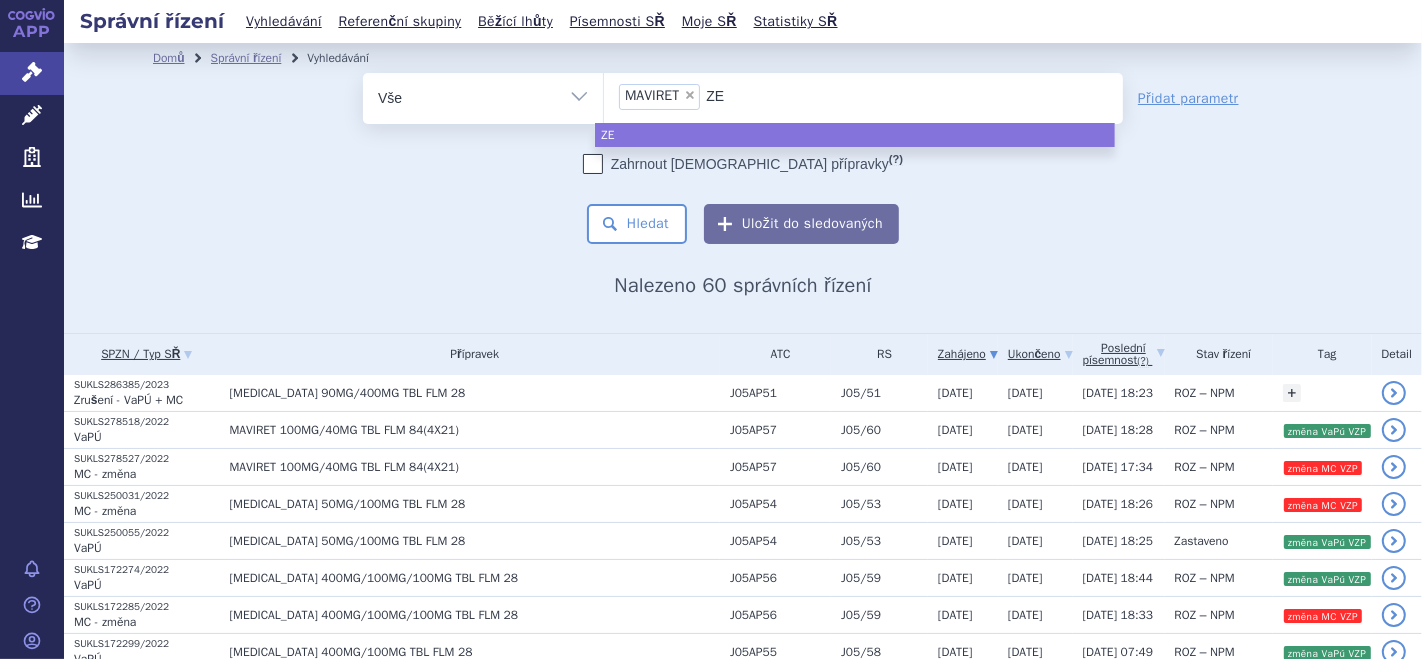 type on "ZEP" 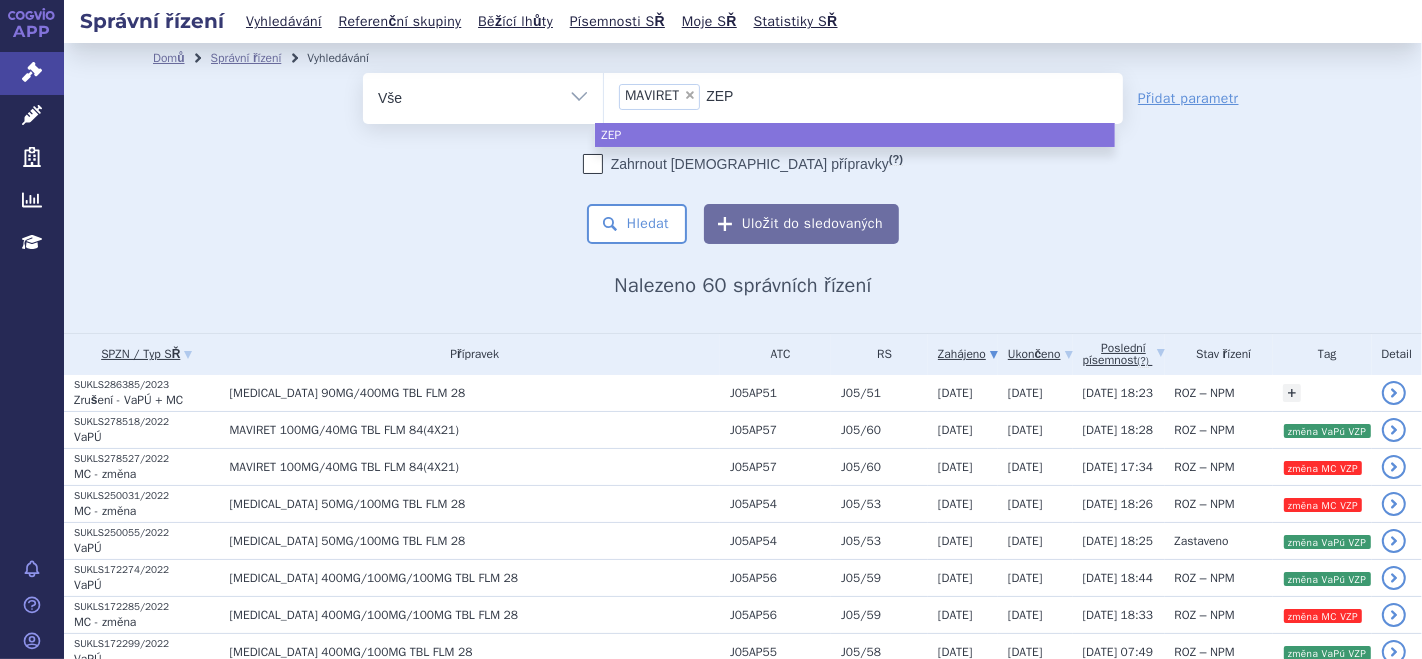 type on "ZEPA" 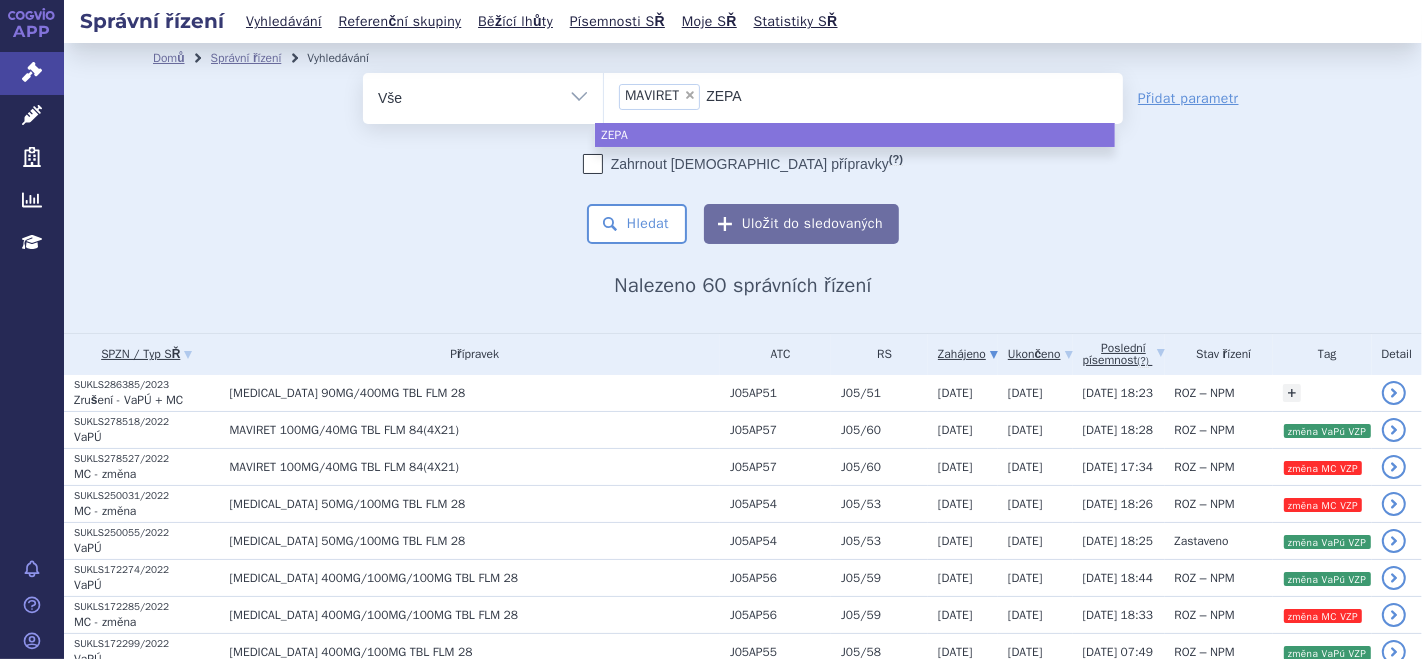 type on "ZEPAT" 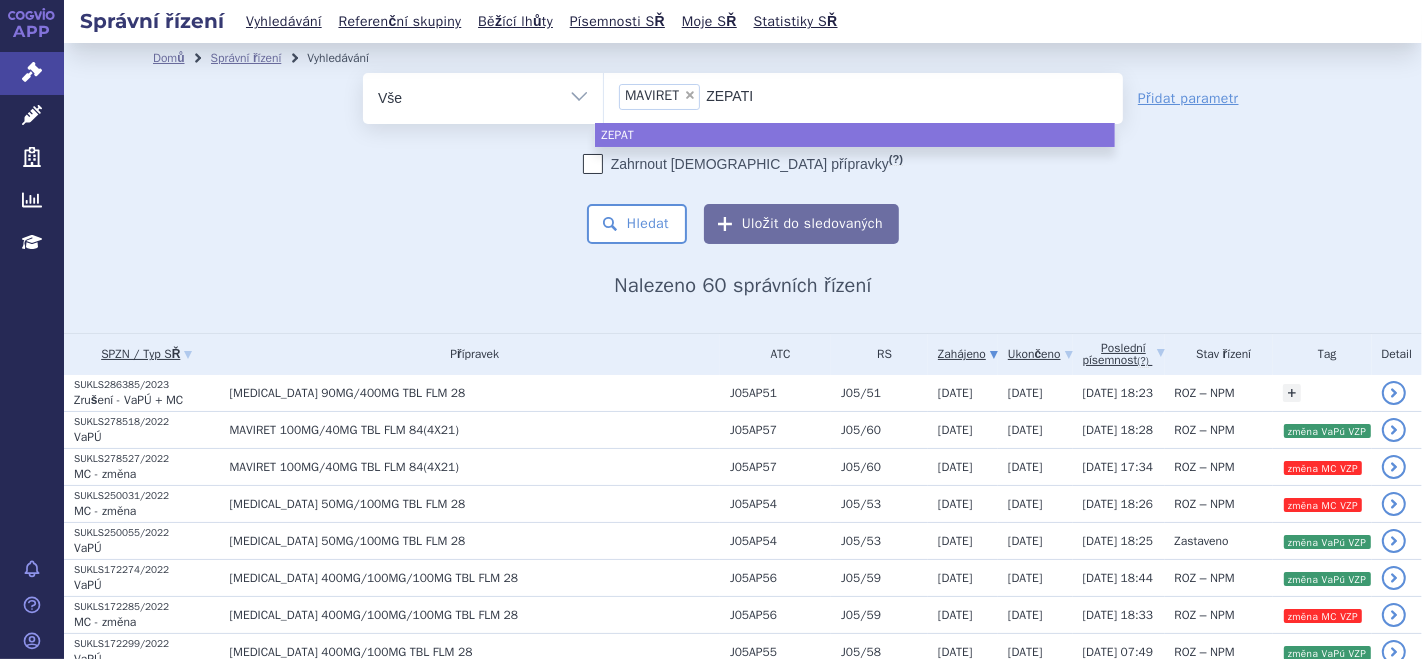 type on "ZEPATIE" 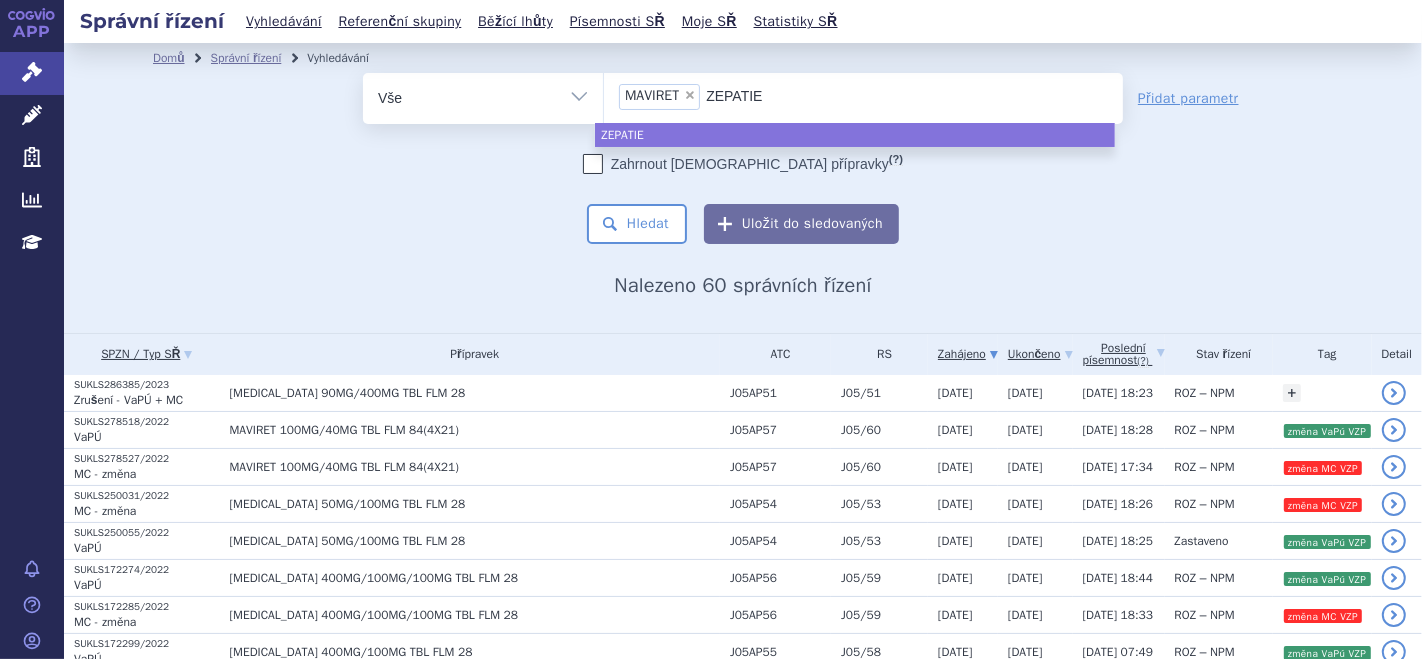 type on "ZEPATIER" 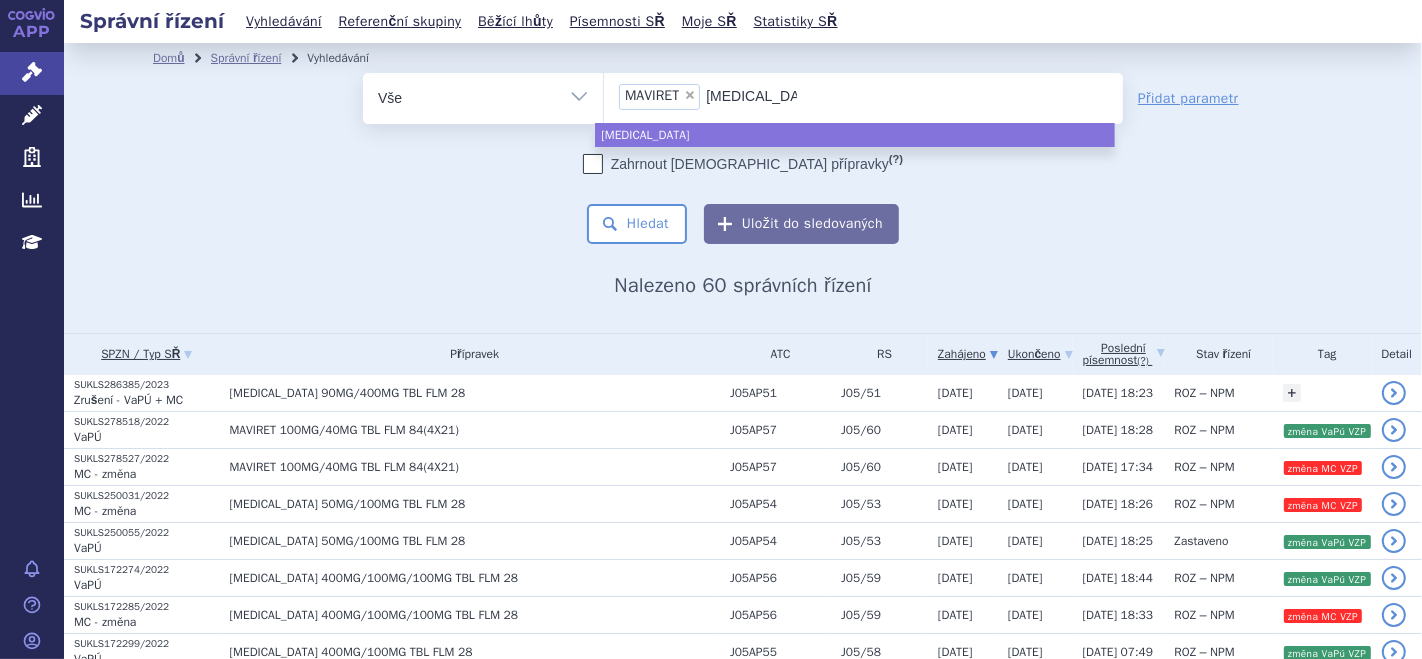 type 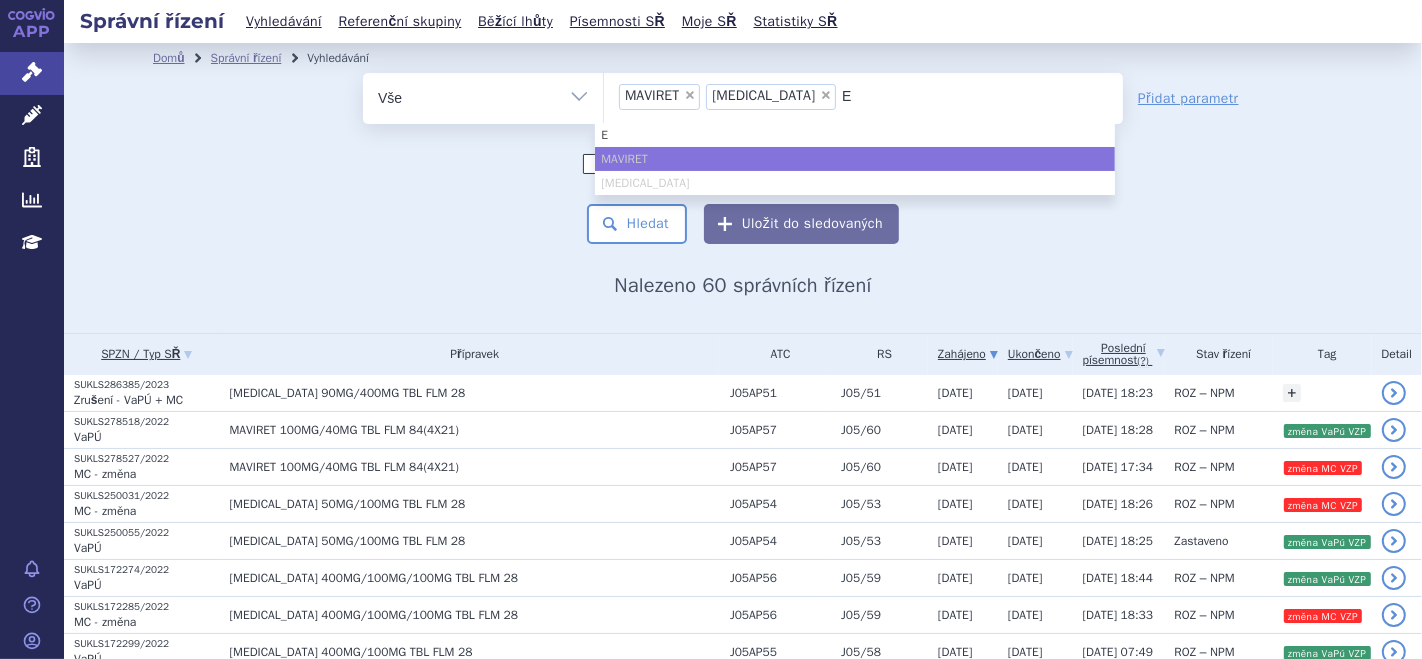 type on "EP" 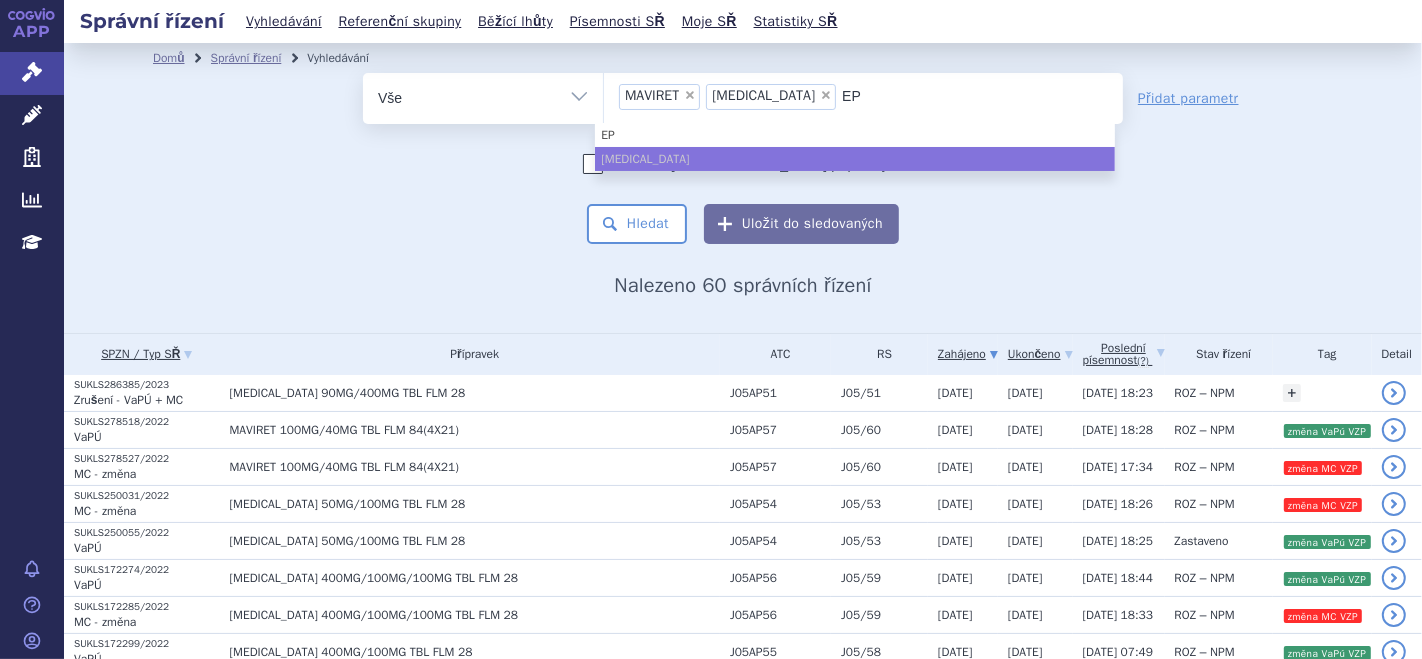 type on "EPC" 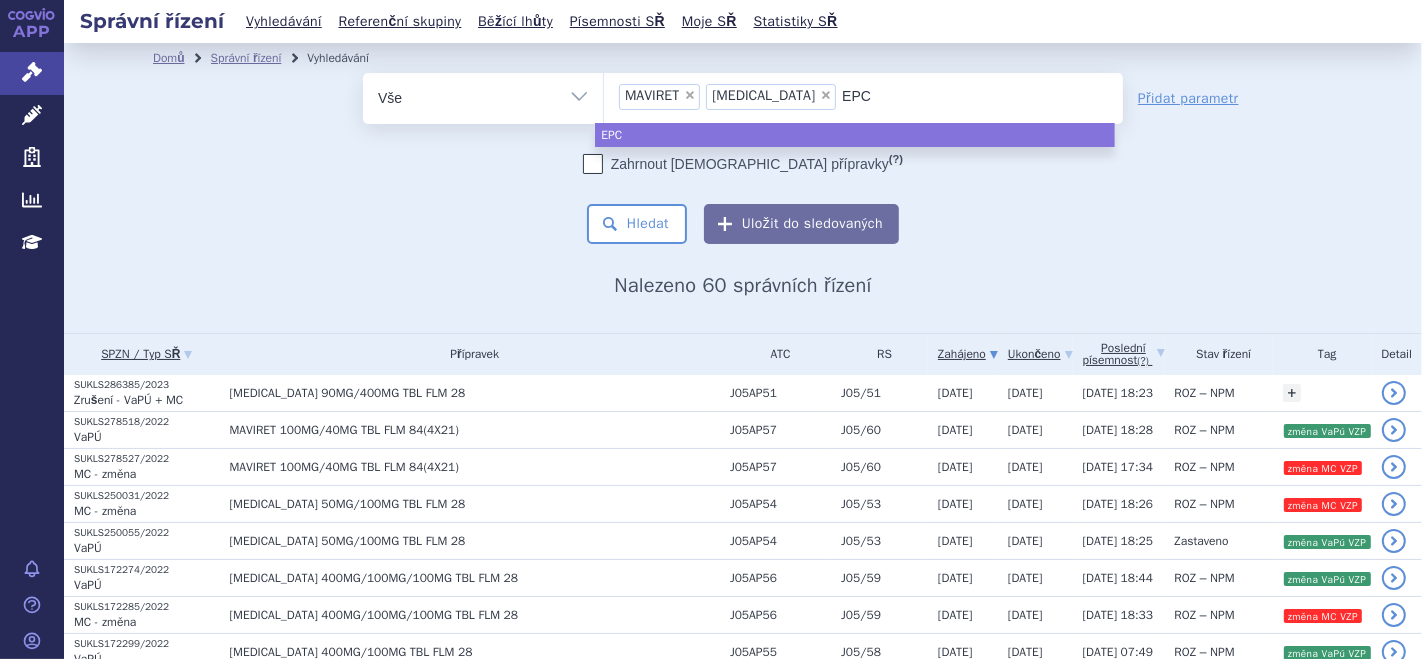 type on "EPCL" 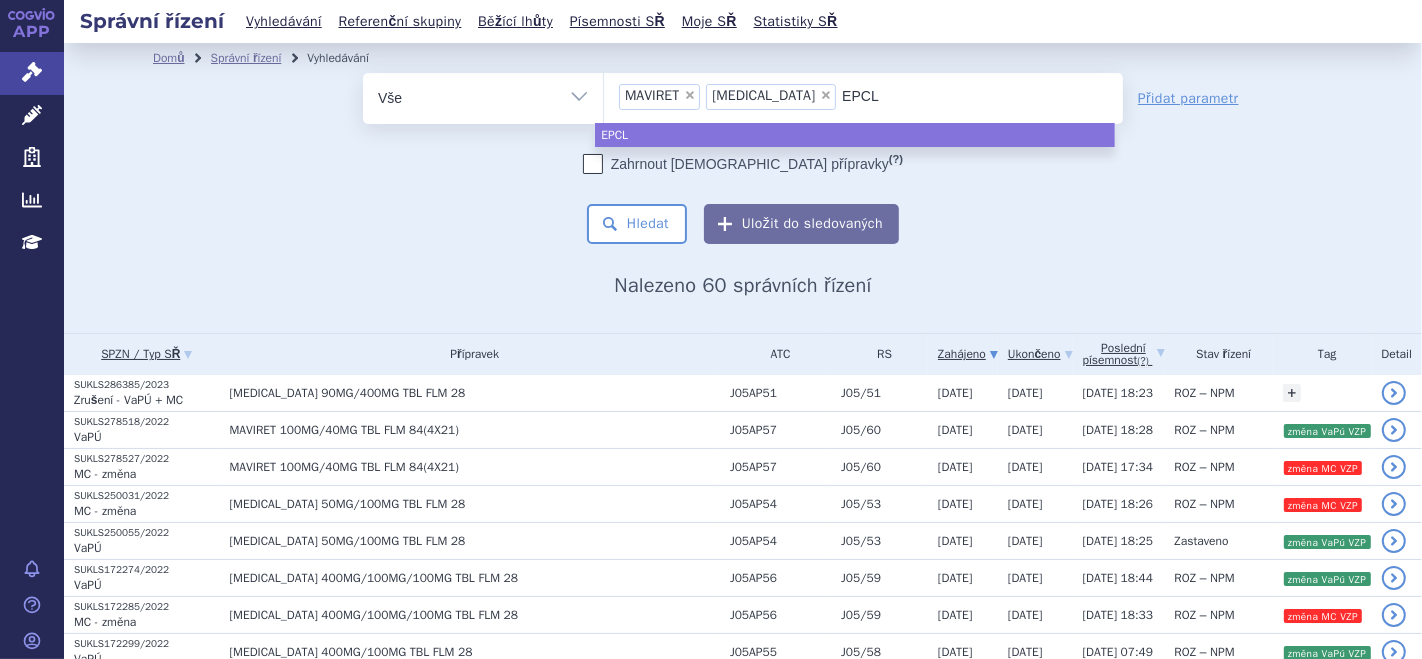 type on "EPCLU" 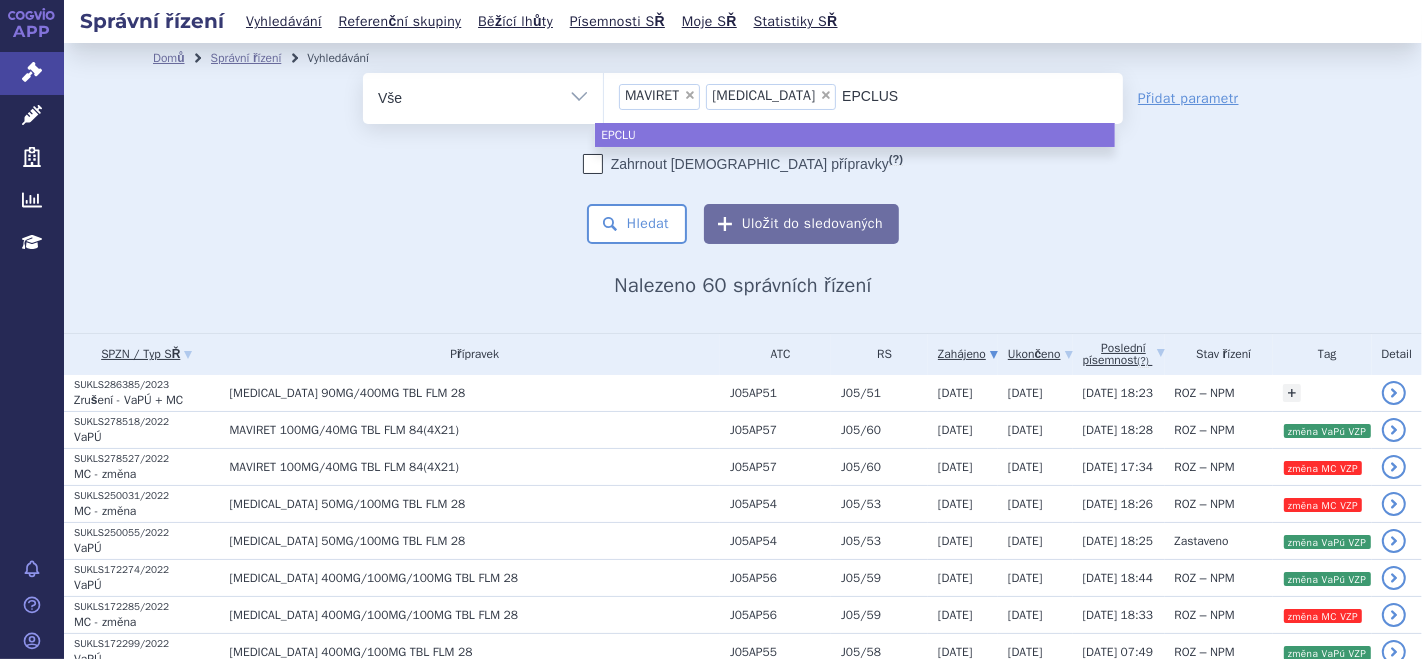 type on "EPCLUSA" 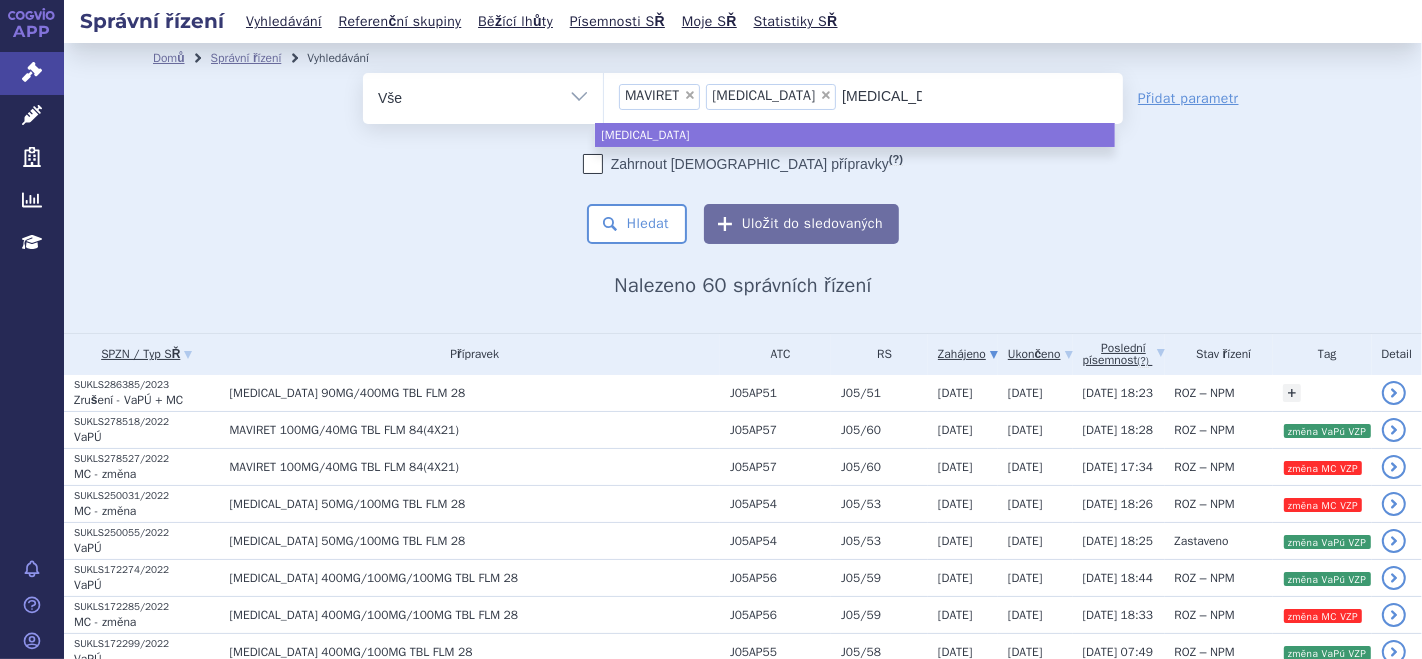 type 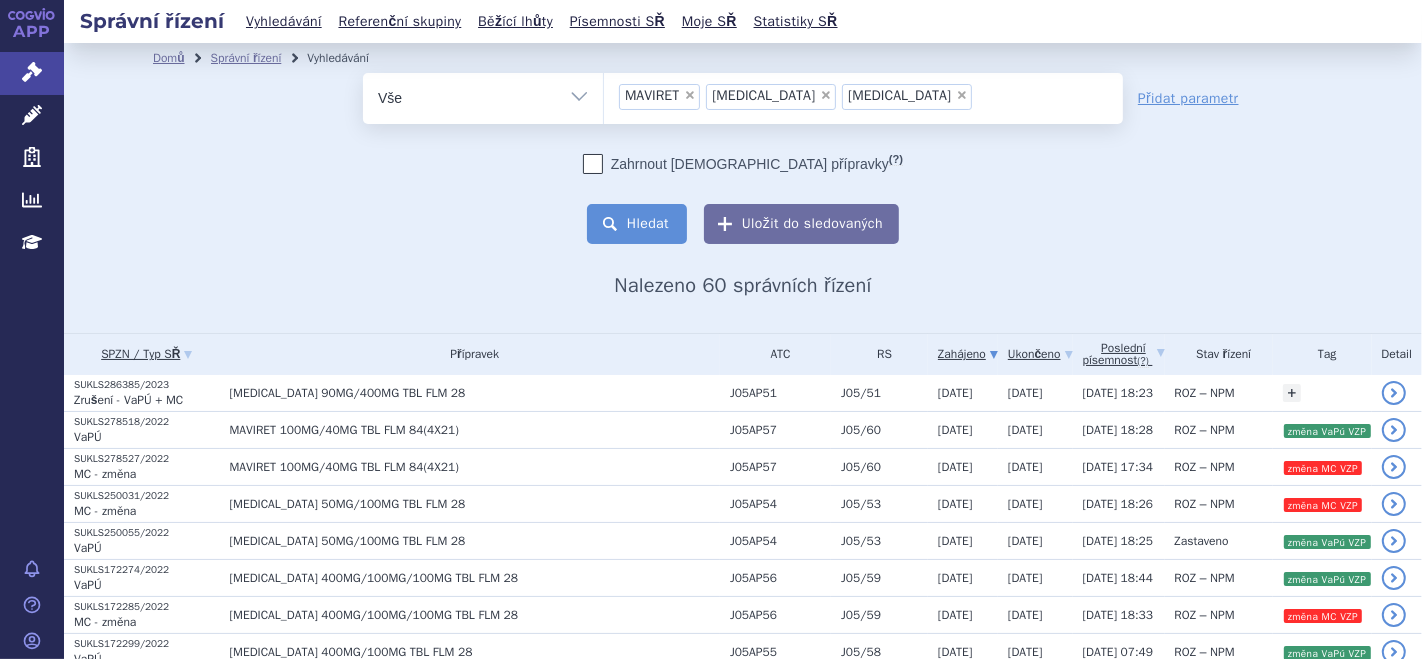 click on "Hledat" at bounding box center [637, 224] 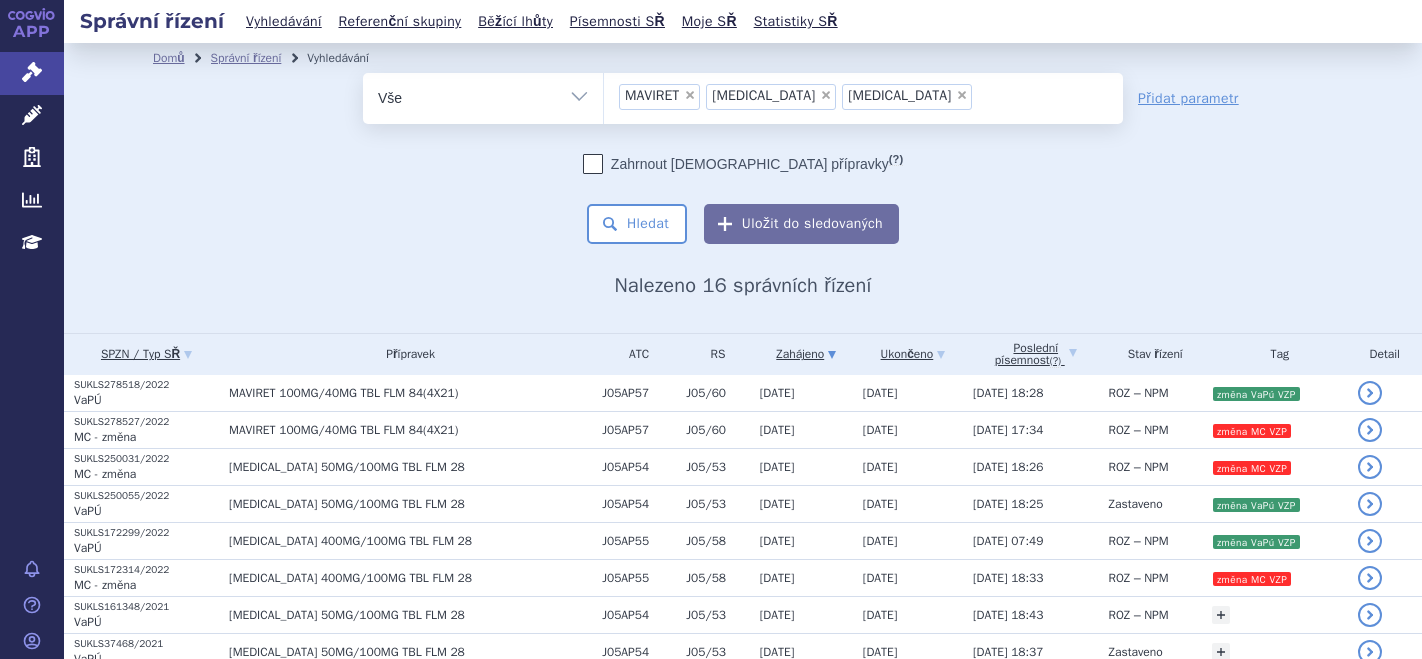scroll, scrollTop: 0, scrollLeft: 0, axis: both 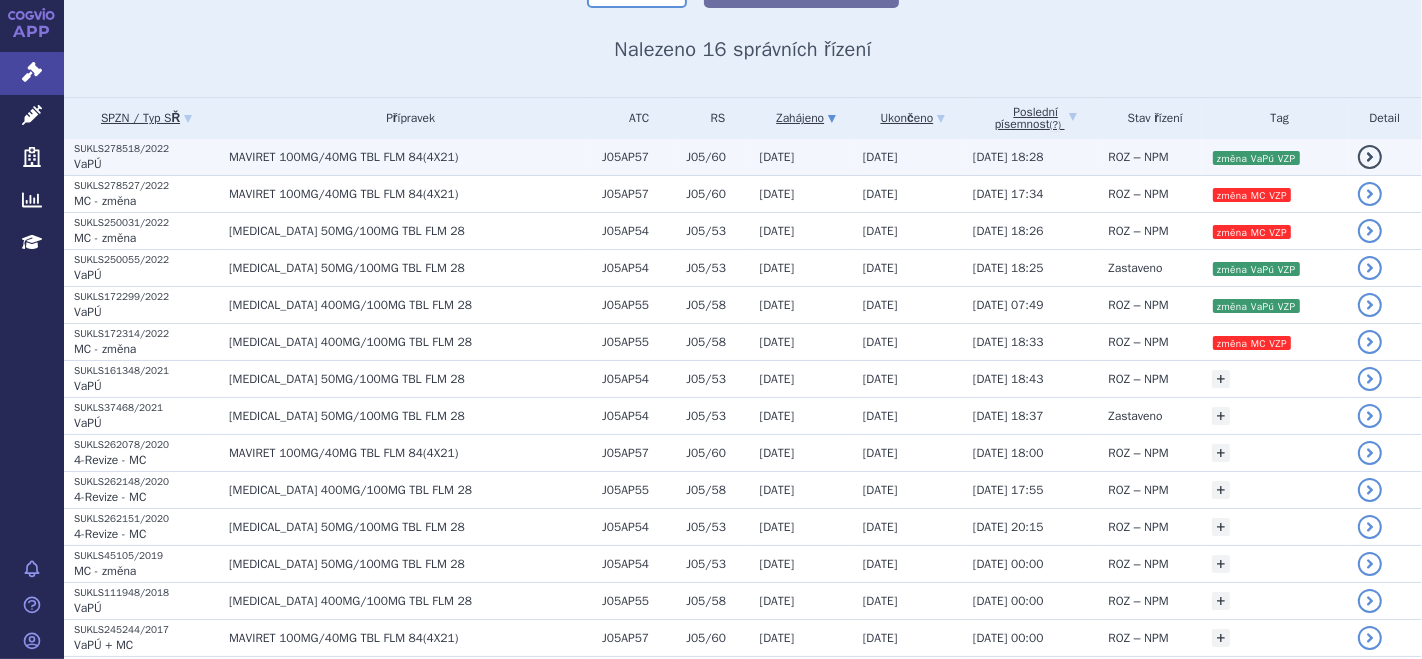 click on "MAVIRET 100MG/40MG TBL FLM 84(4X21)" at bounding box center (405, 157) 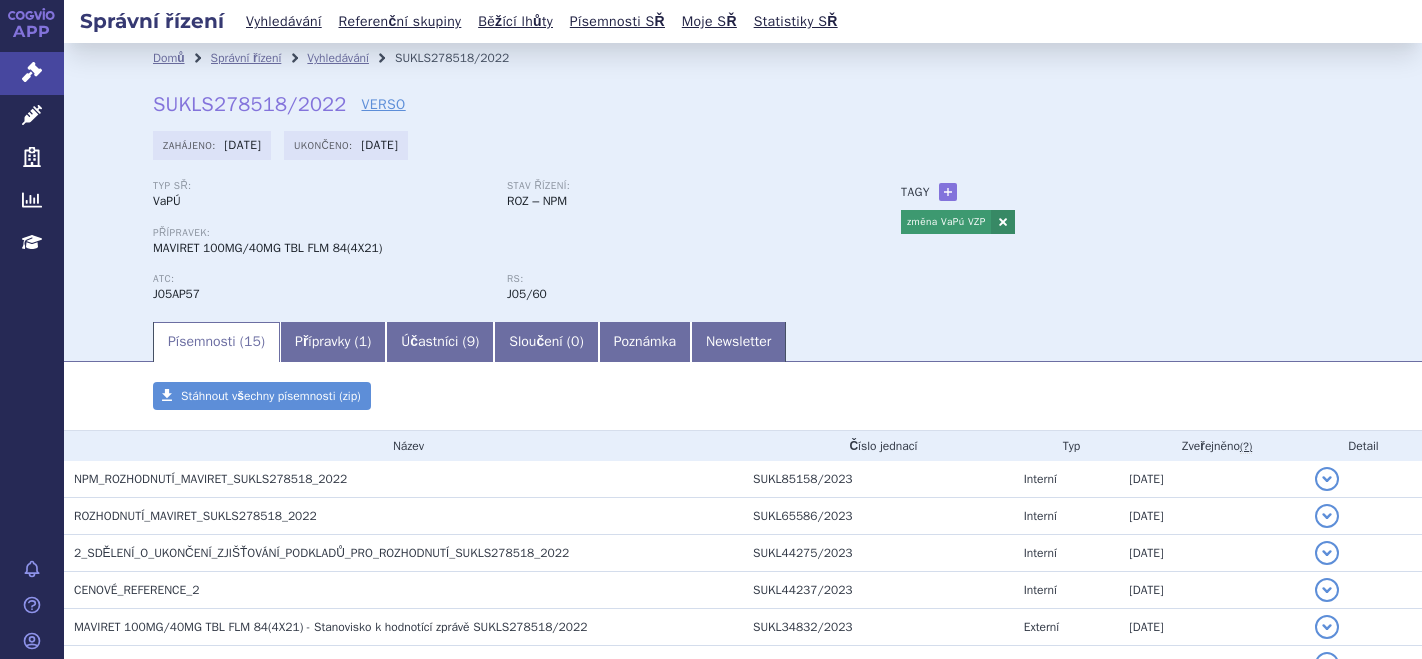 scroll, scrollTop: 0, scrollLeft: 0, axis: both 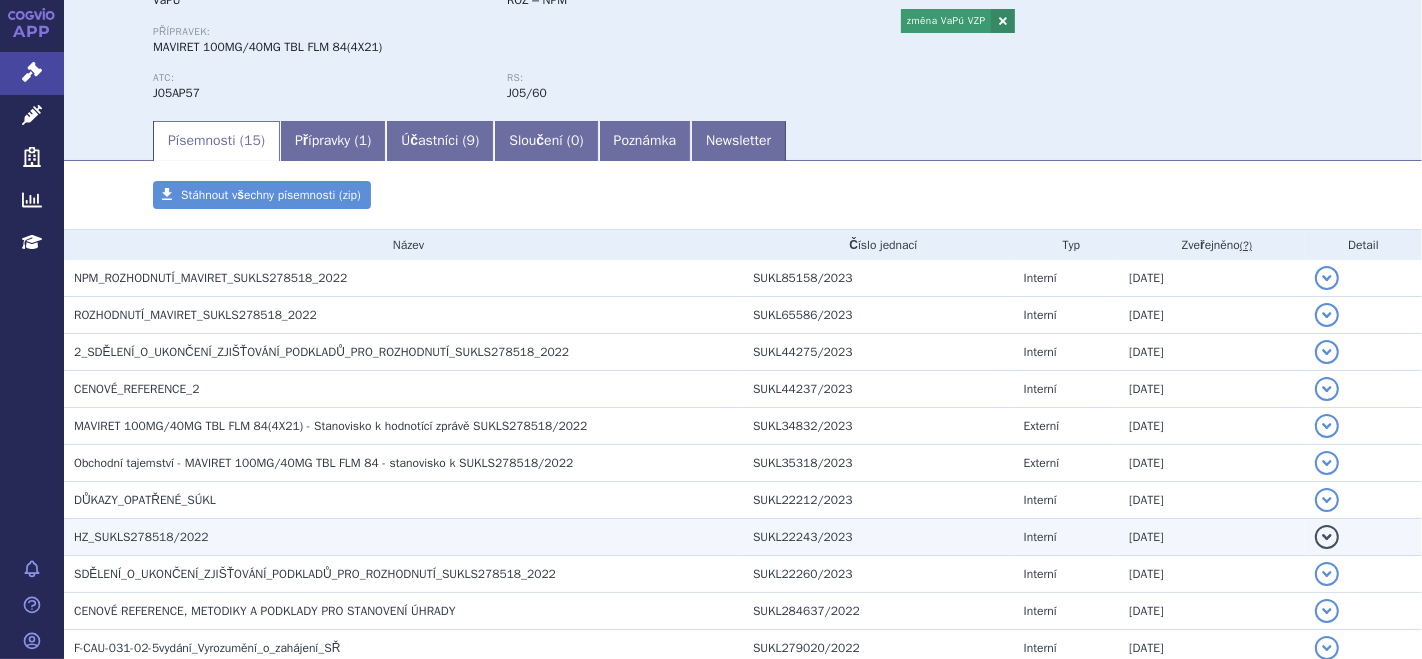 click on "HZ_SUKLS278518/2022" at bounding box center [141, 537] 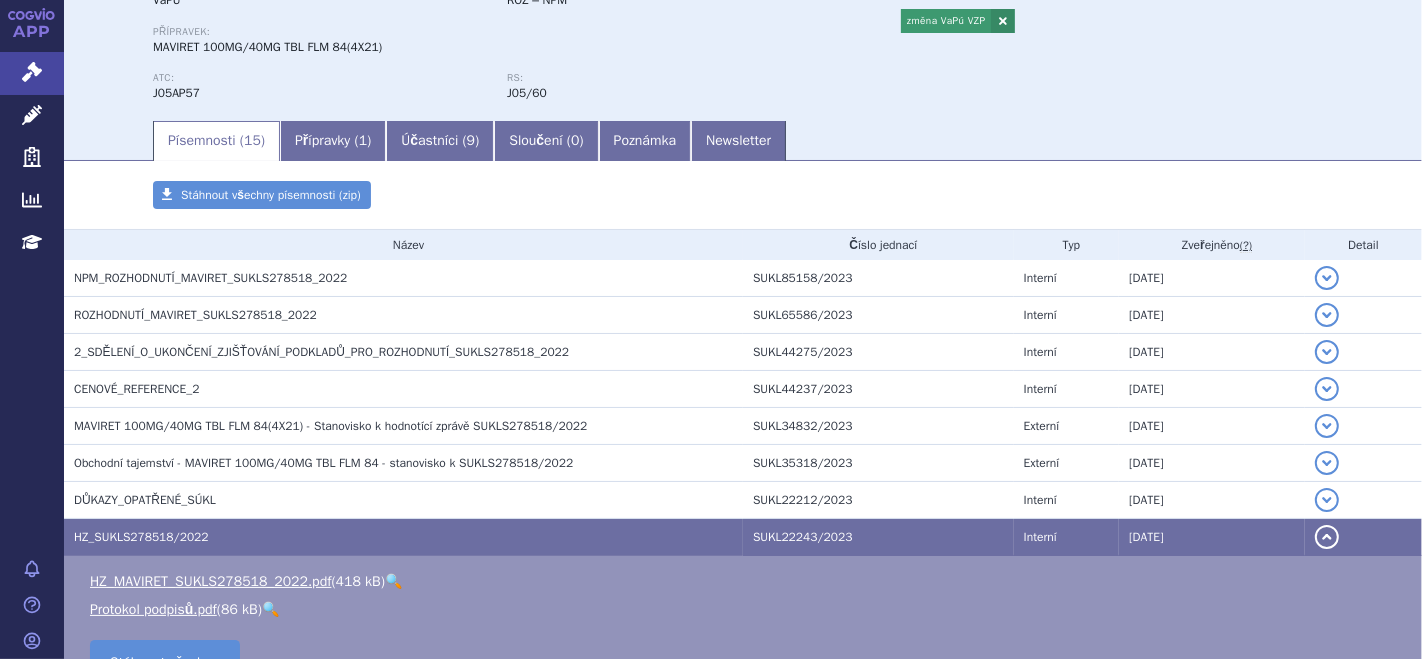 click on "🔍" at bounding box center (393, 581) 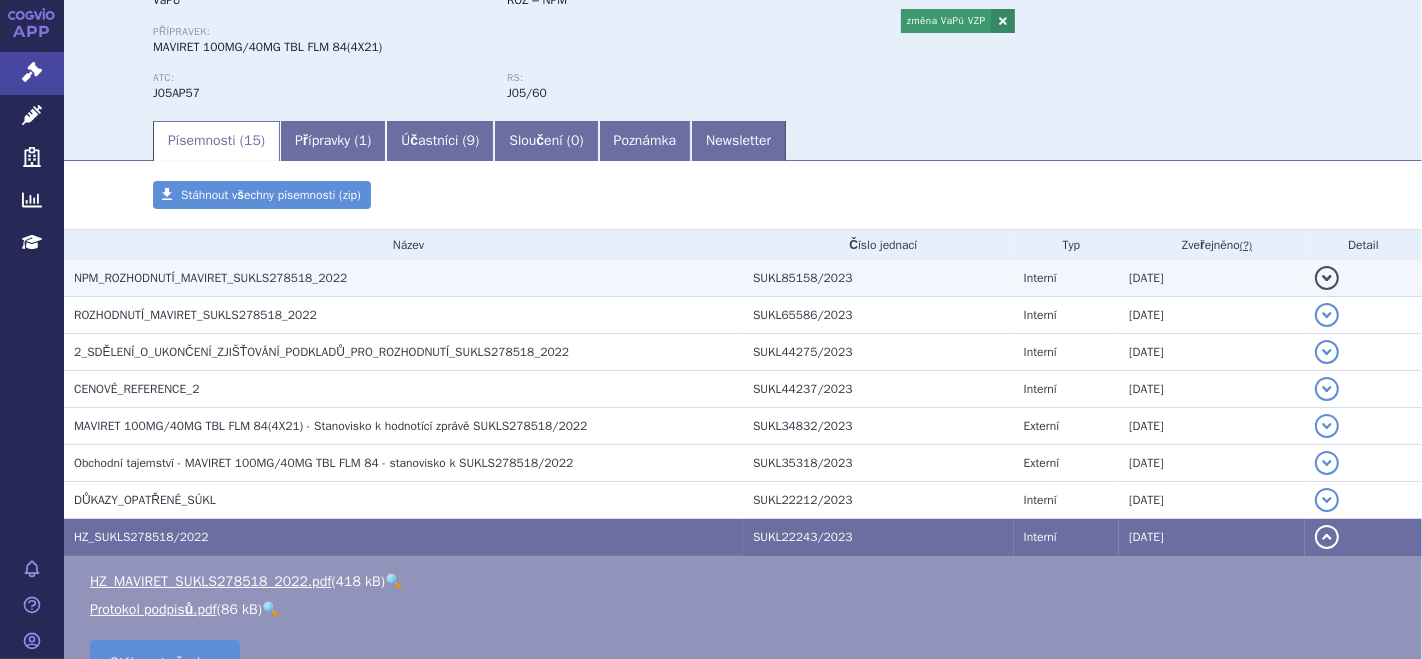 scroll, scrollTop: 0, scrollLeft: 0, axis: both 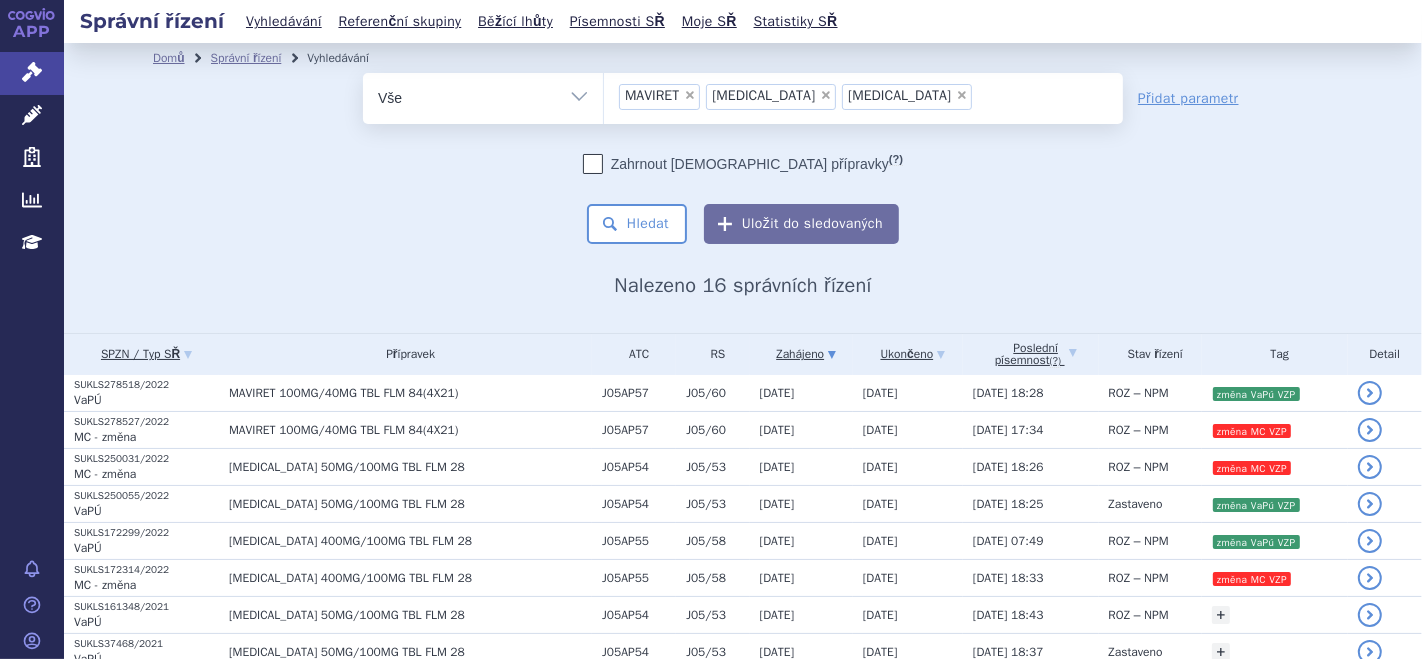 click on "× MAVIRET × [MEDICAL_DATA] × [MEDICAL_DATA]" at bounding box center (863, 95) 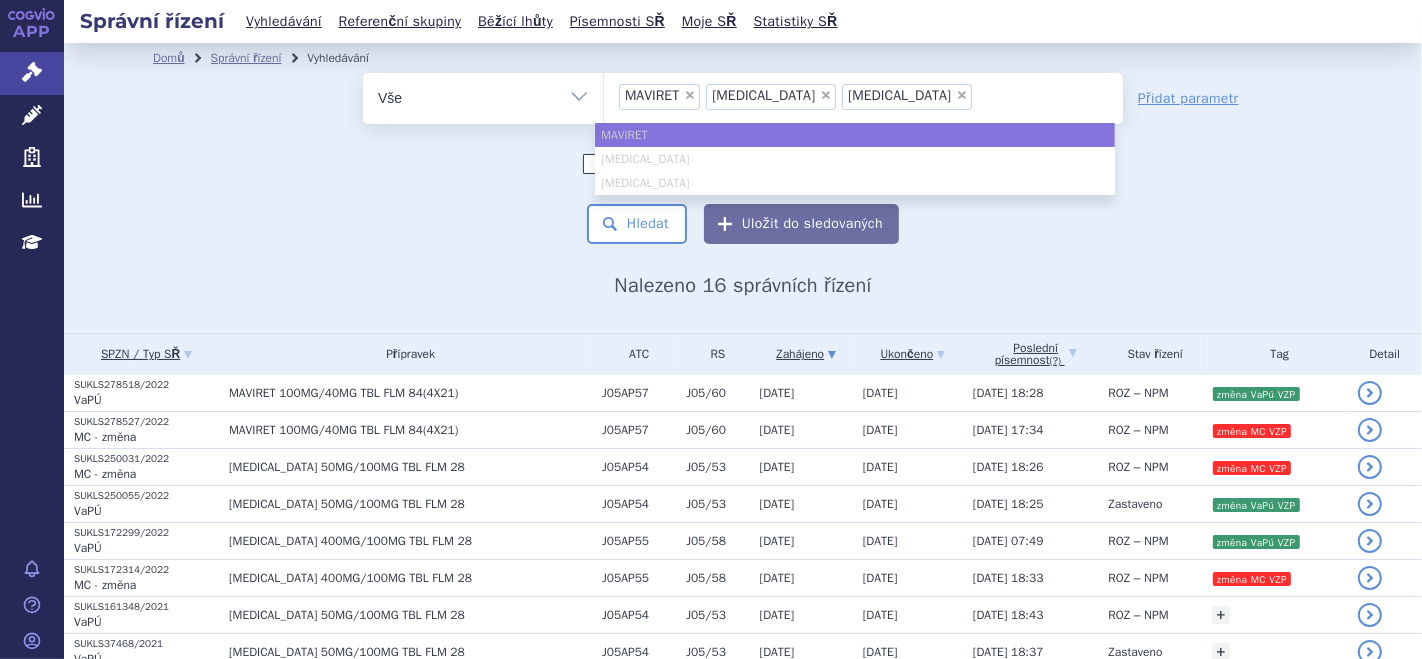 type on "[MEDICAL_DATA]" 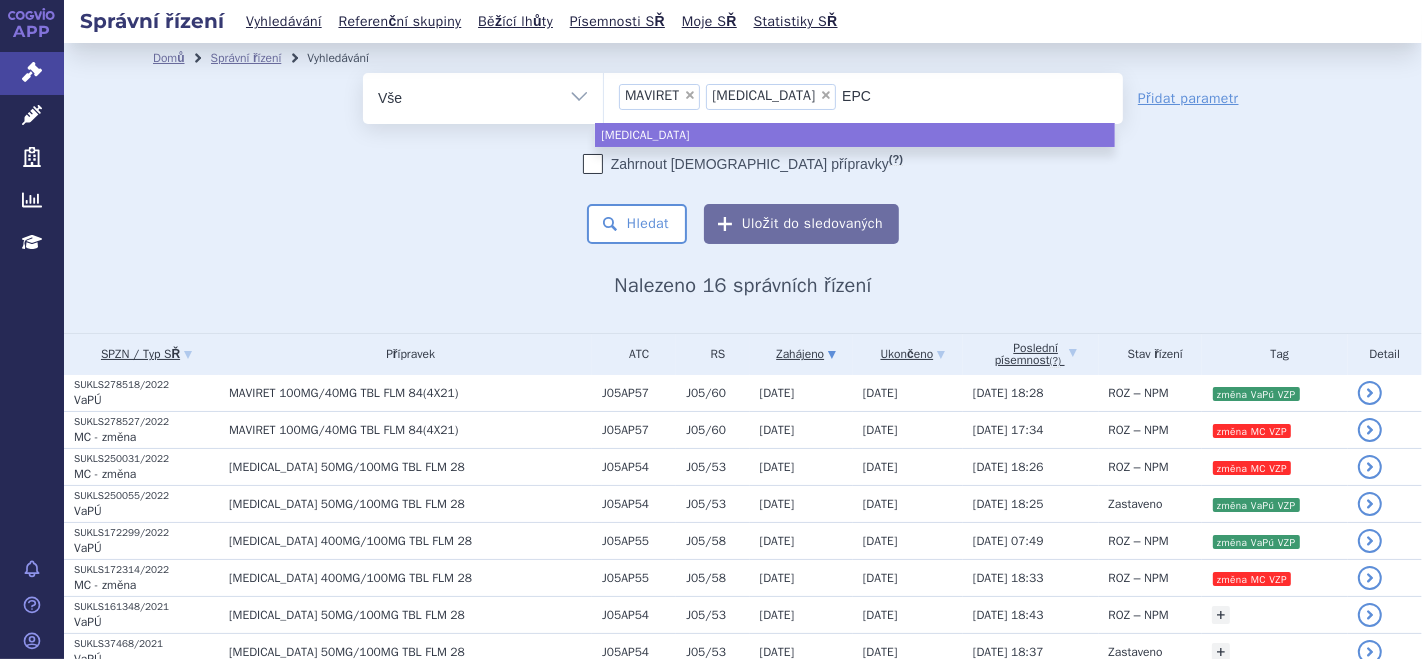 type on "EP" 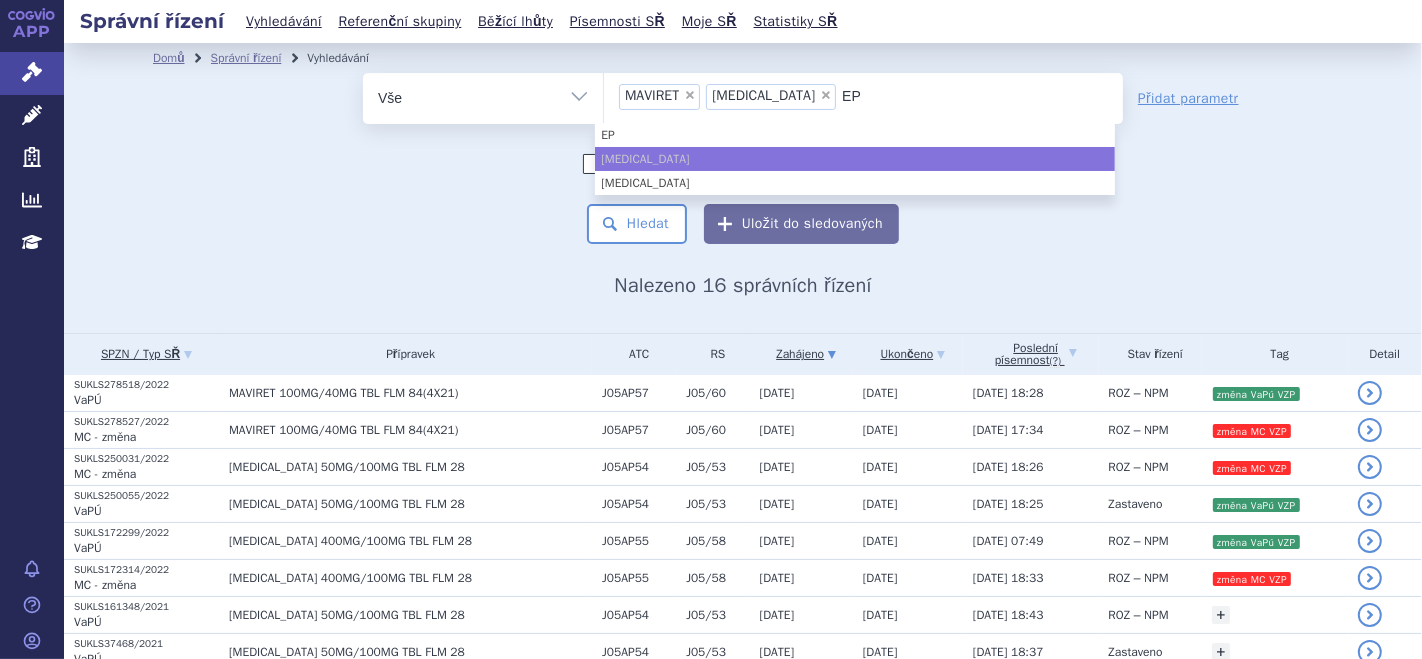 type on "E" 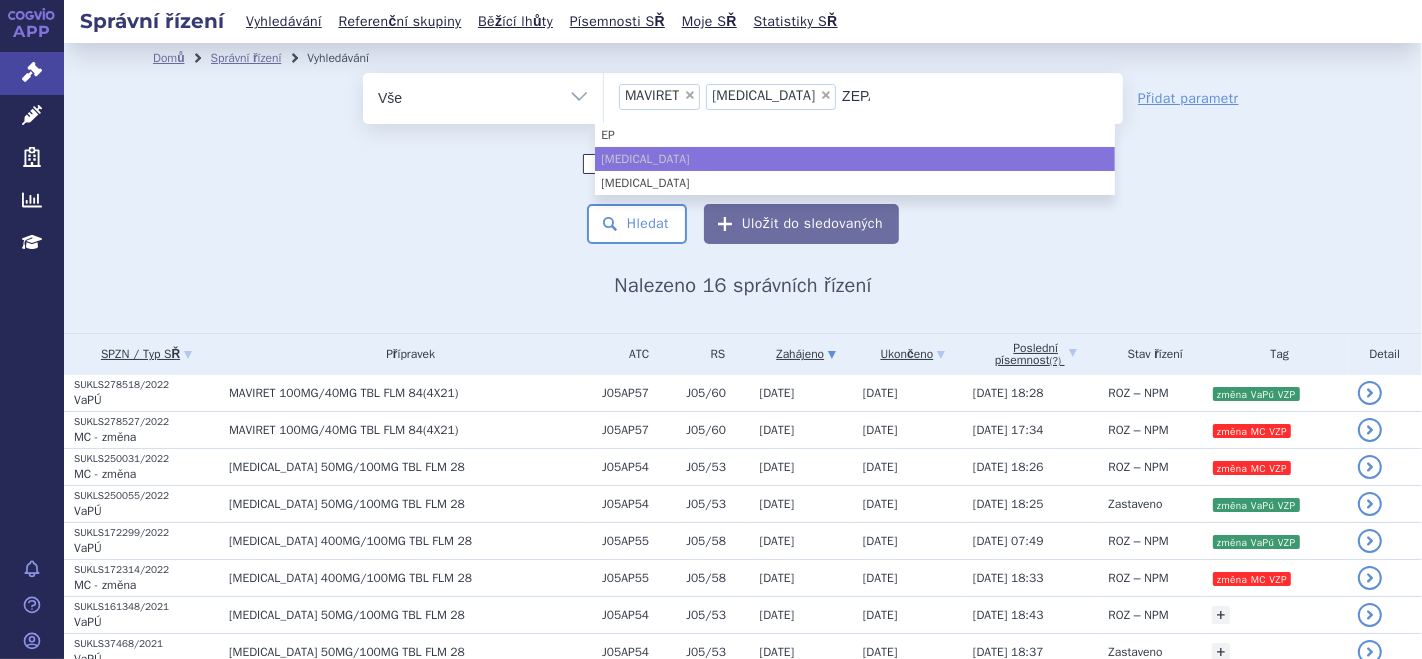 type on "ZEP" 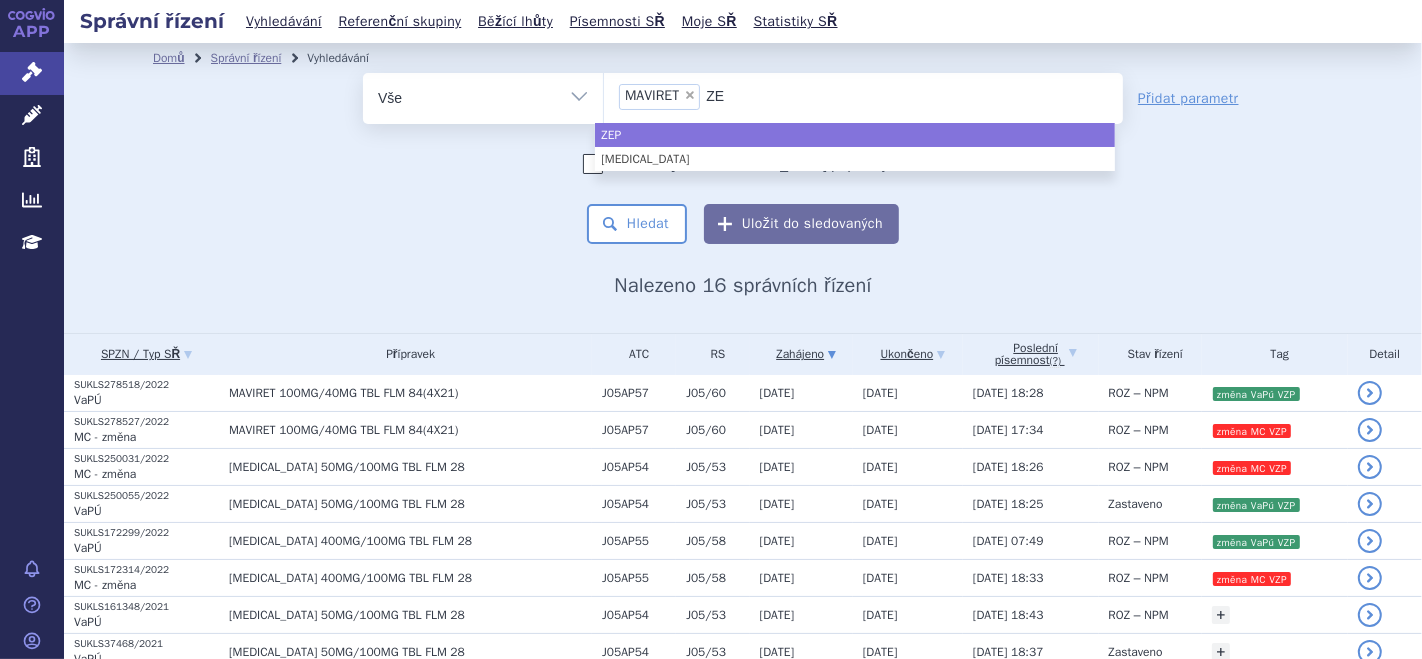 type on "Z" 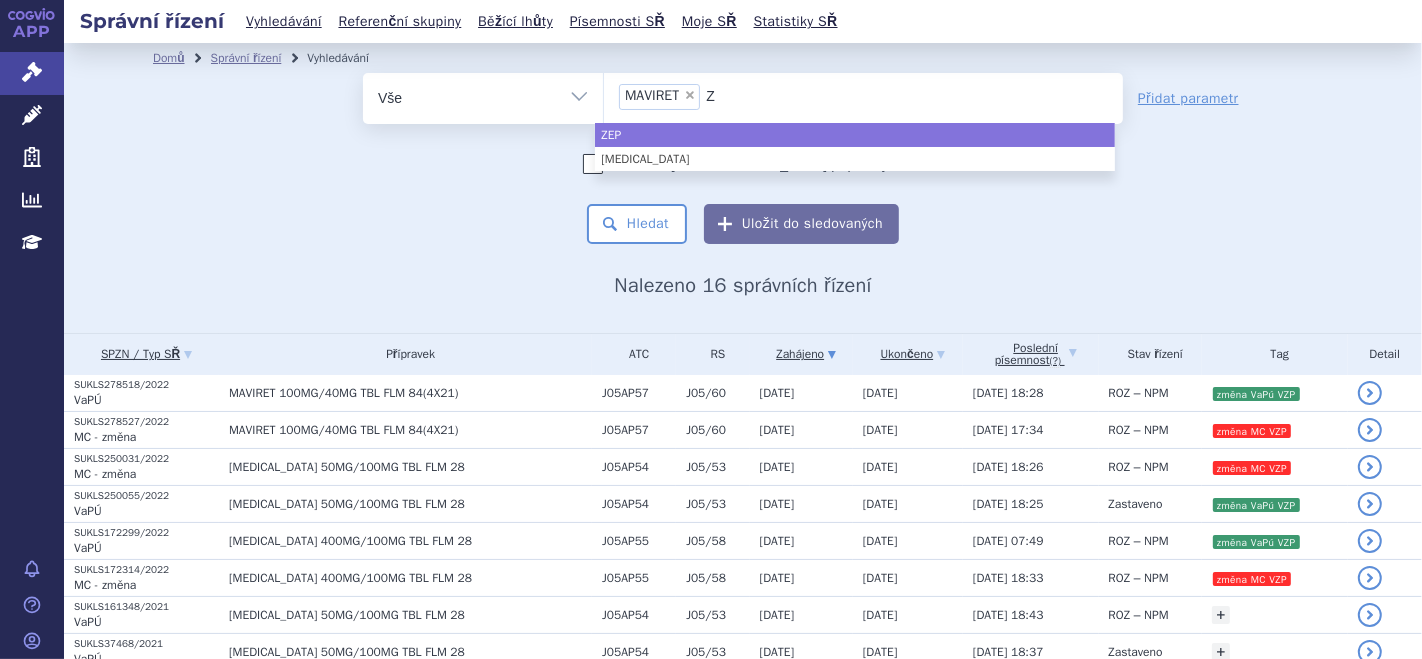 type 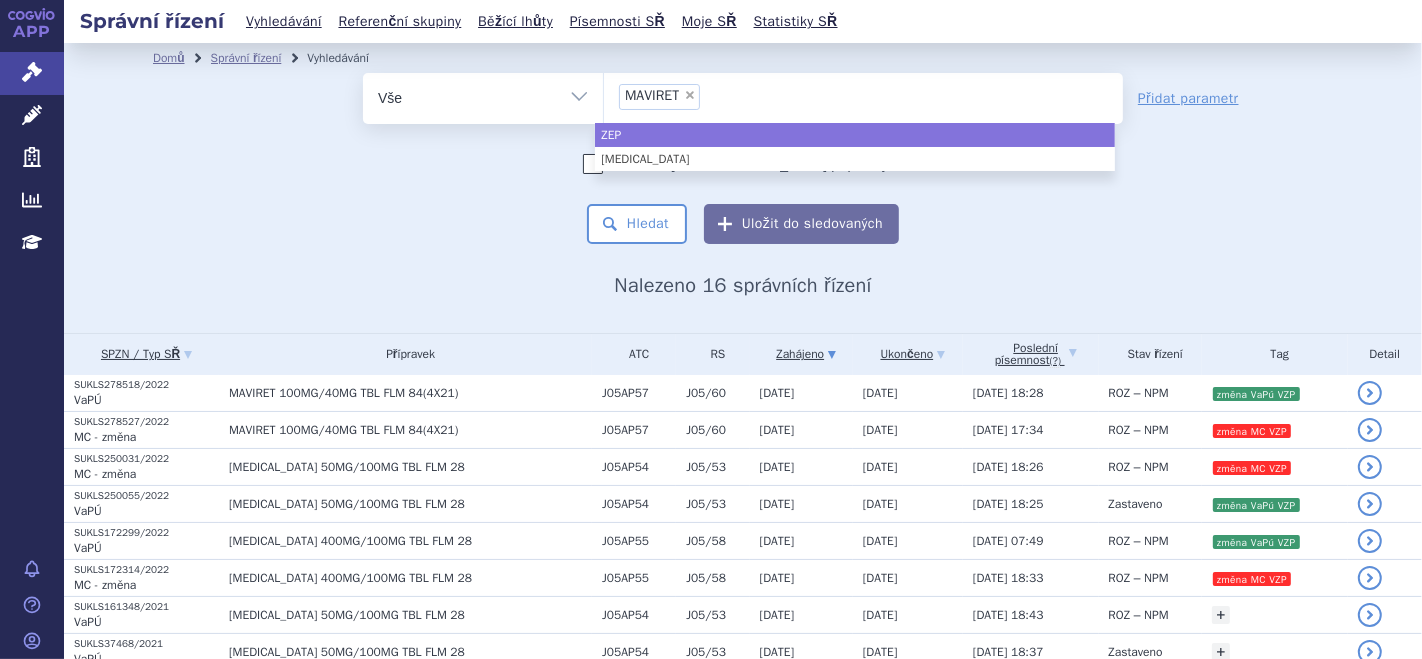 select 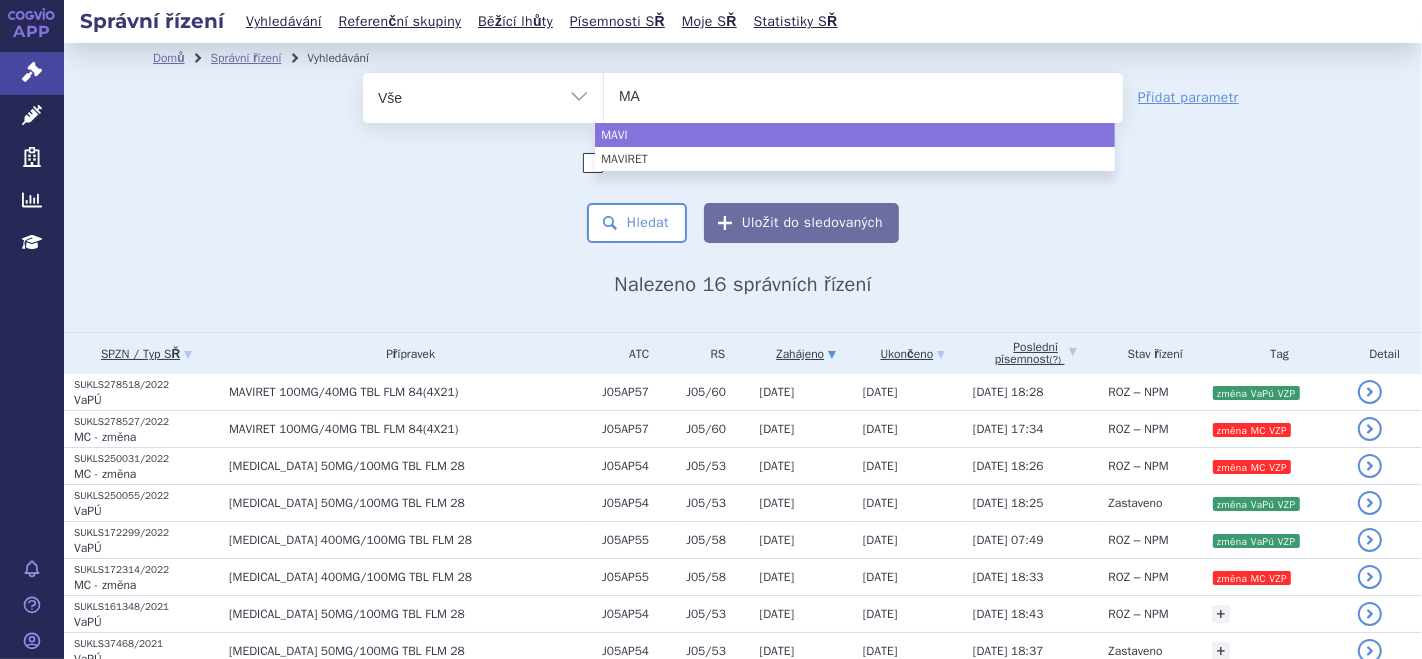 type on "M" 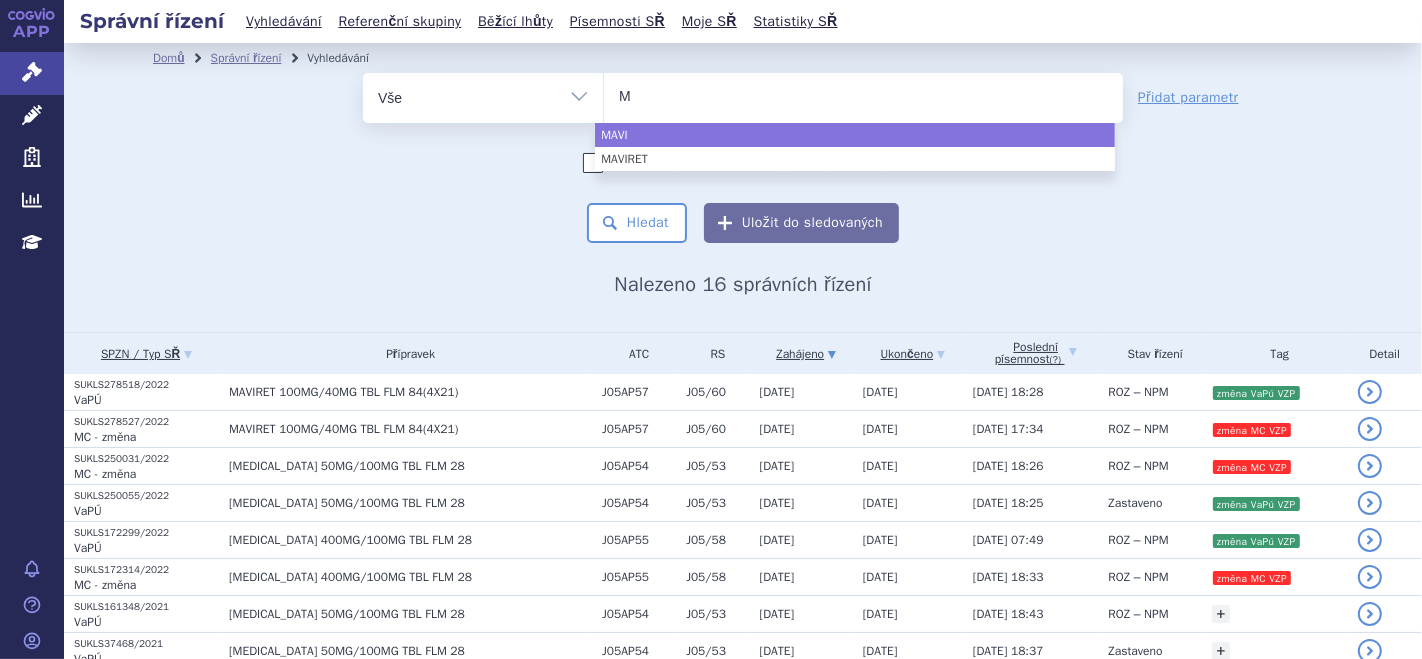 type 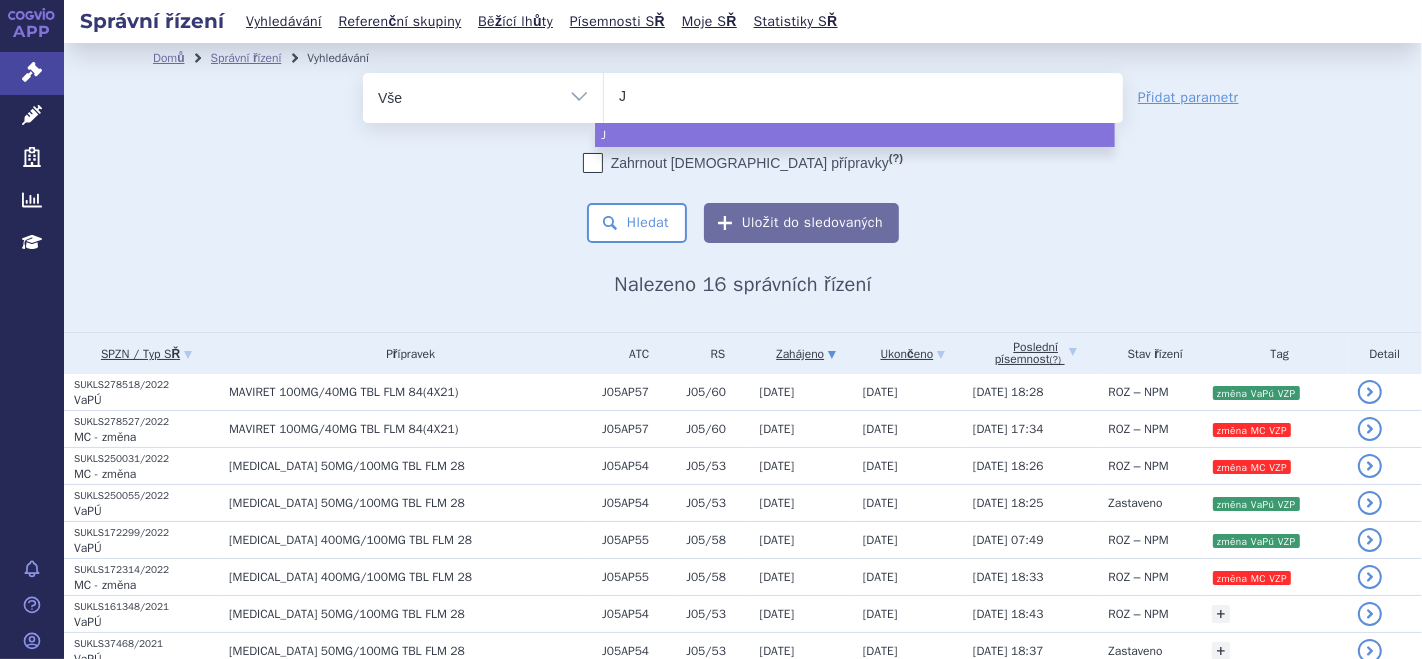type on "J0" 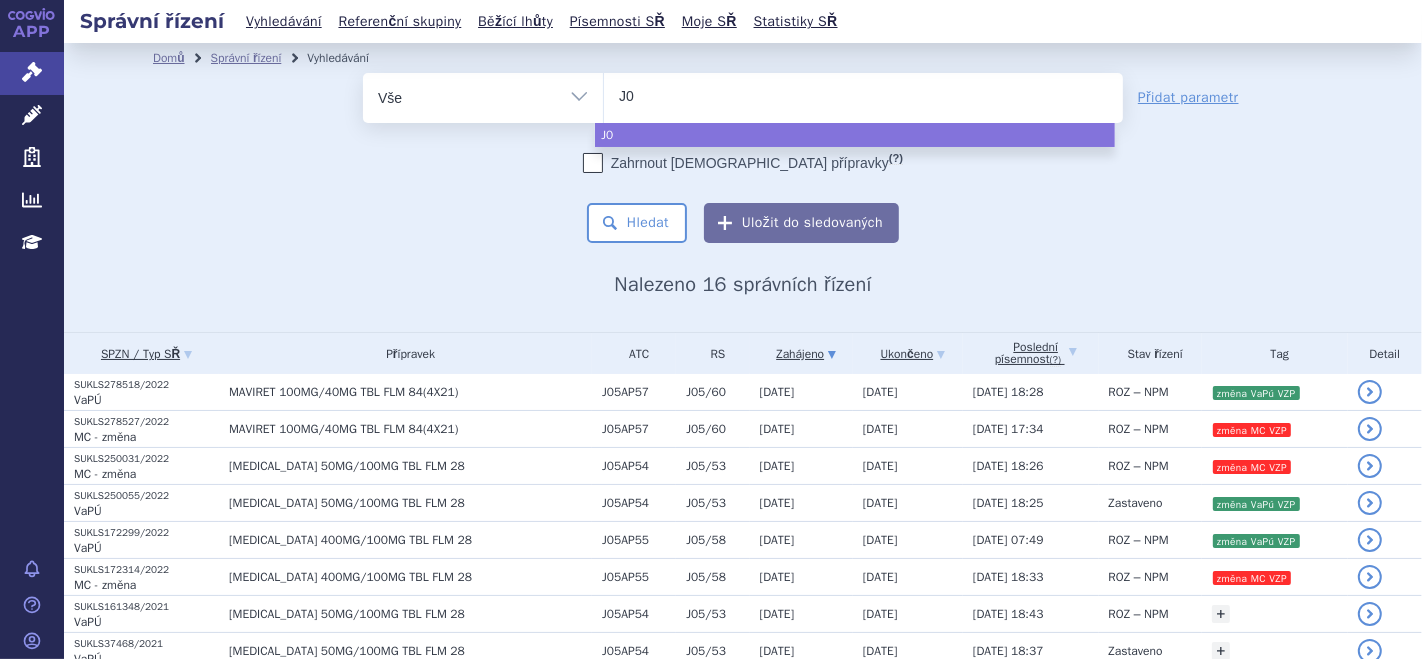 type on "J05" 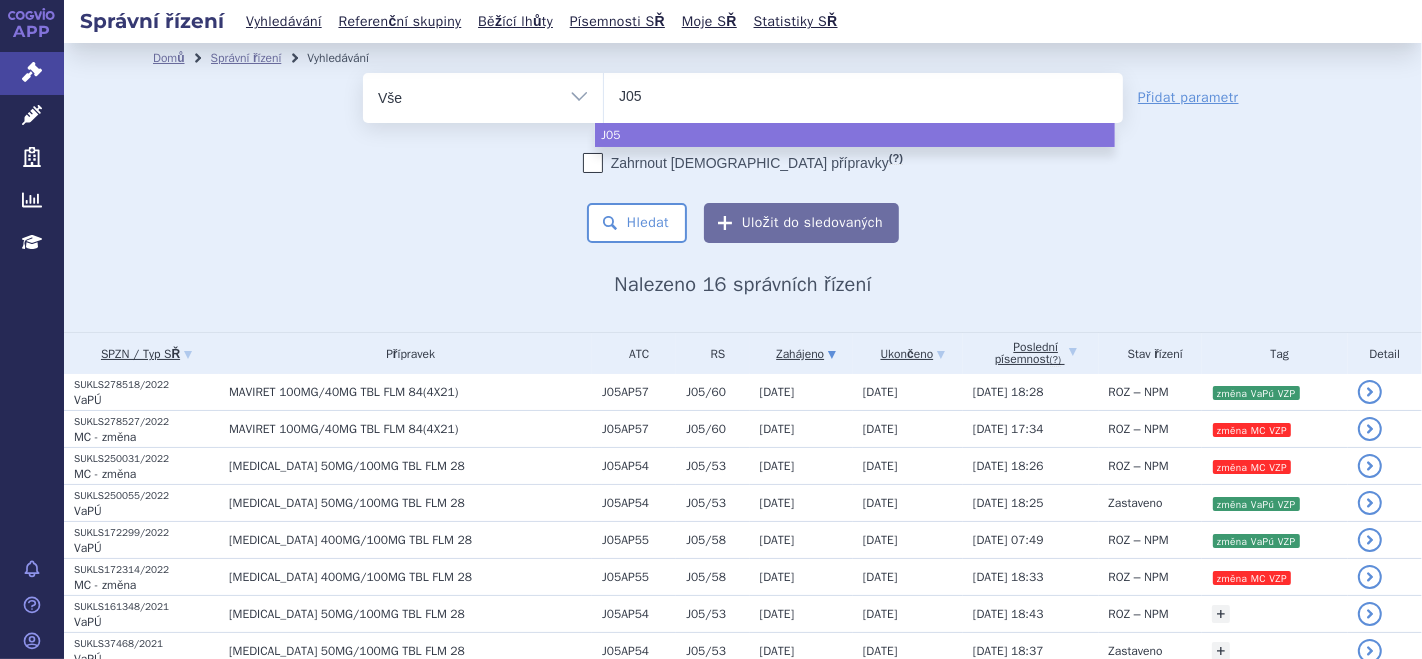 type on "J05A" 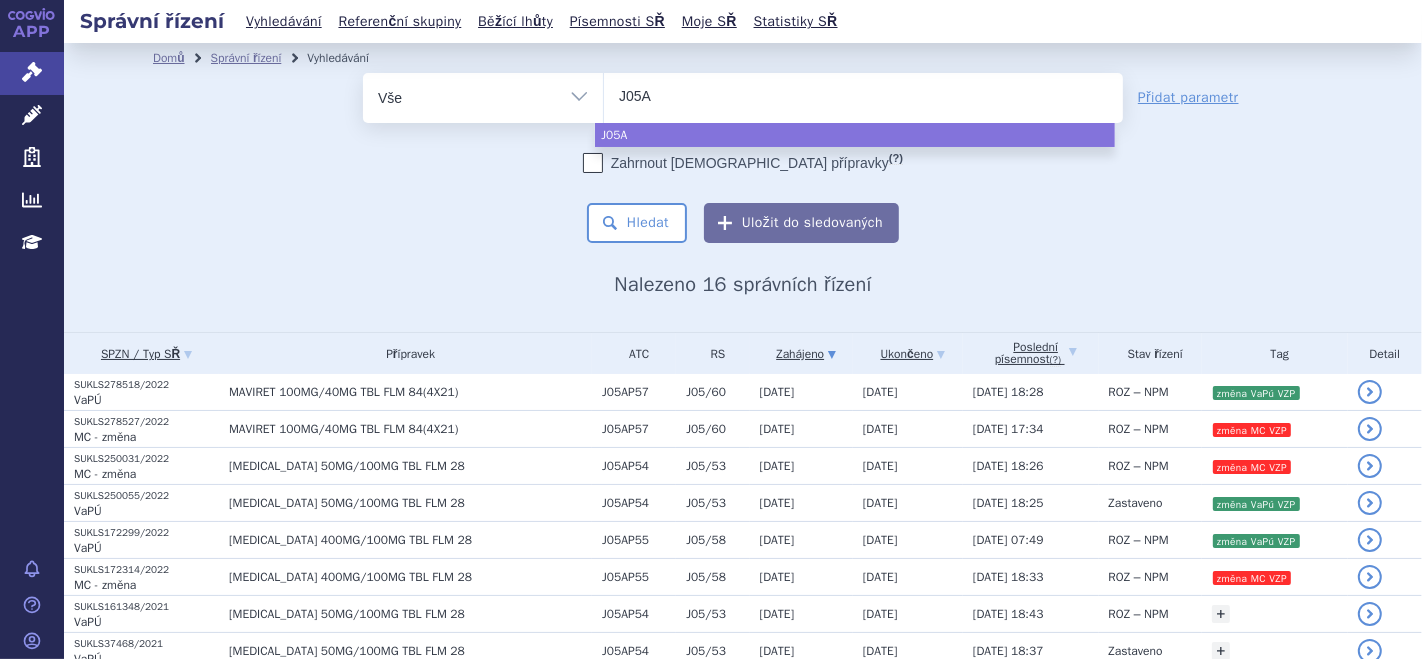 type on "J05AP" 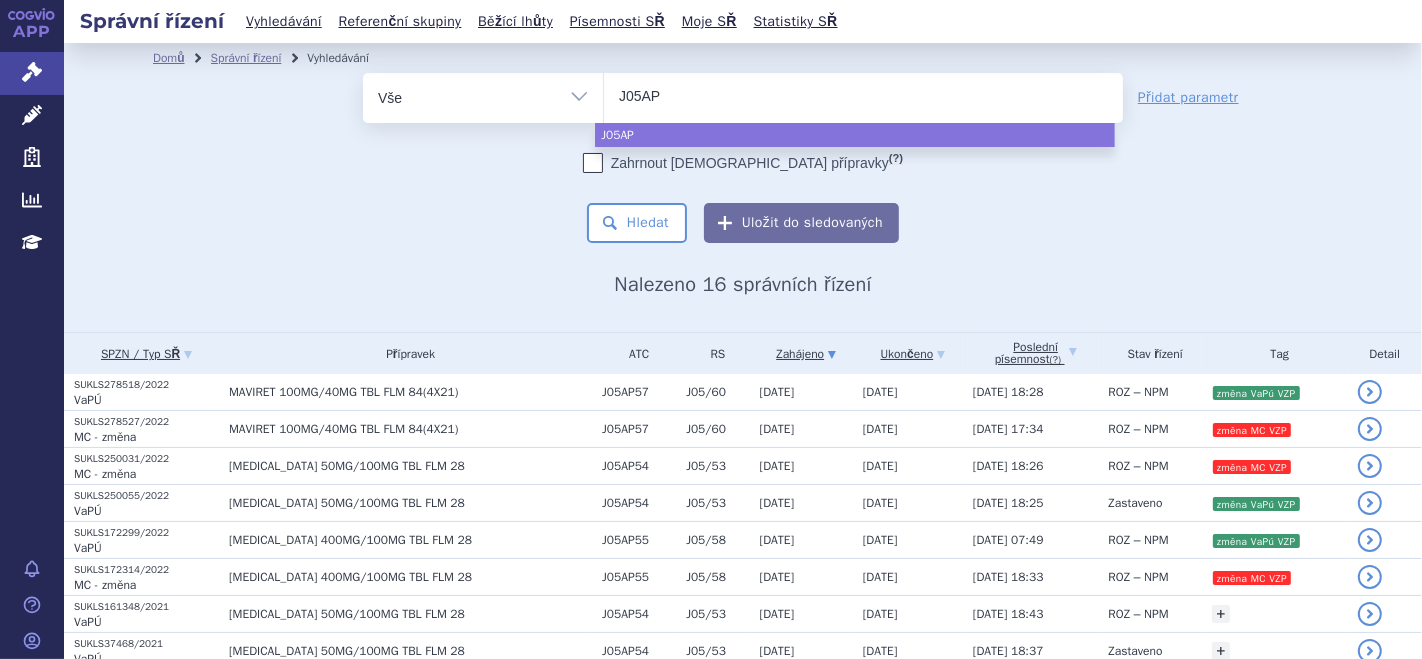 select on "J05AP" 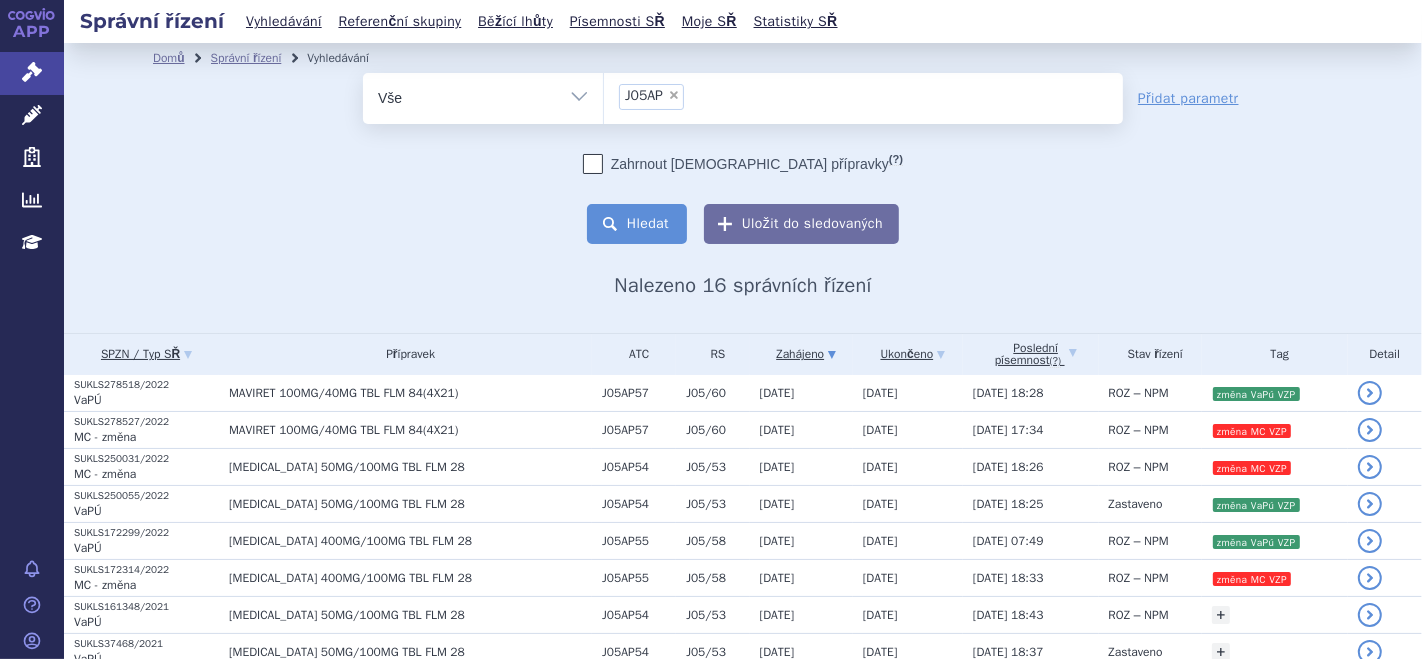 click on "Hledat" at bounding box center [637, 224] 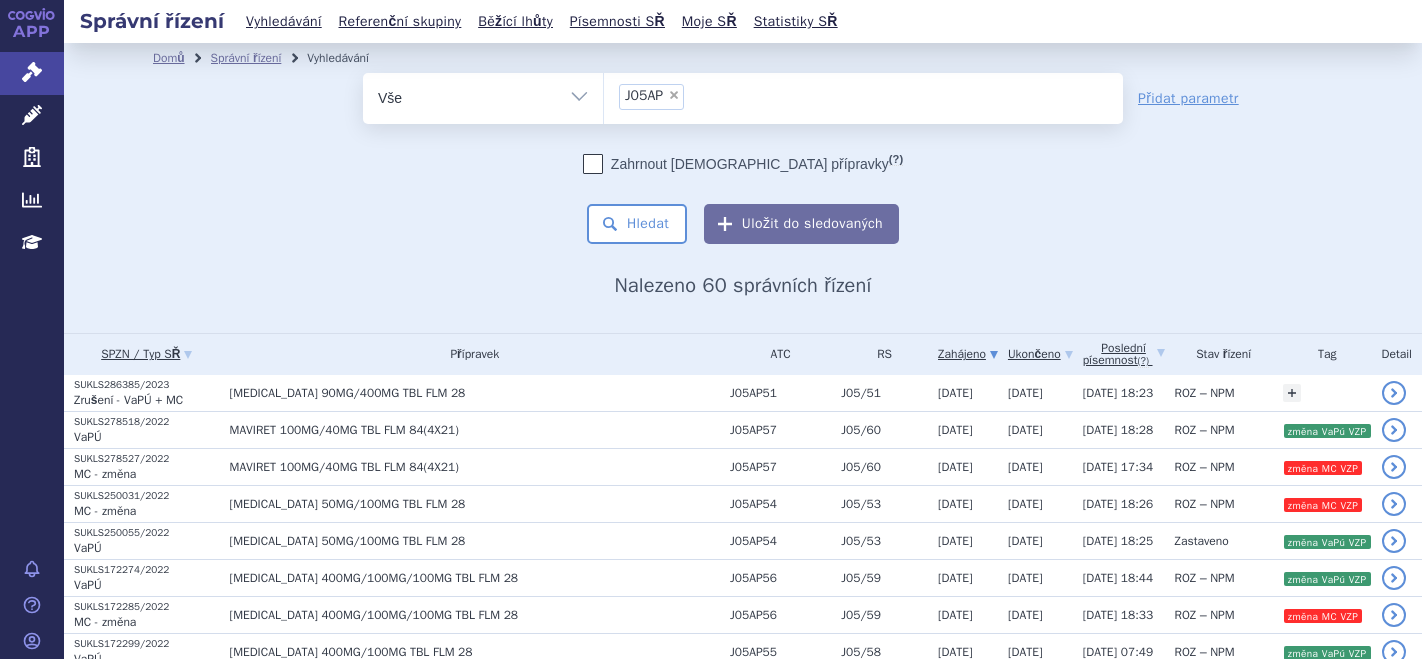 scroll, scrollTop: 0, scrollLeft: 0, axis: both 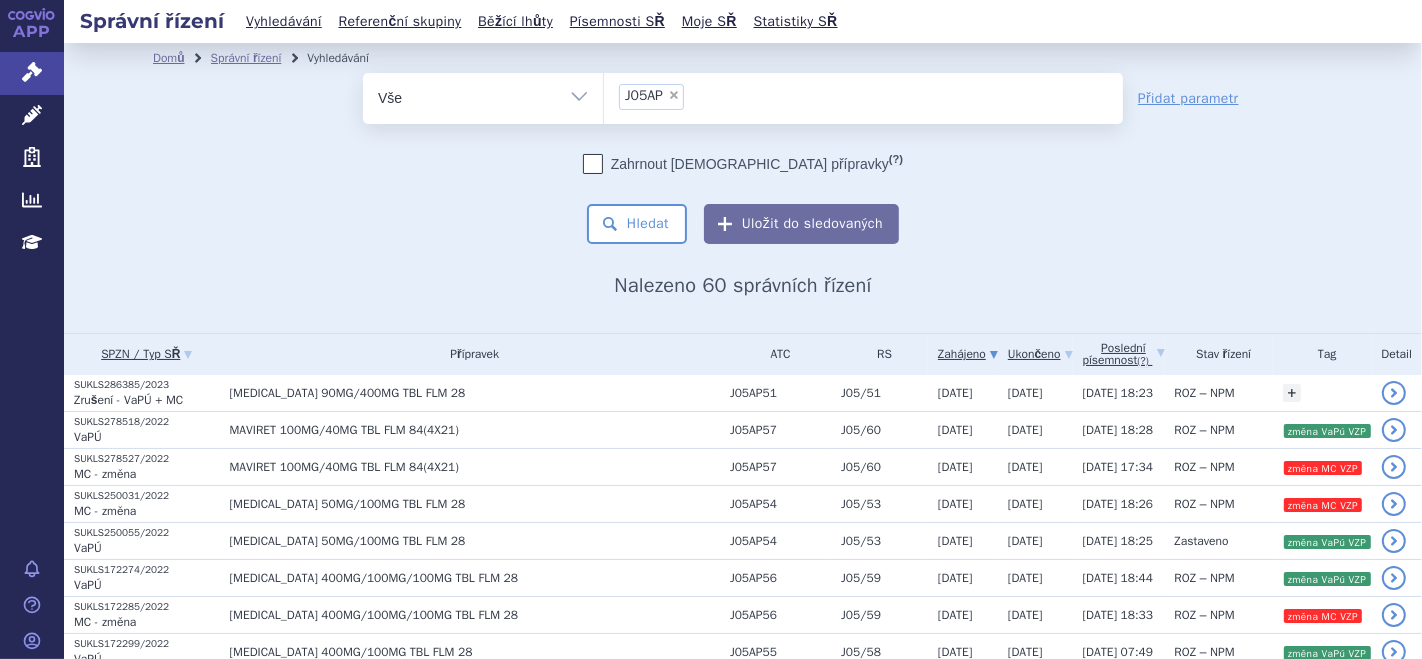 click on "× J05AP" at bounding box center [651, 97] 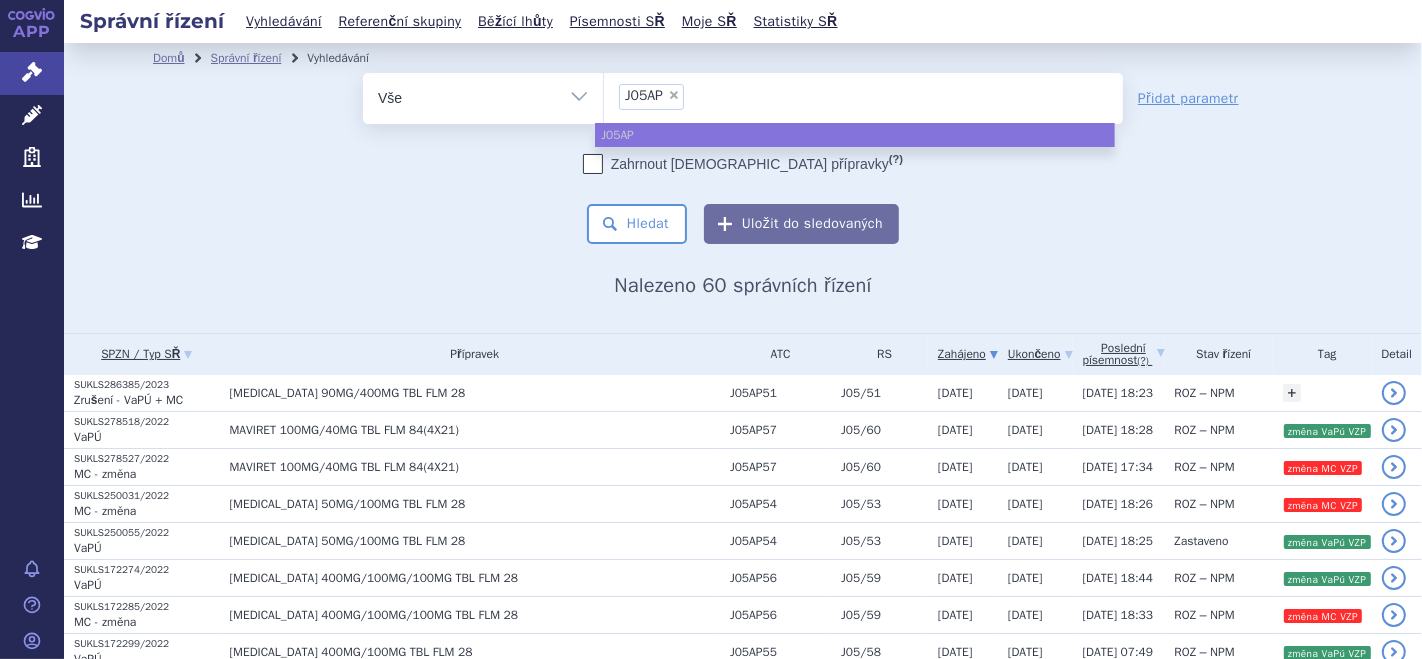 click on "×" at bounding box center (674, 95) 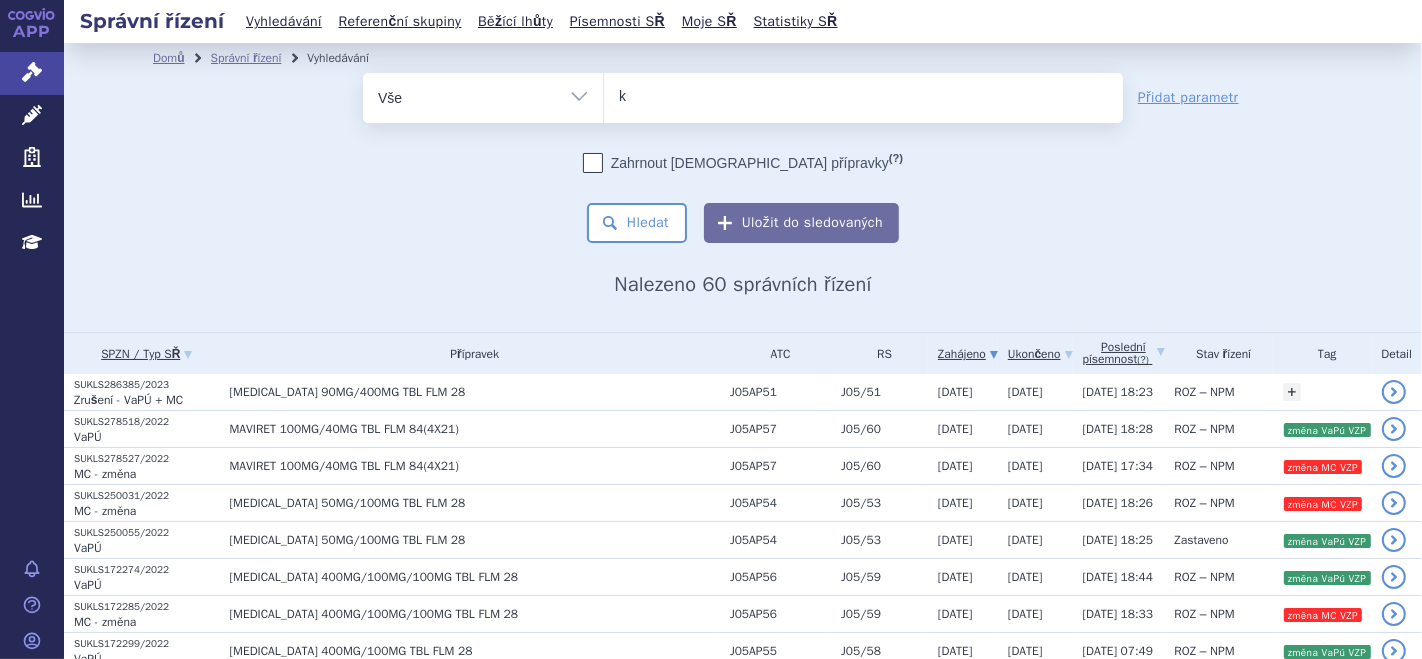 type on "ke" 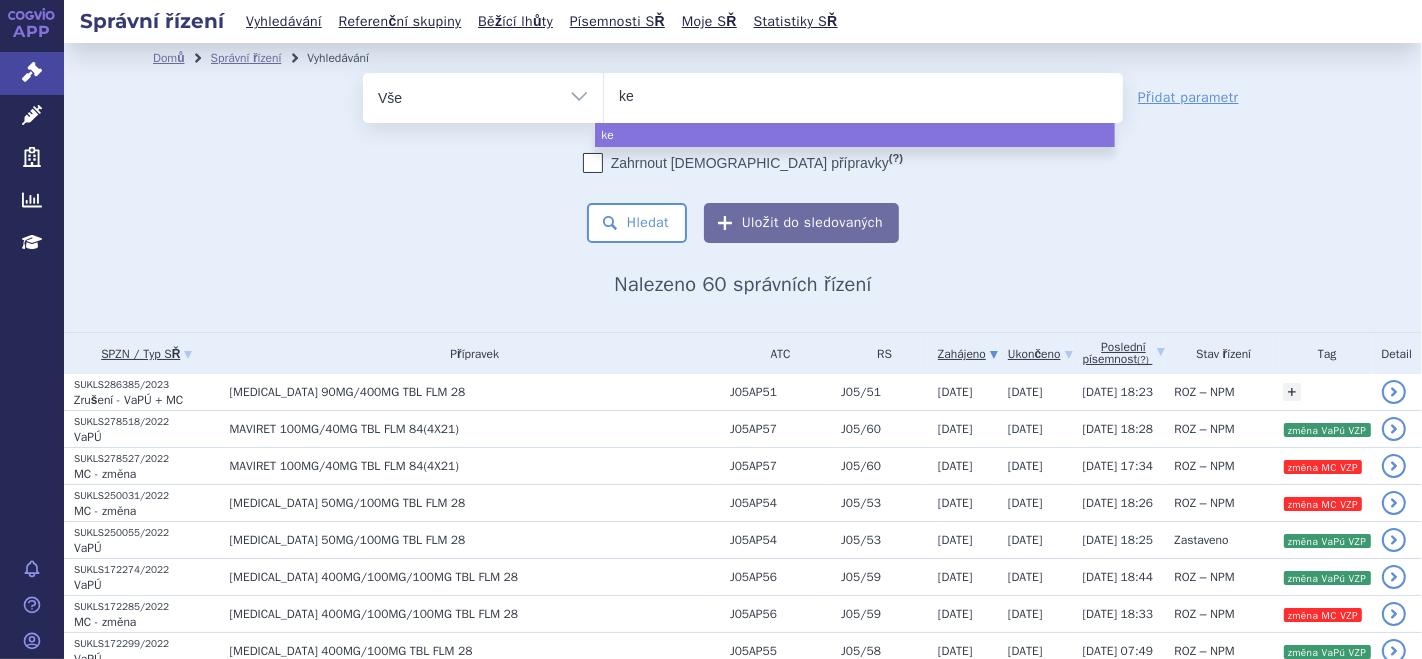 type on "key" 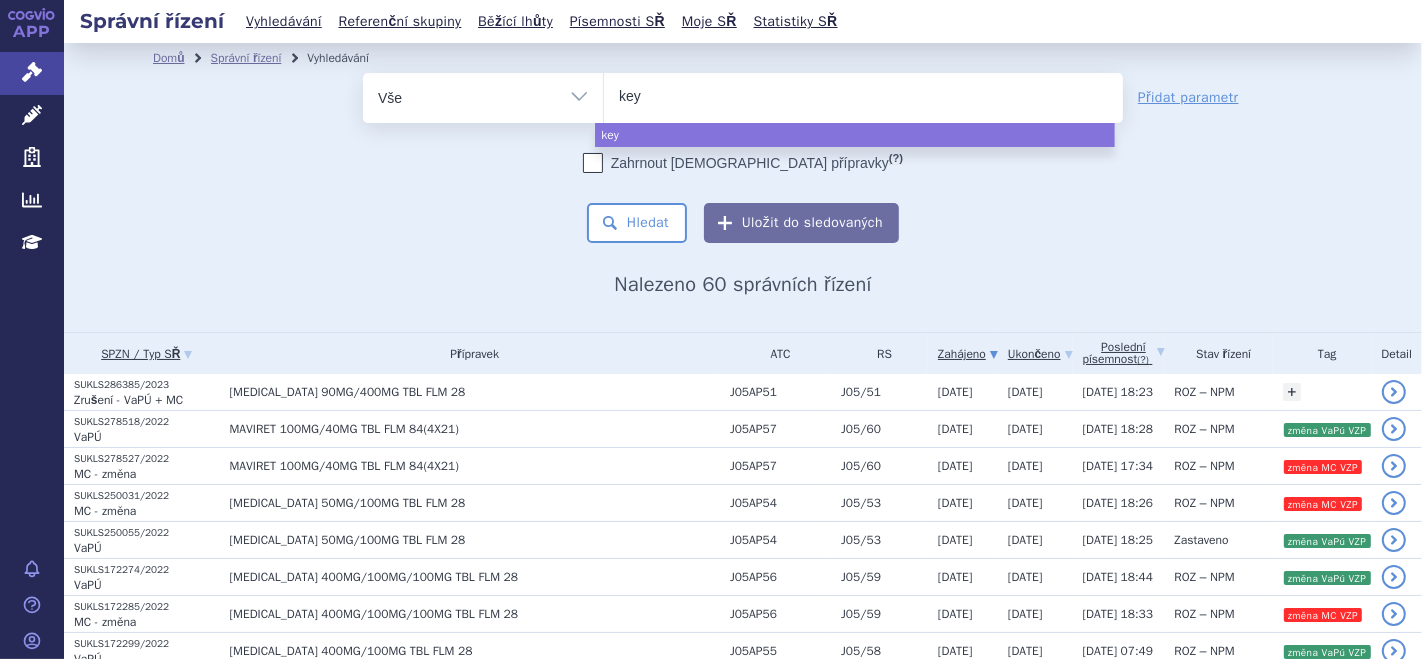 type on "keyt" 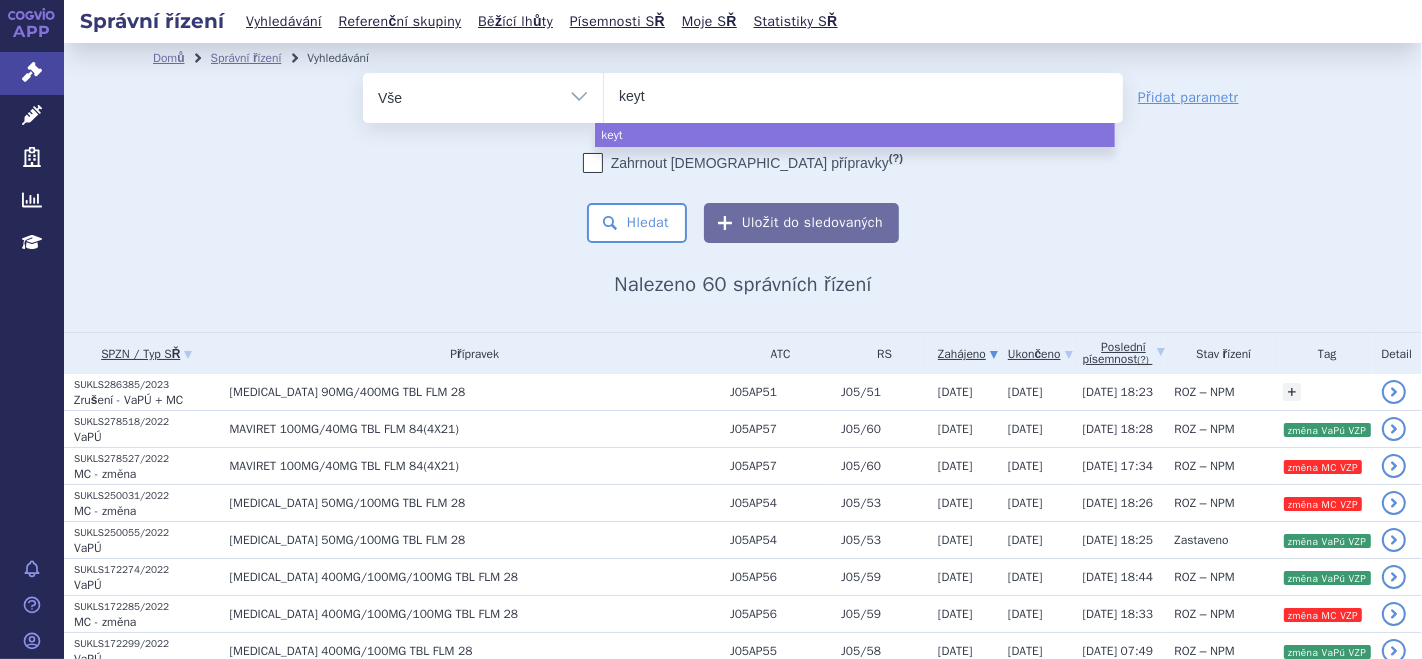 type on "keytr" 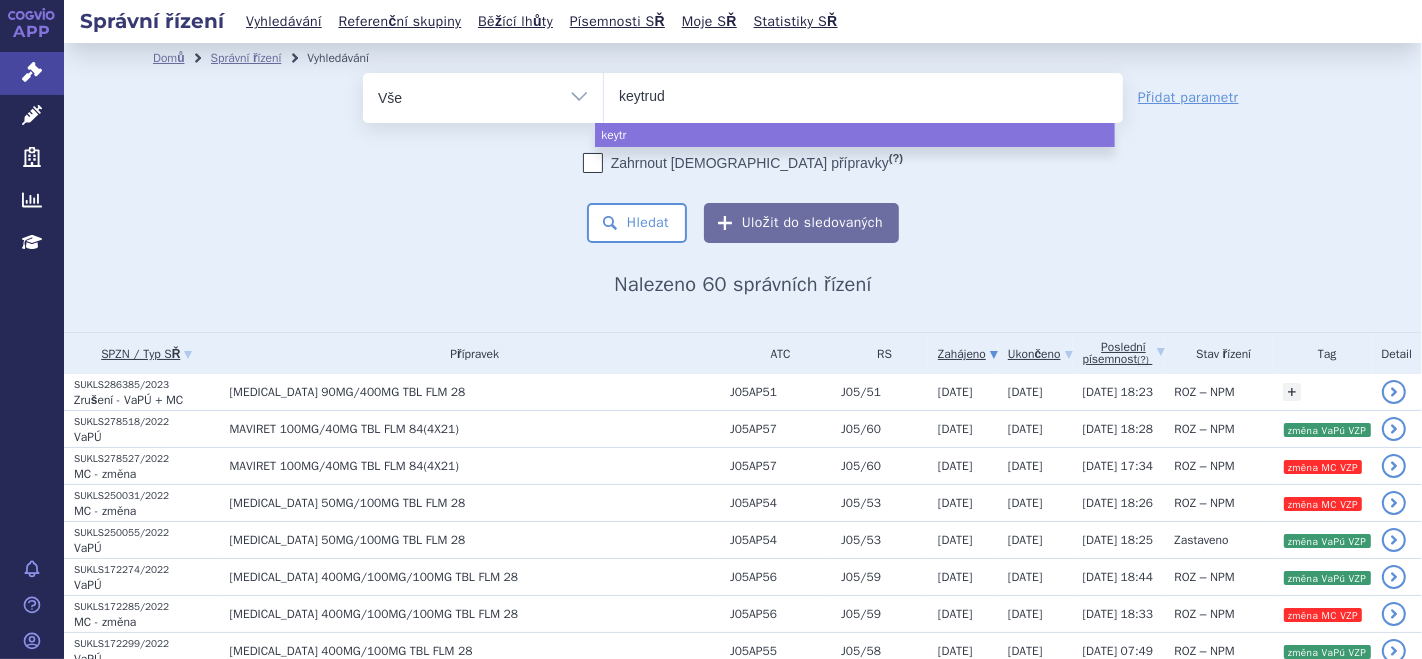 type on "[MEDICAL_DATA]" 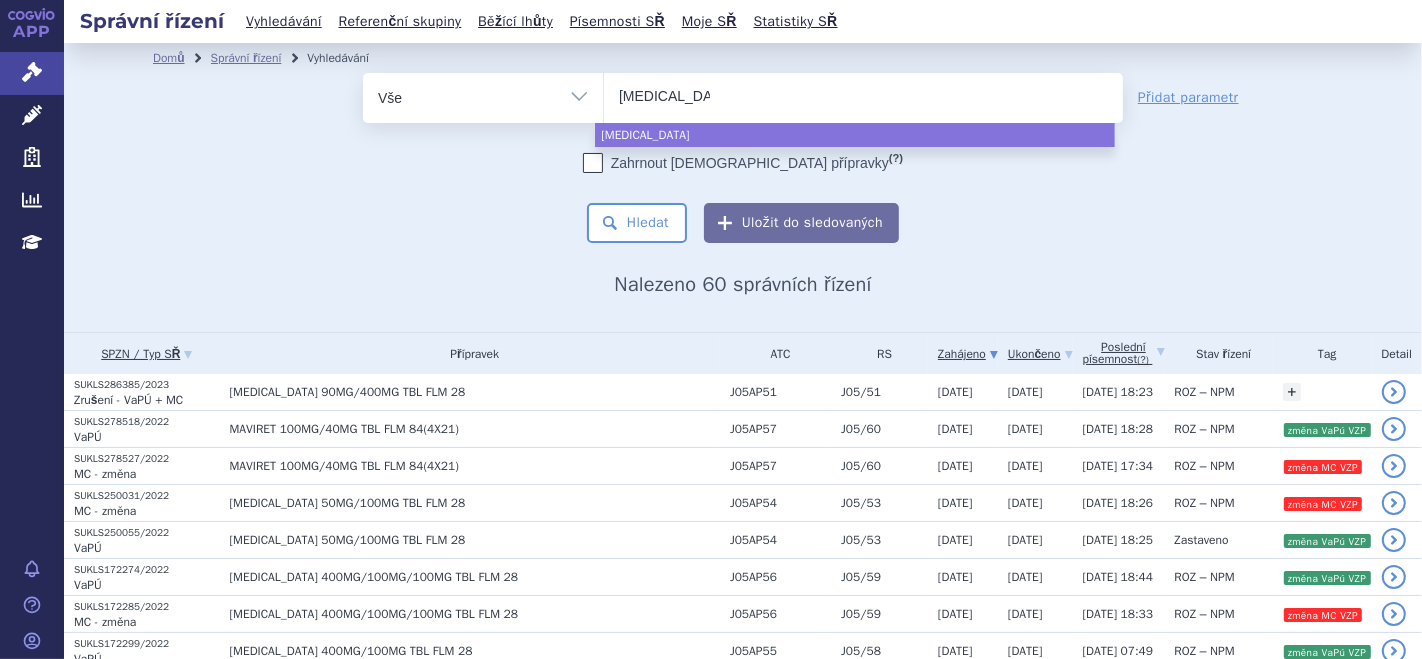 select on "[MEDICAL_DATA]" 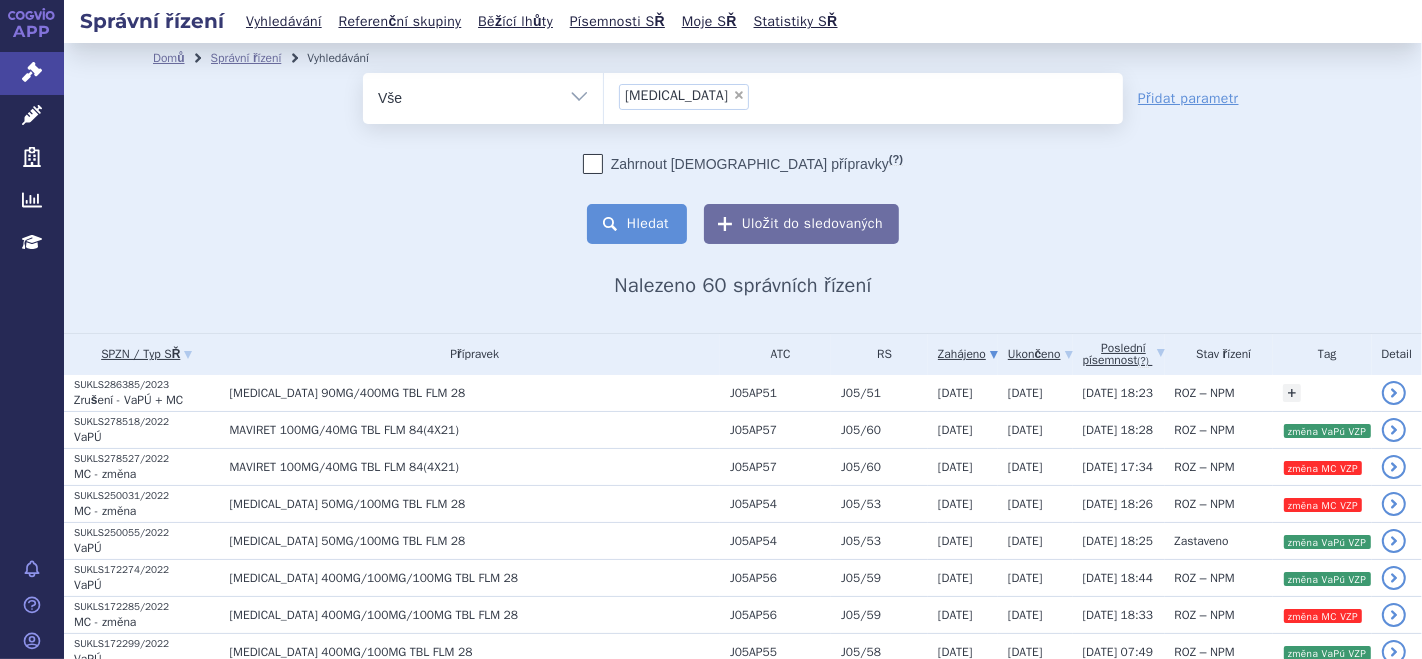 click on "Hledat" at bounding box center (637, 224) 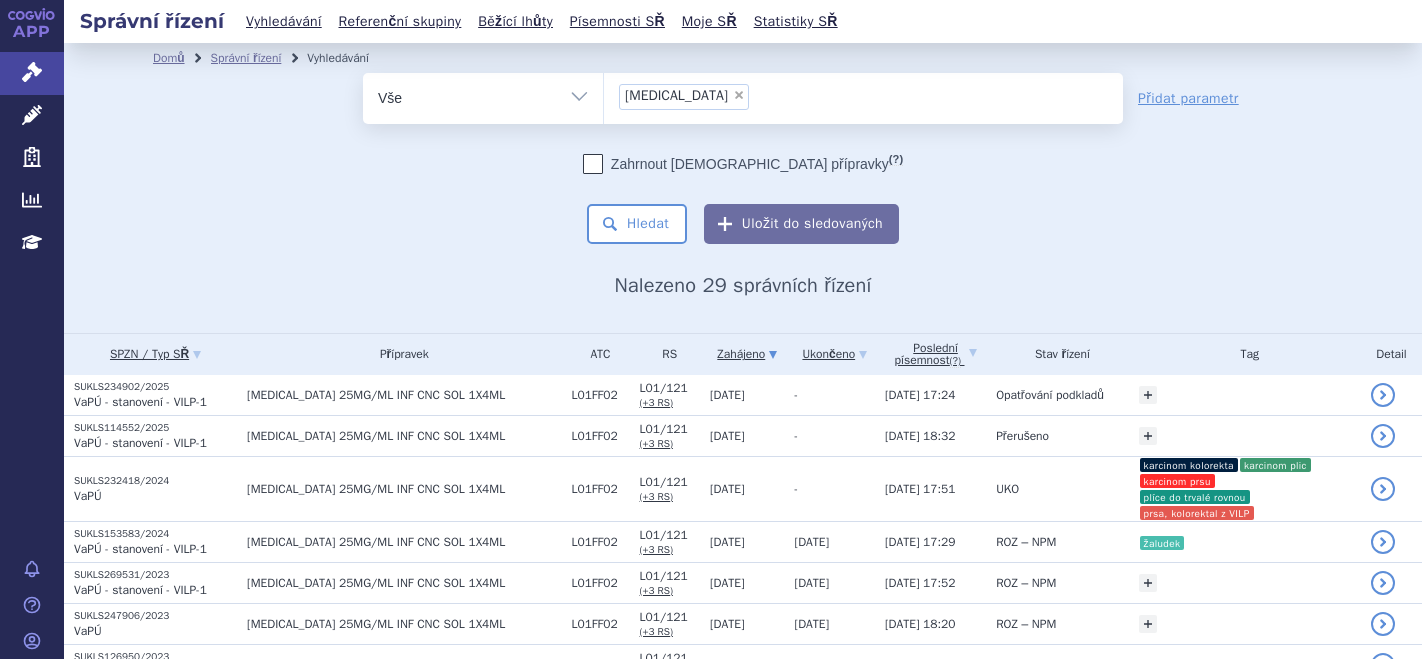 scroll, scrollTop: 0, scrollLeft: 0, axis: both 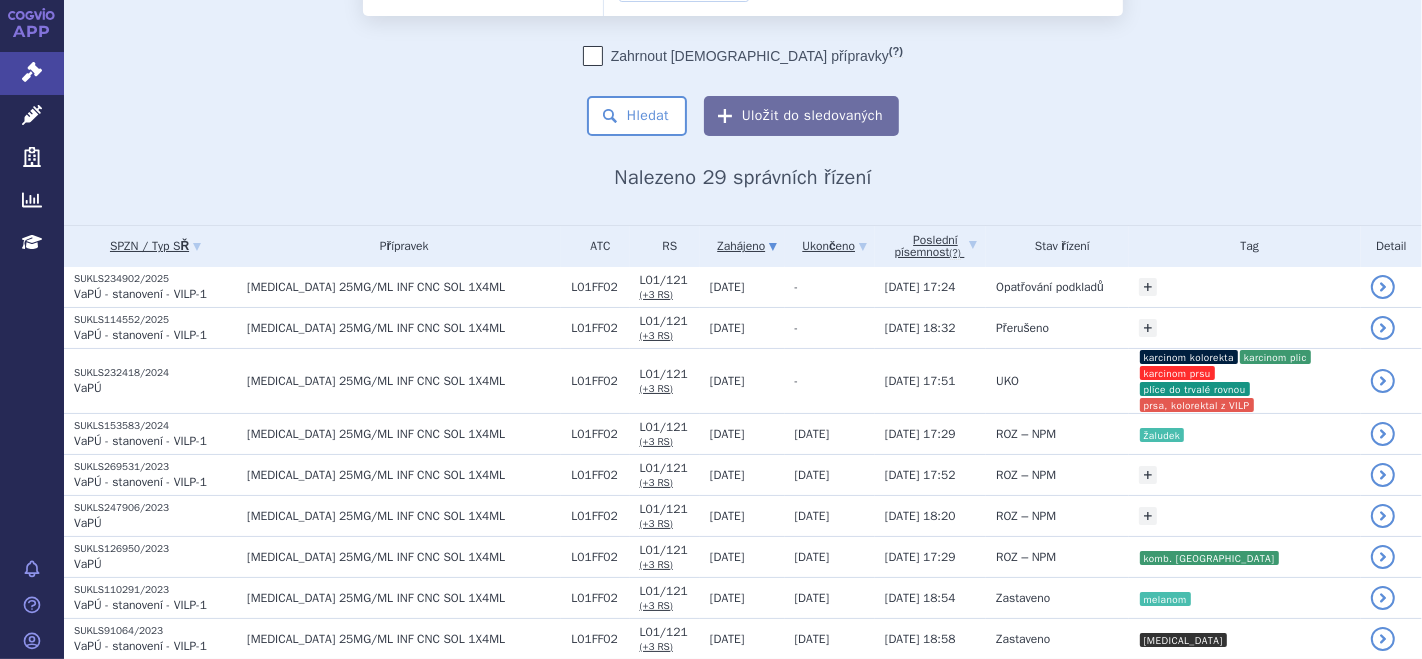 click on "VaPÚ" at bounding box center [155, 388] 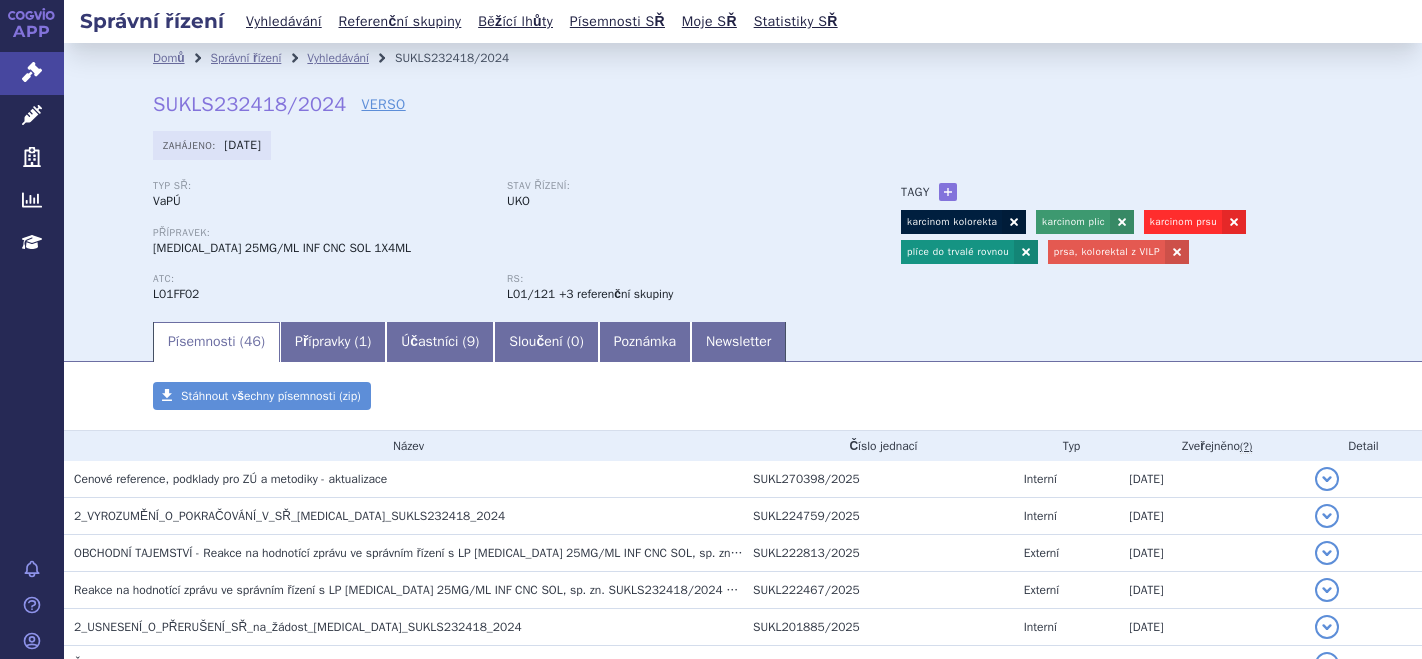 scroll, scrollTop: 0, scrollLeft: 0, axis: both 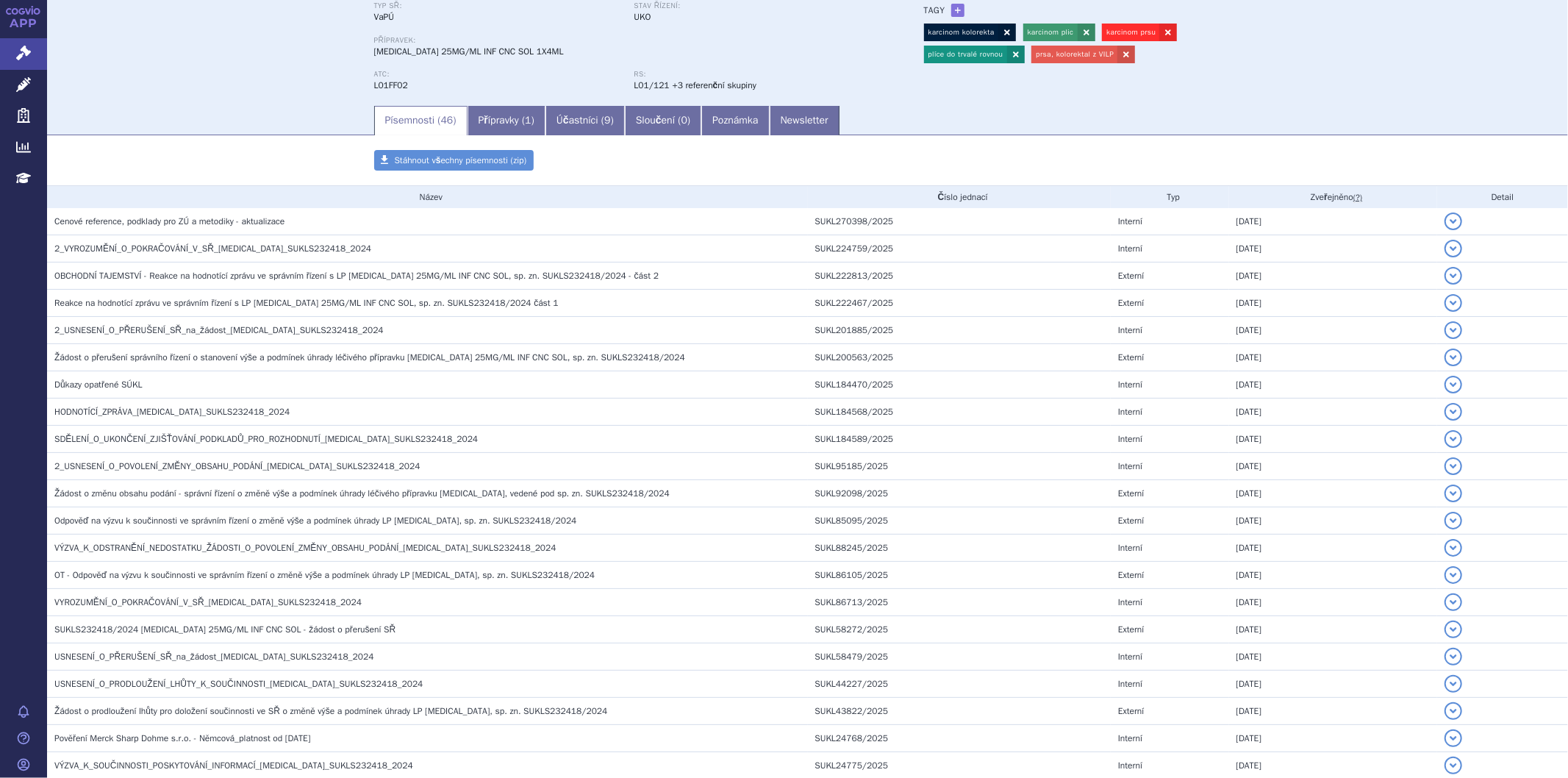 click on "Domů
Správní řízení
Vyhledávání
SUKLS232418/2024
SUKLS232418/2024
VERSO
Zahájeno:
11.09.2024
Typ SŘ:
VaPÚ
Stav řízení: UKO Přípravek: ATC: +" at bounding box center [807, 2] 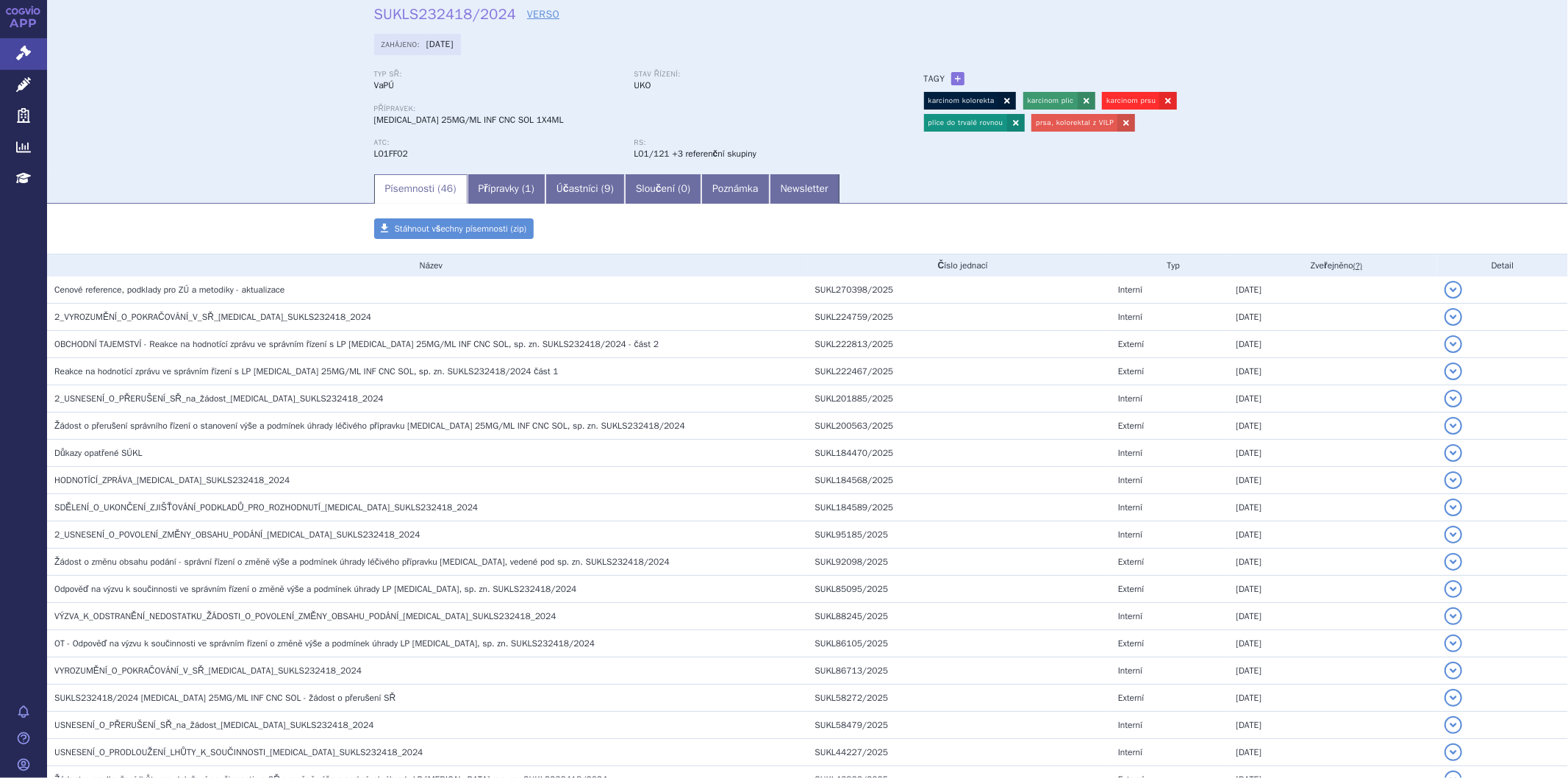 scroll, scrollTop: 0, scrollLeft: 0, axis: both 